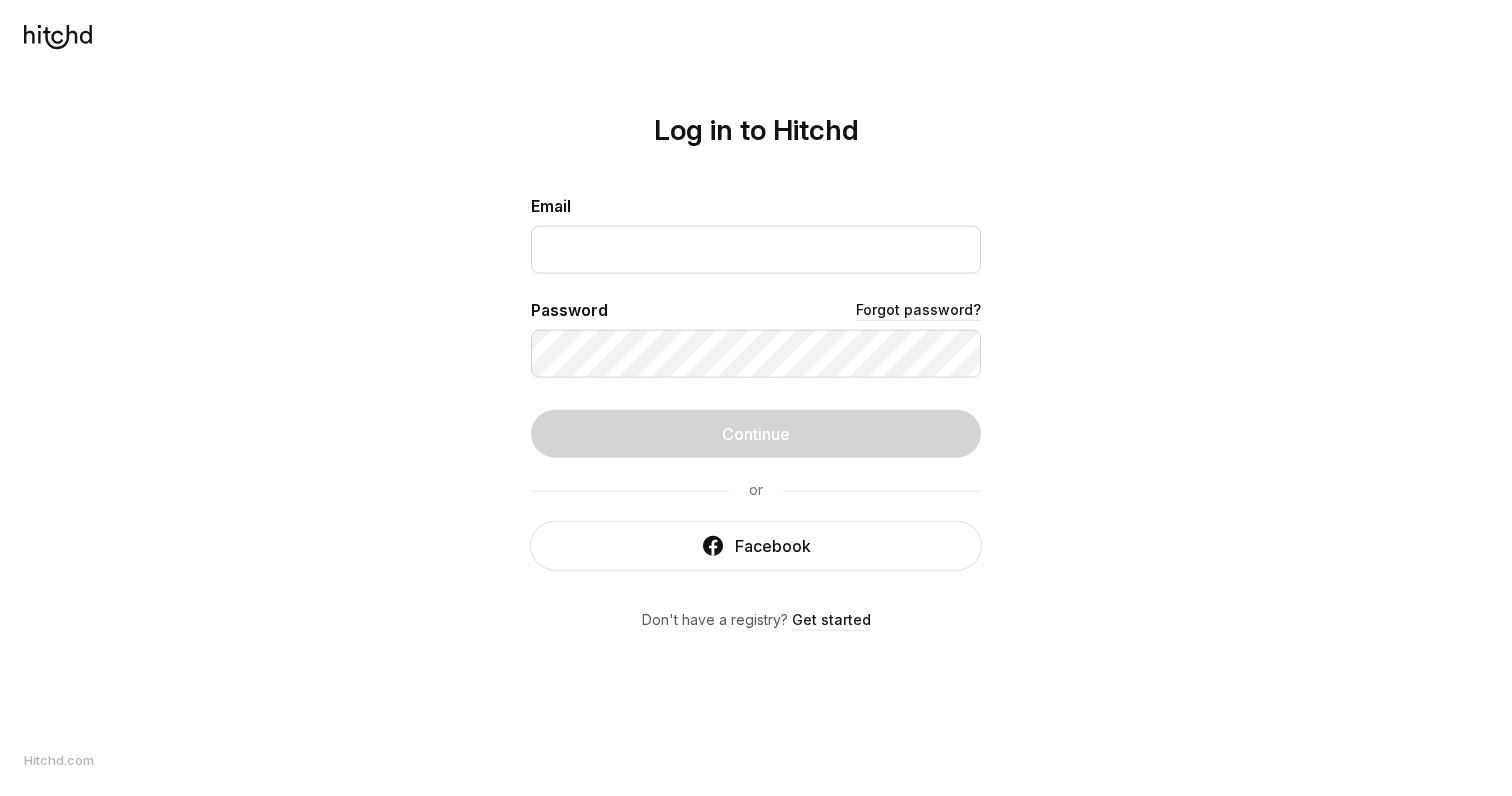 scroll, scrollTop: 0, scrollLeft: 0, axis: both 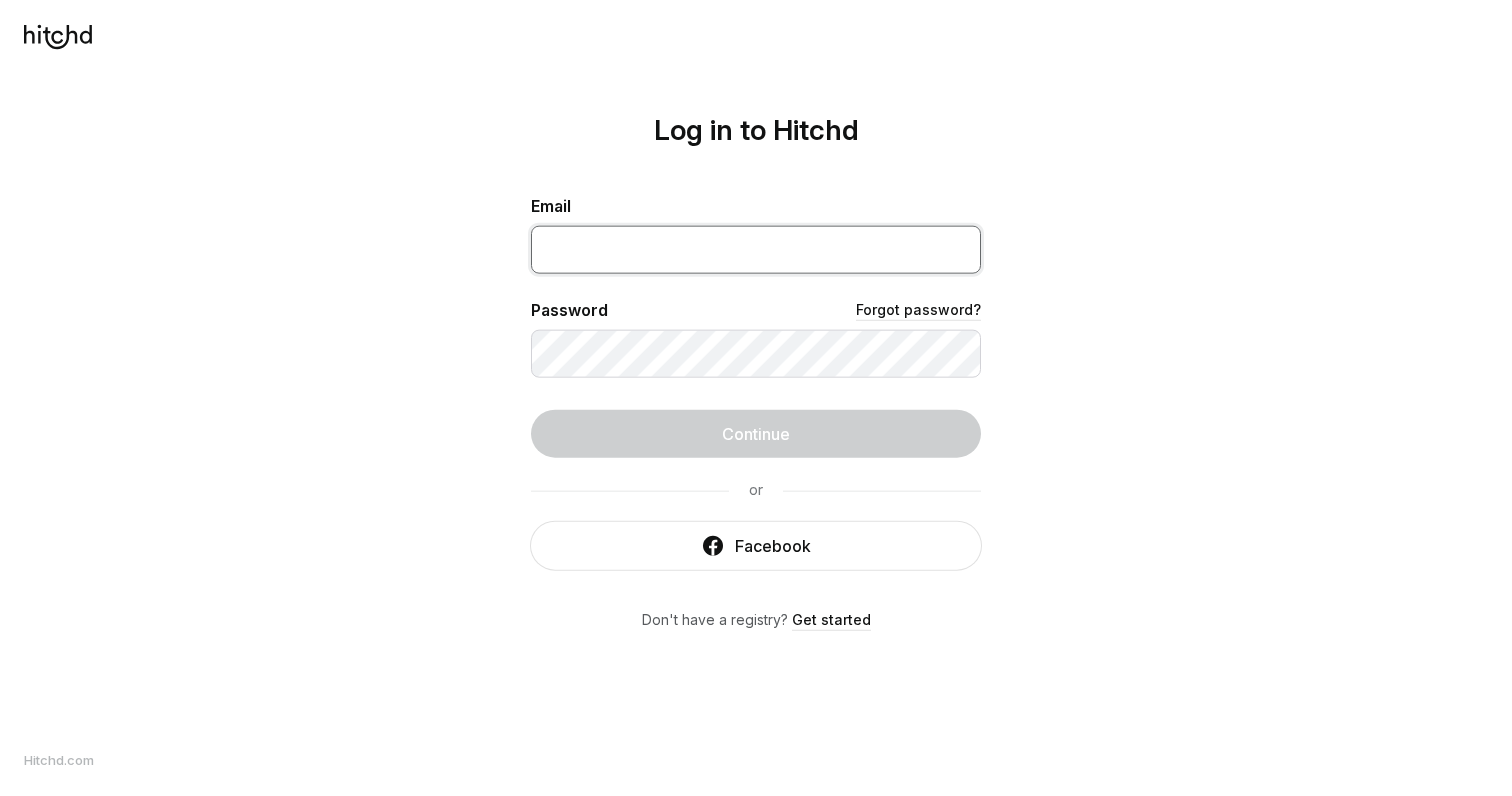 type on "[EMAIL]" 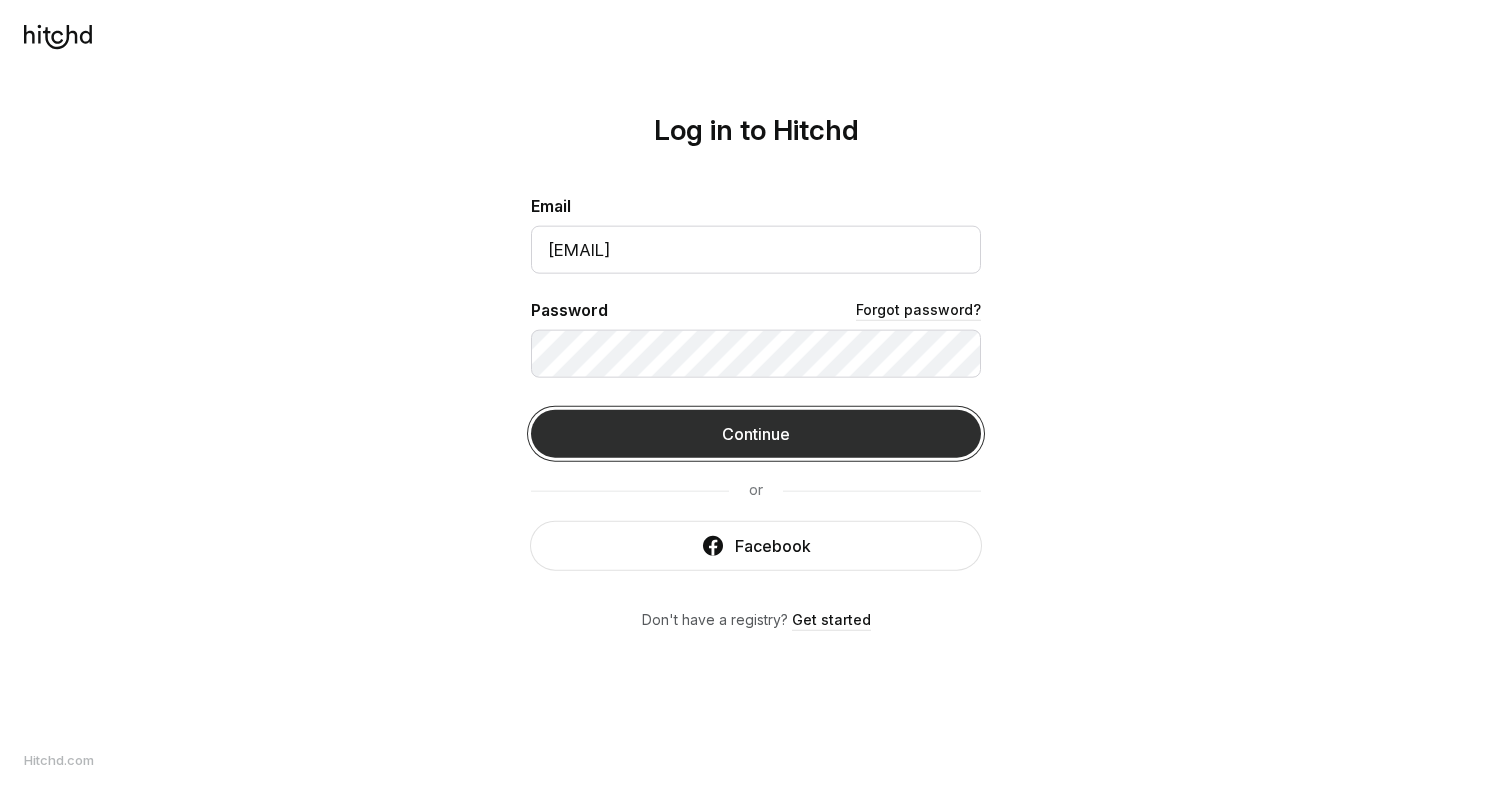 click on "Continue" at bounding box center (756, 434) 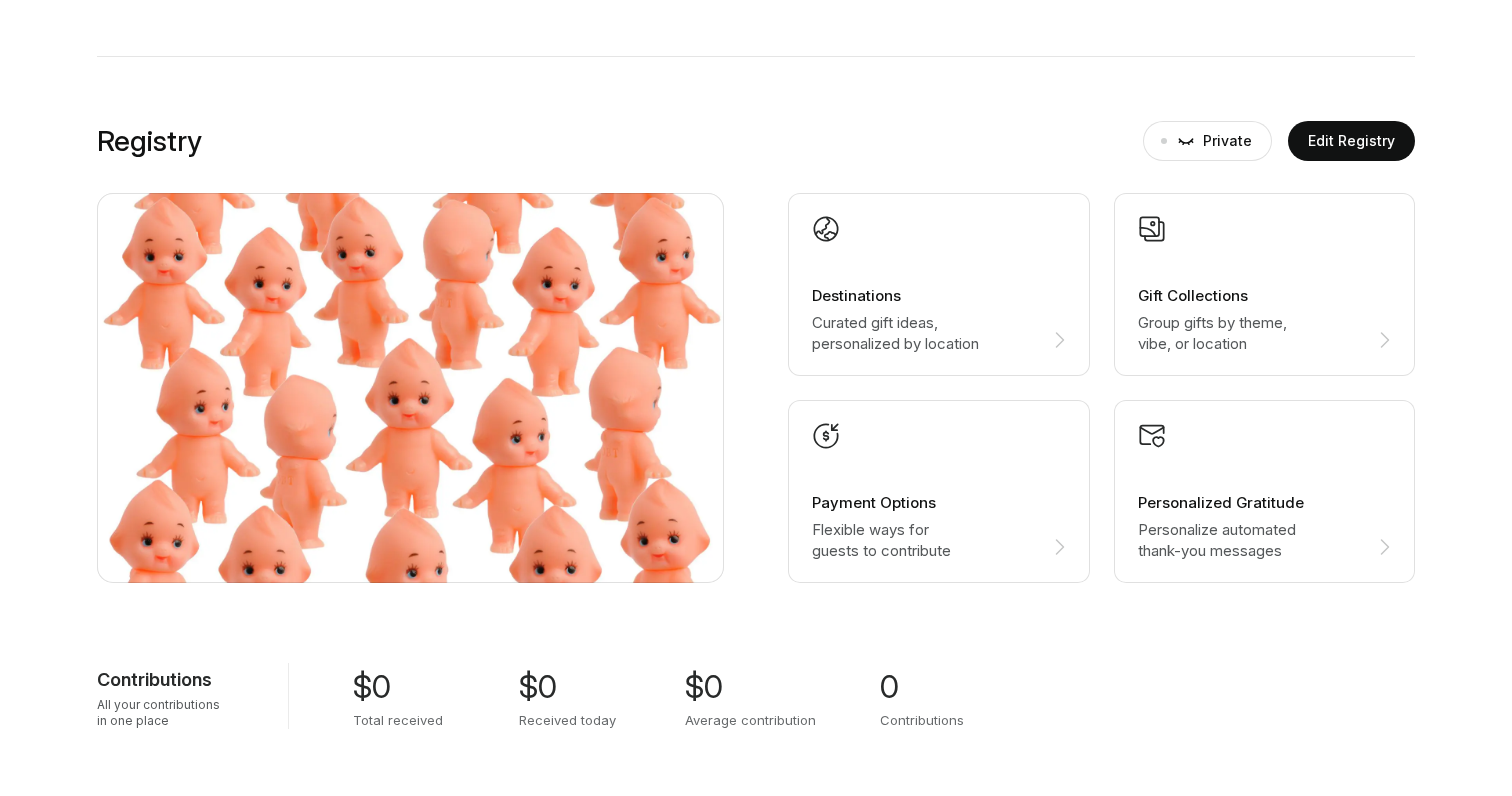 scroll, scrollTop: 906, scrollLeft: 0, axis: vertical 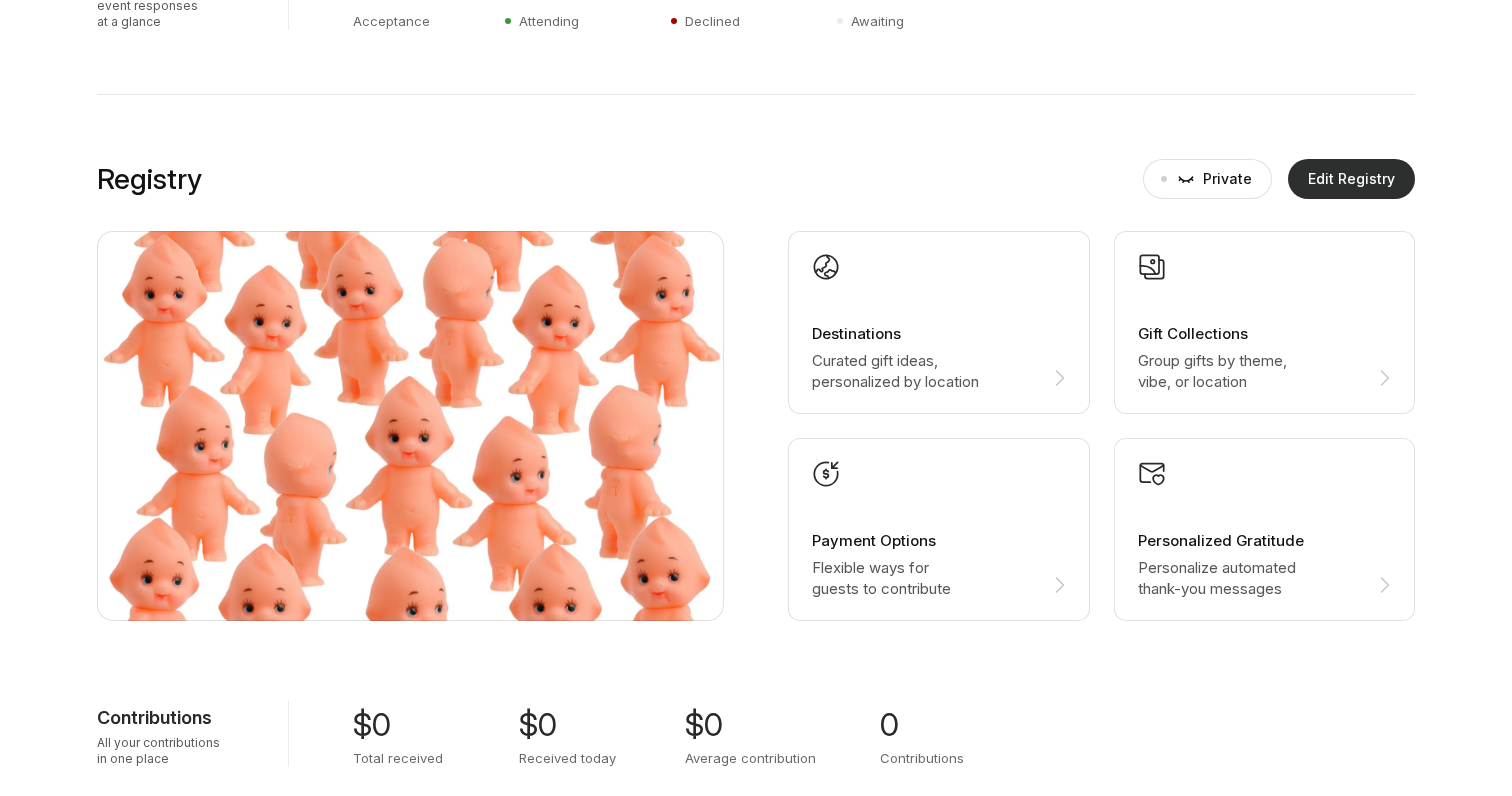 click on "Edit Registry" at bounding box center (1351, 179) 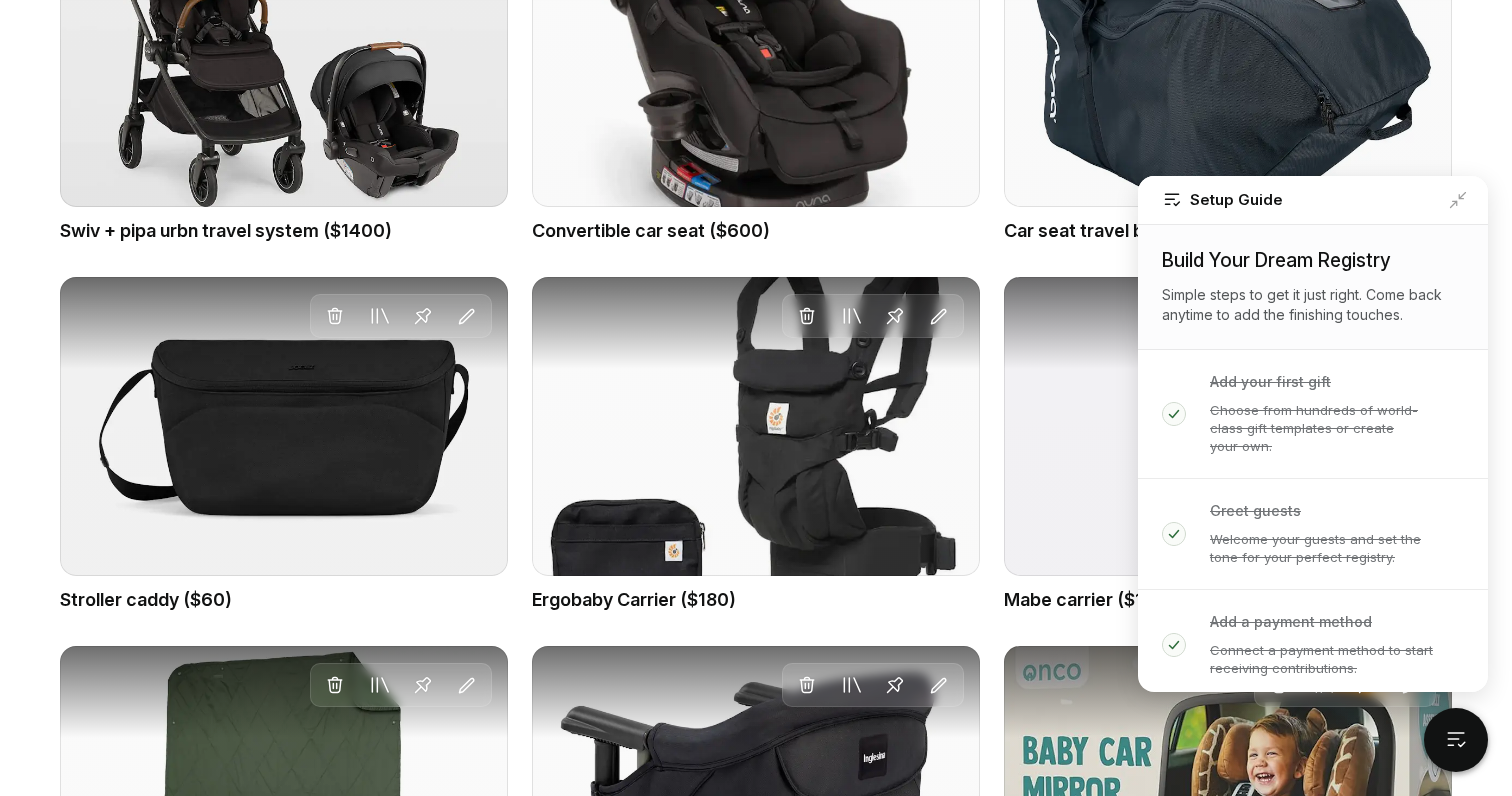 scroll, scrollTop: 1742, scrollLeft: 0, axis: vertical 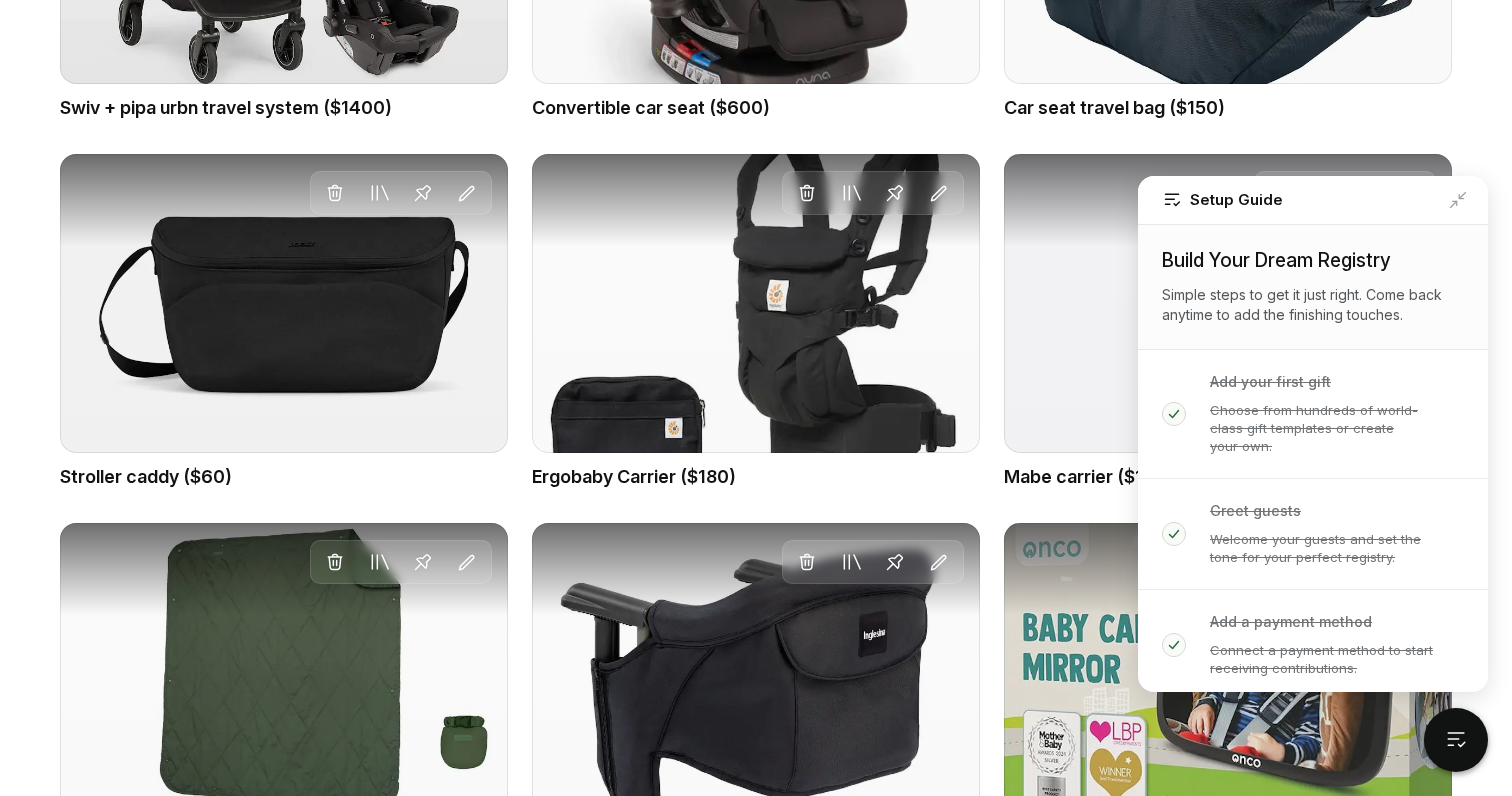 click on "Setup Guide" at bounding box center (1313, 200) 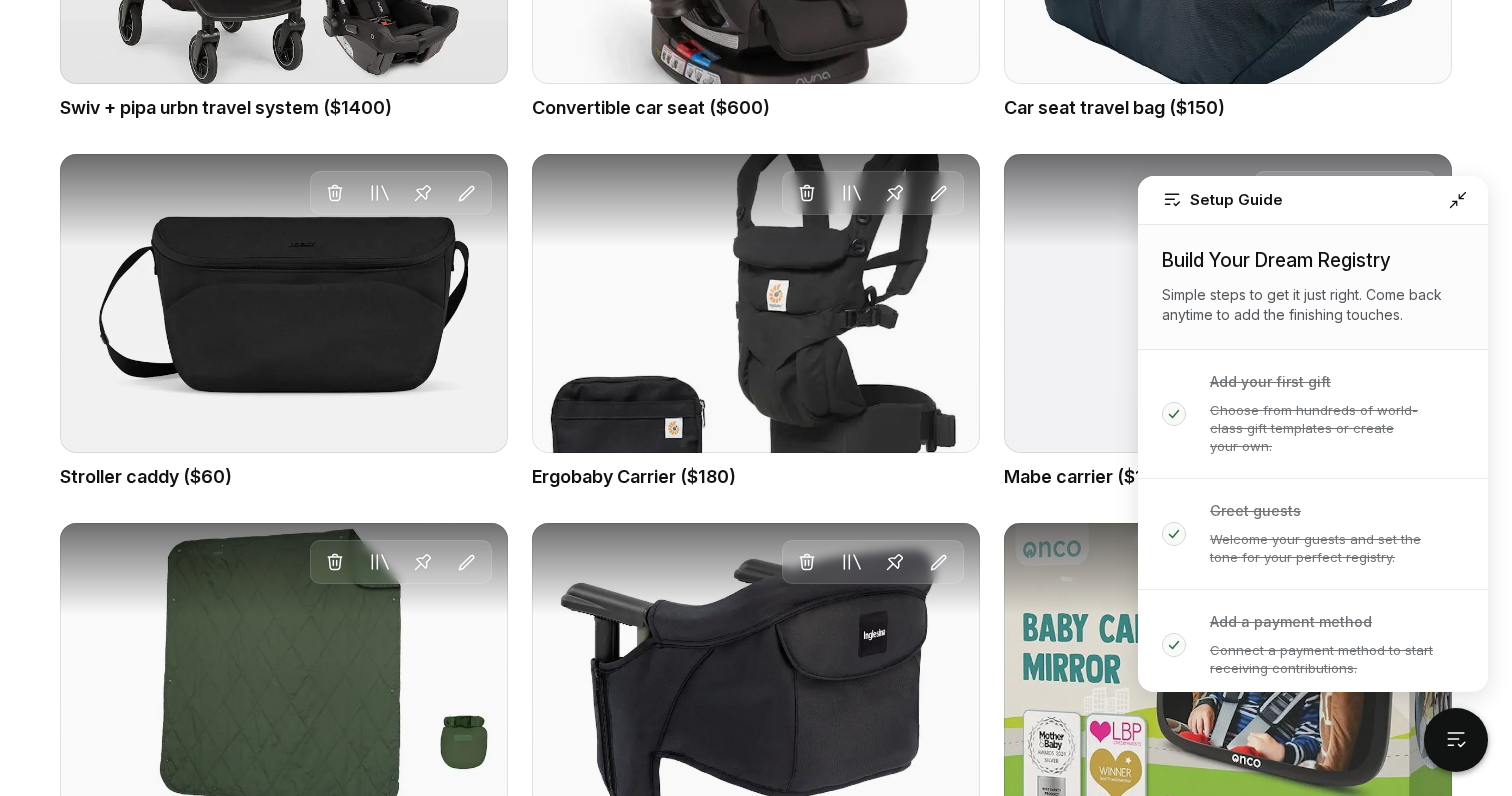 click at bounding box center [1458, 200] 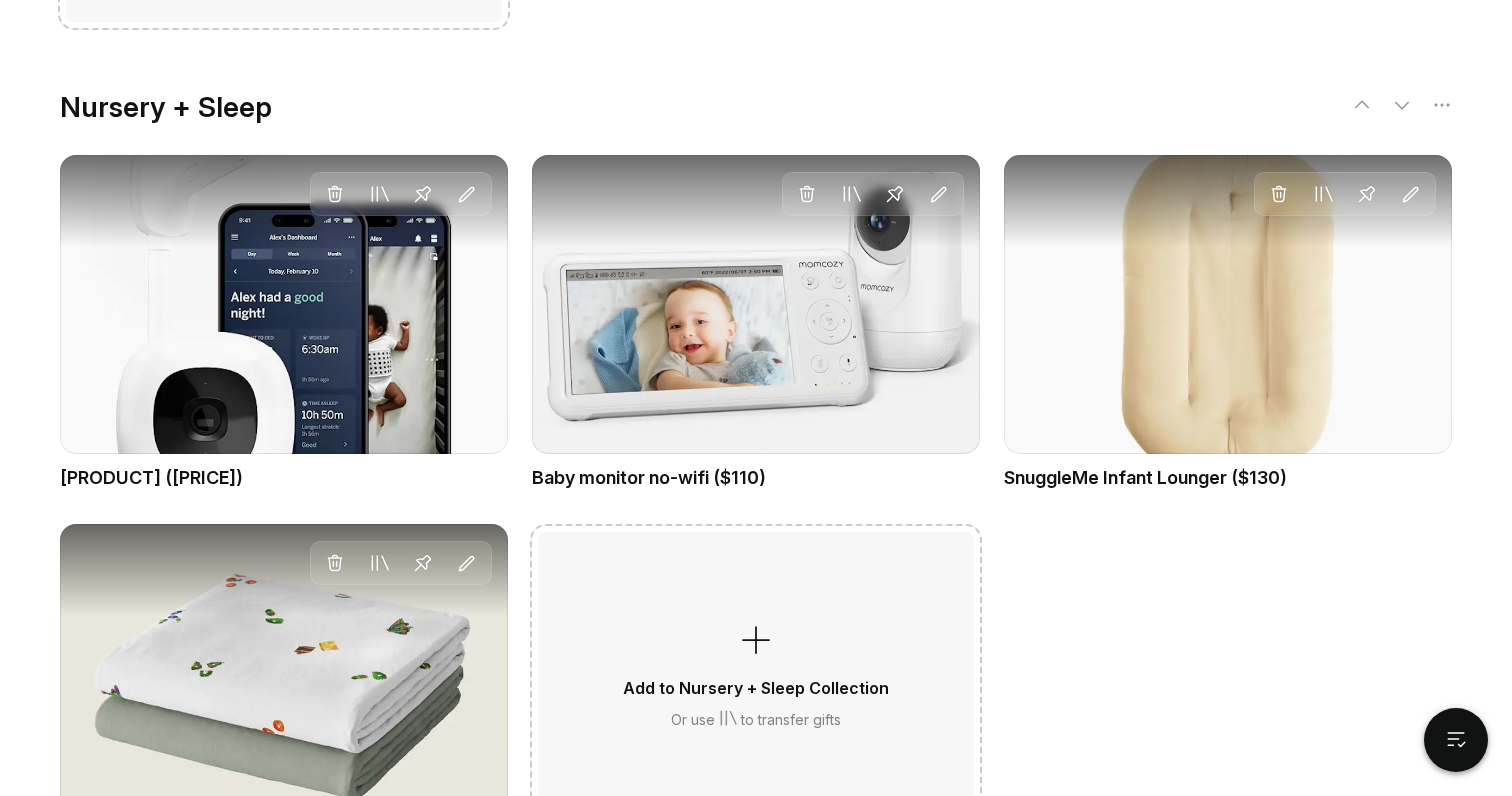 scroll, scrollTop: 3310, scrollLeft: 0, axis: vertical 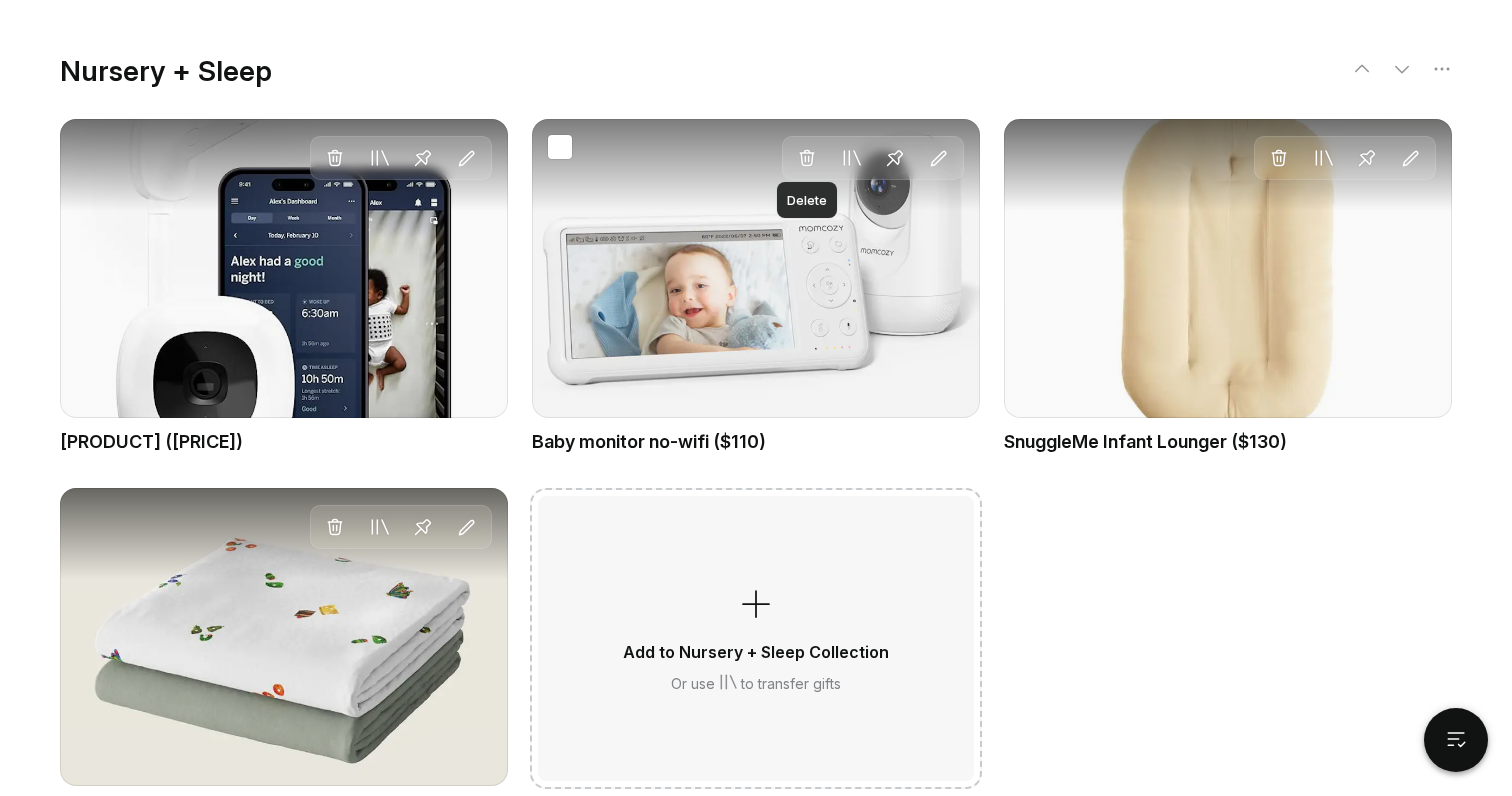 click on "Delete" at bounding box center [807, 158] 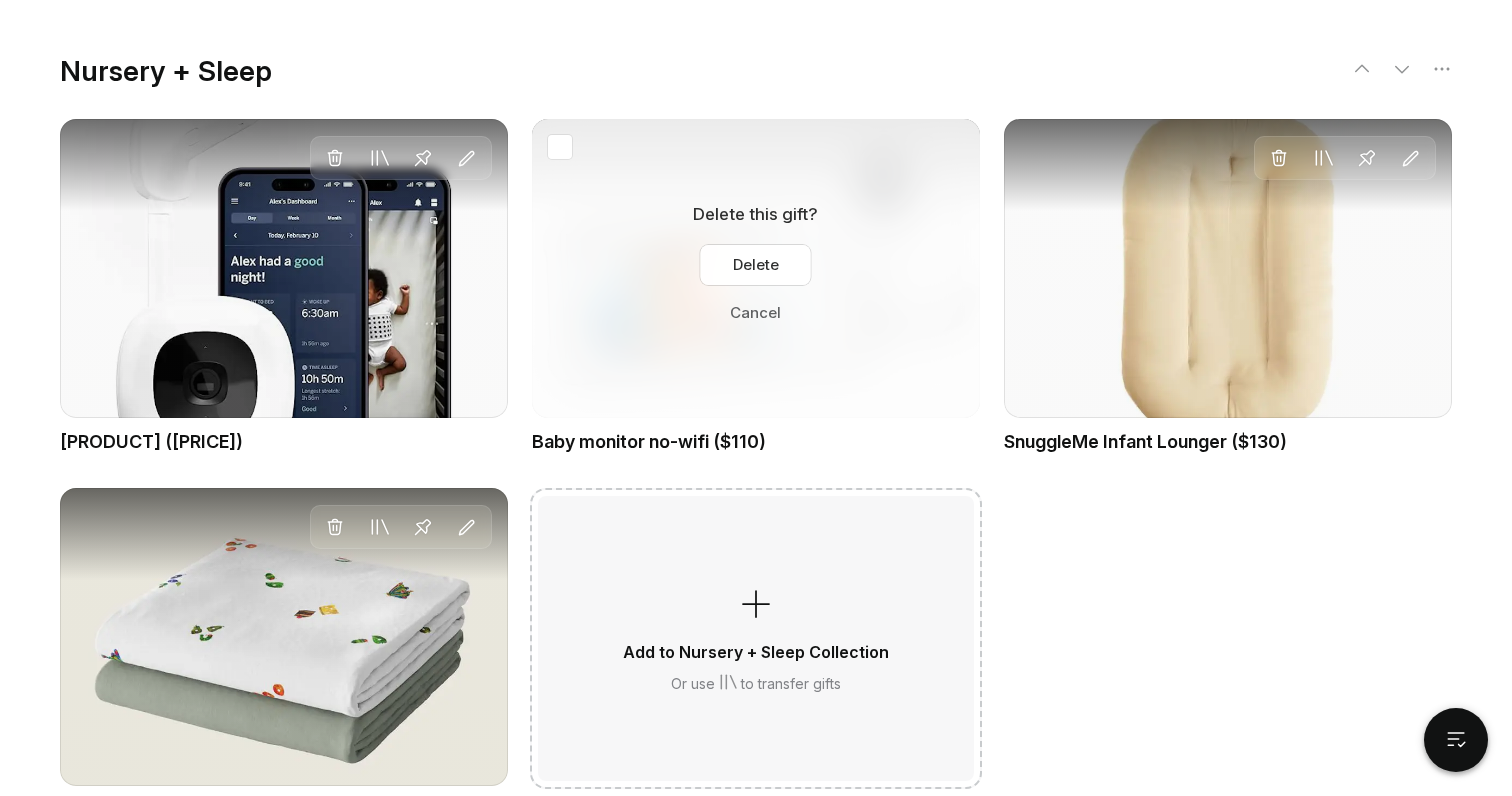 click on "Delete" at bounding box center [756, 265] 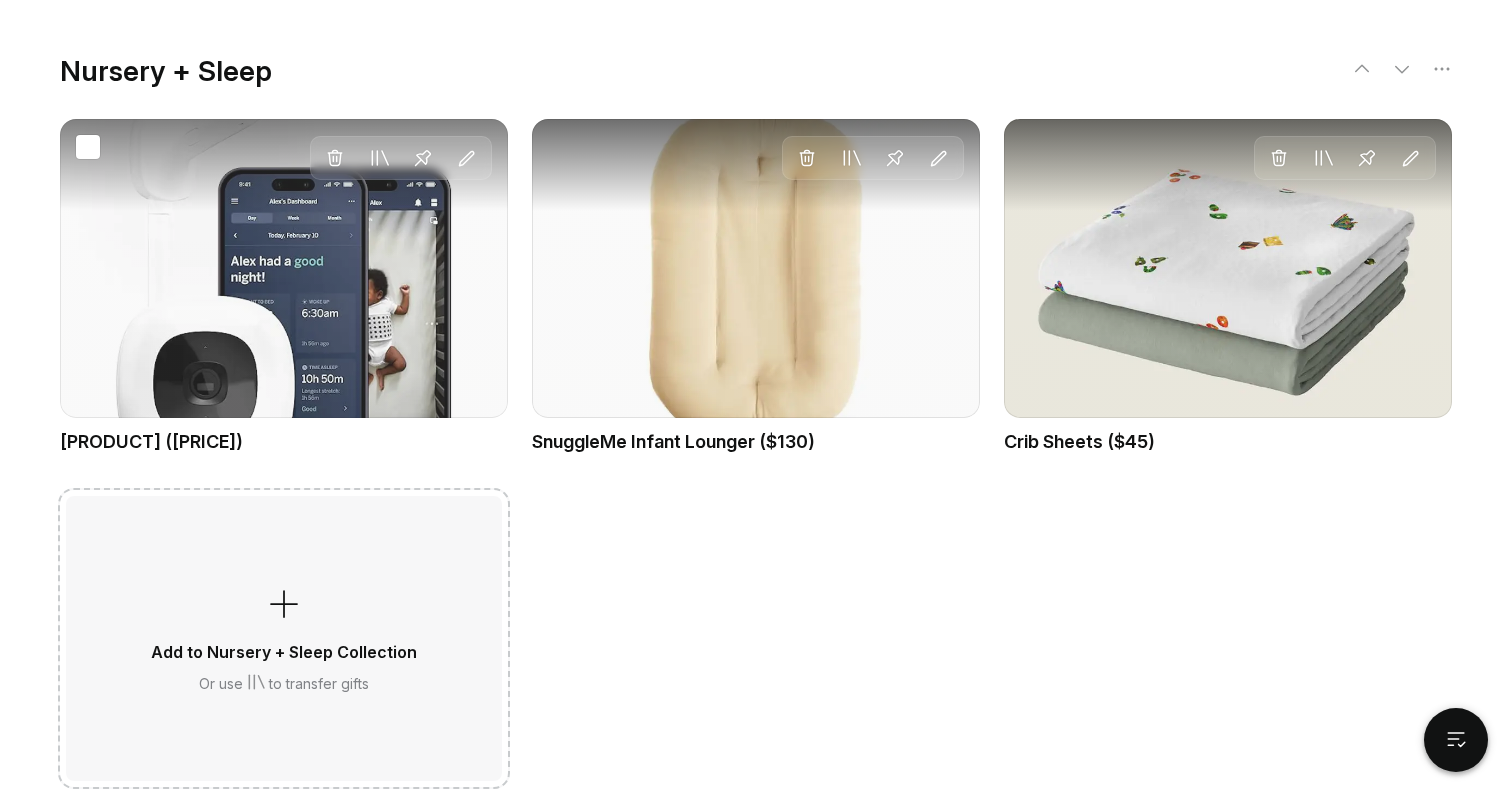 click on "Delete
Move to Collection
Pin
Edit" at bounding box center [284, 268] 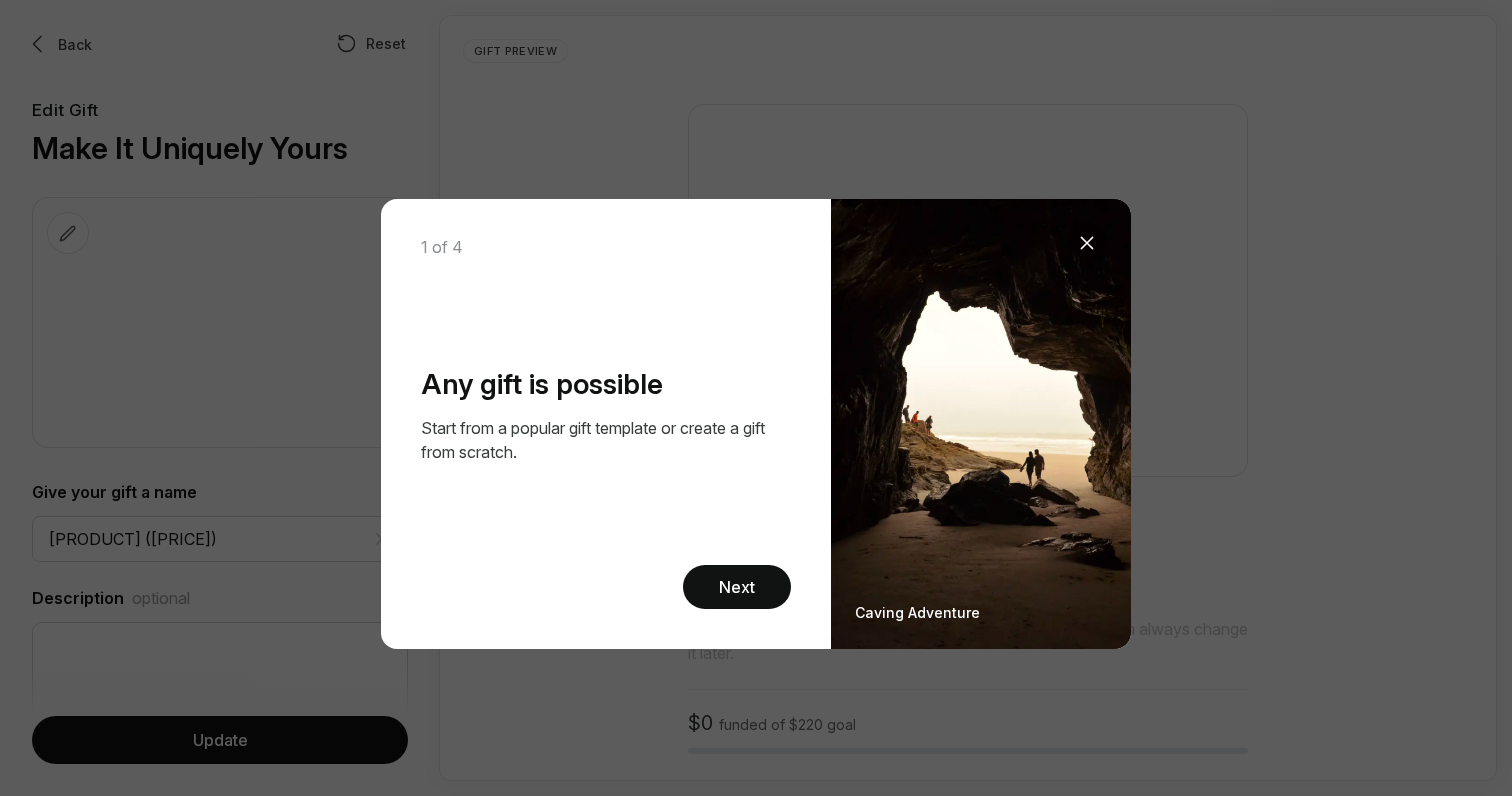 click at bounding box center (1087, 243) 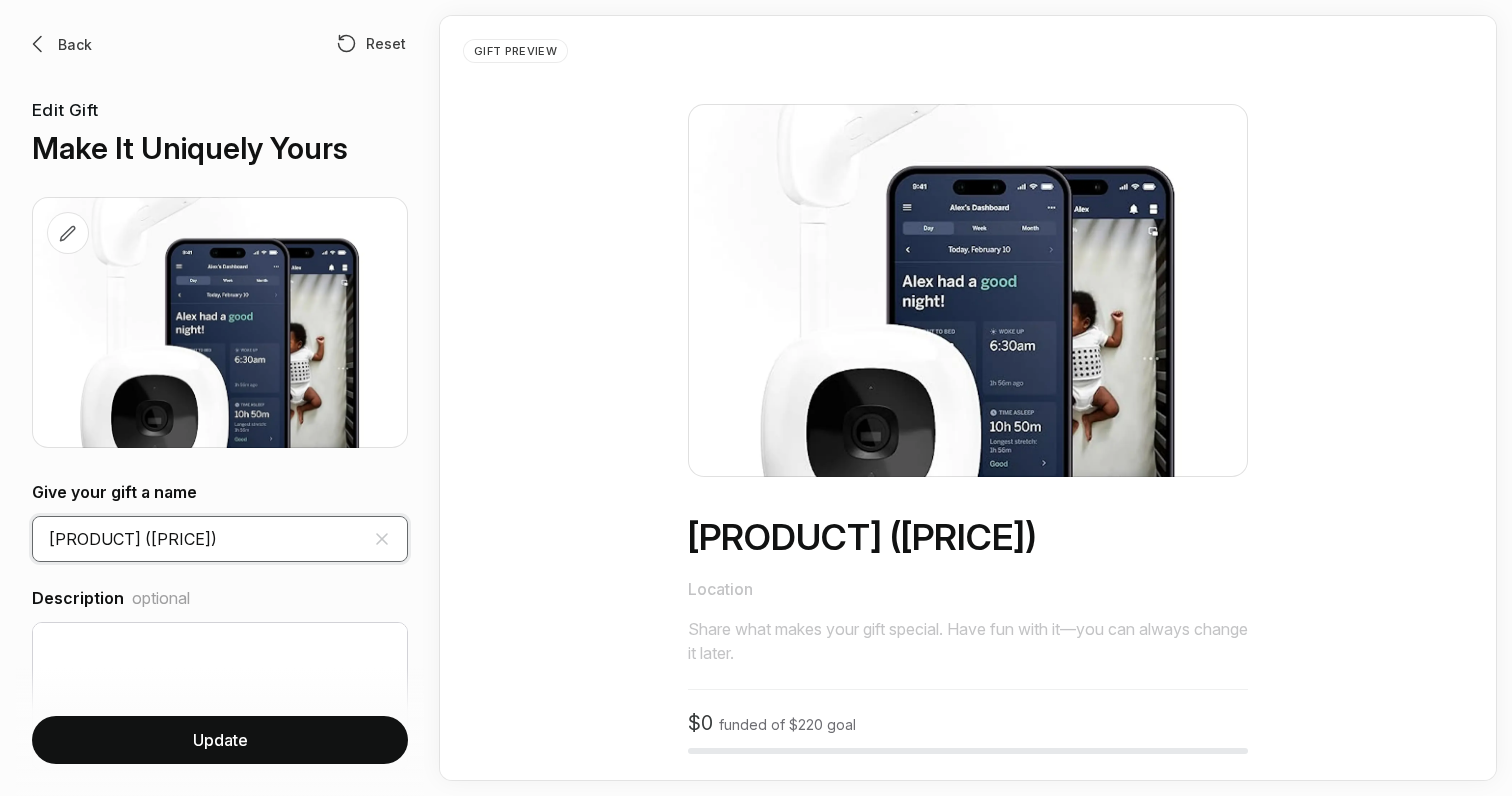 click on "[PRODUCT] ([PRICE])" at bounding box center [220, 539] 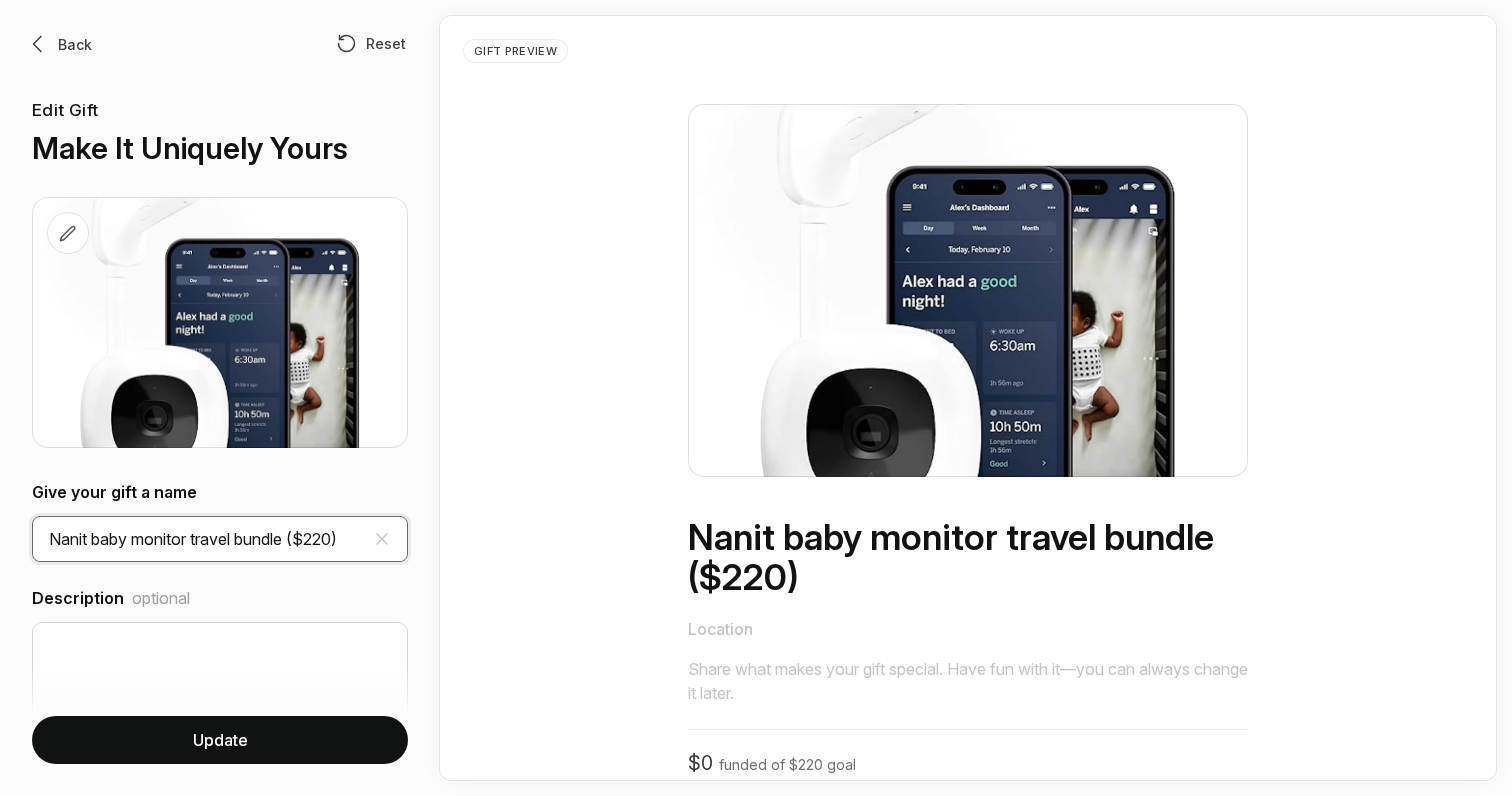click on "Nanit baby monitor travel bundle ($220)" at bounding box center [220, 539] 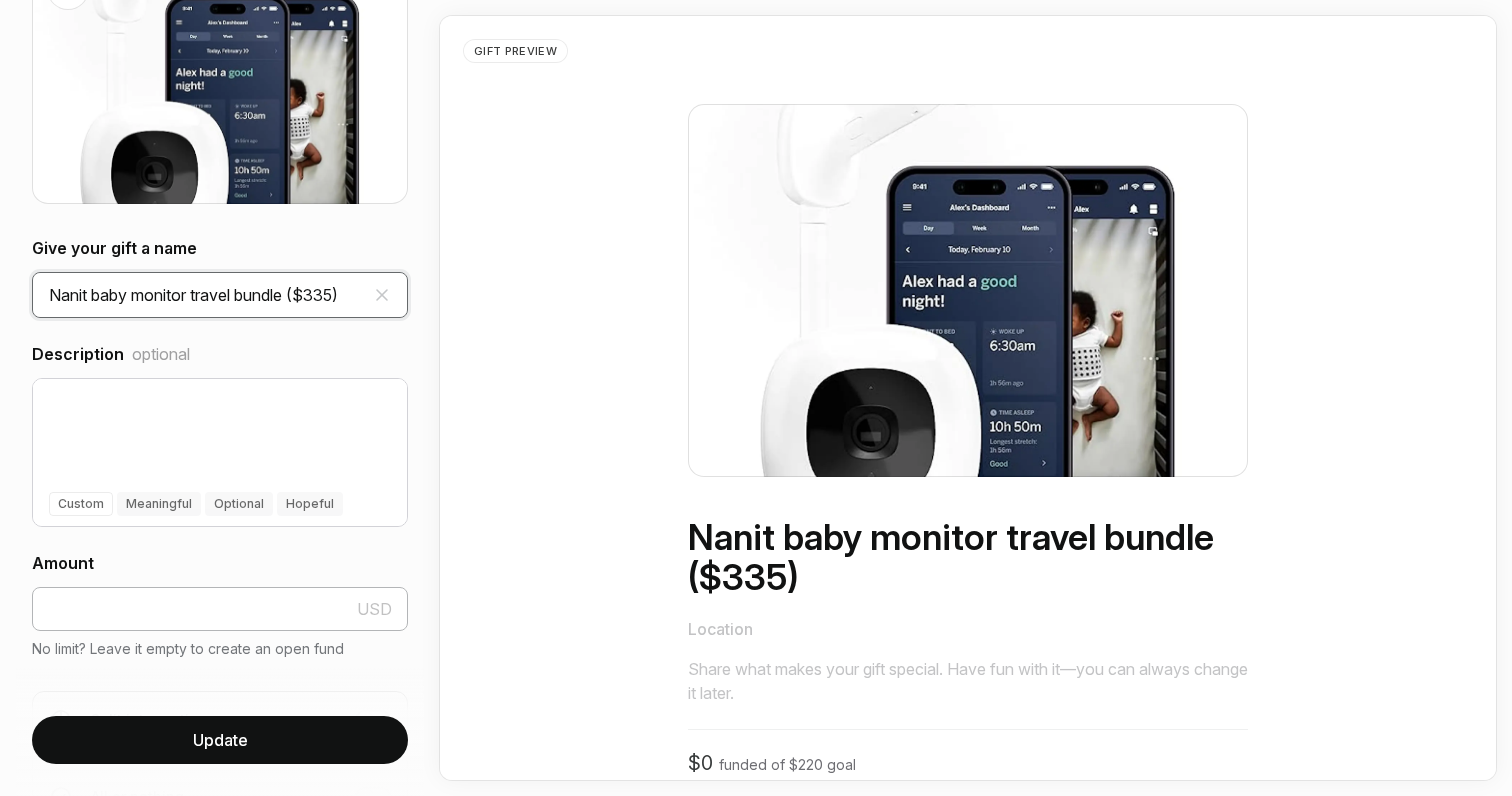 scroll, scrollTop: 266, scrollLeft: 0, axis: vertical 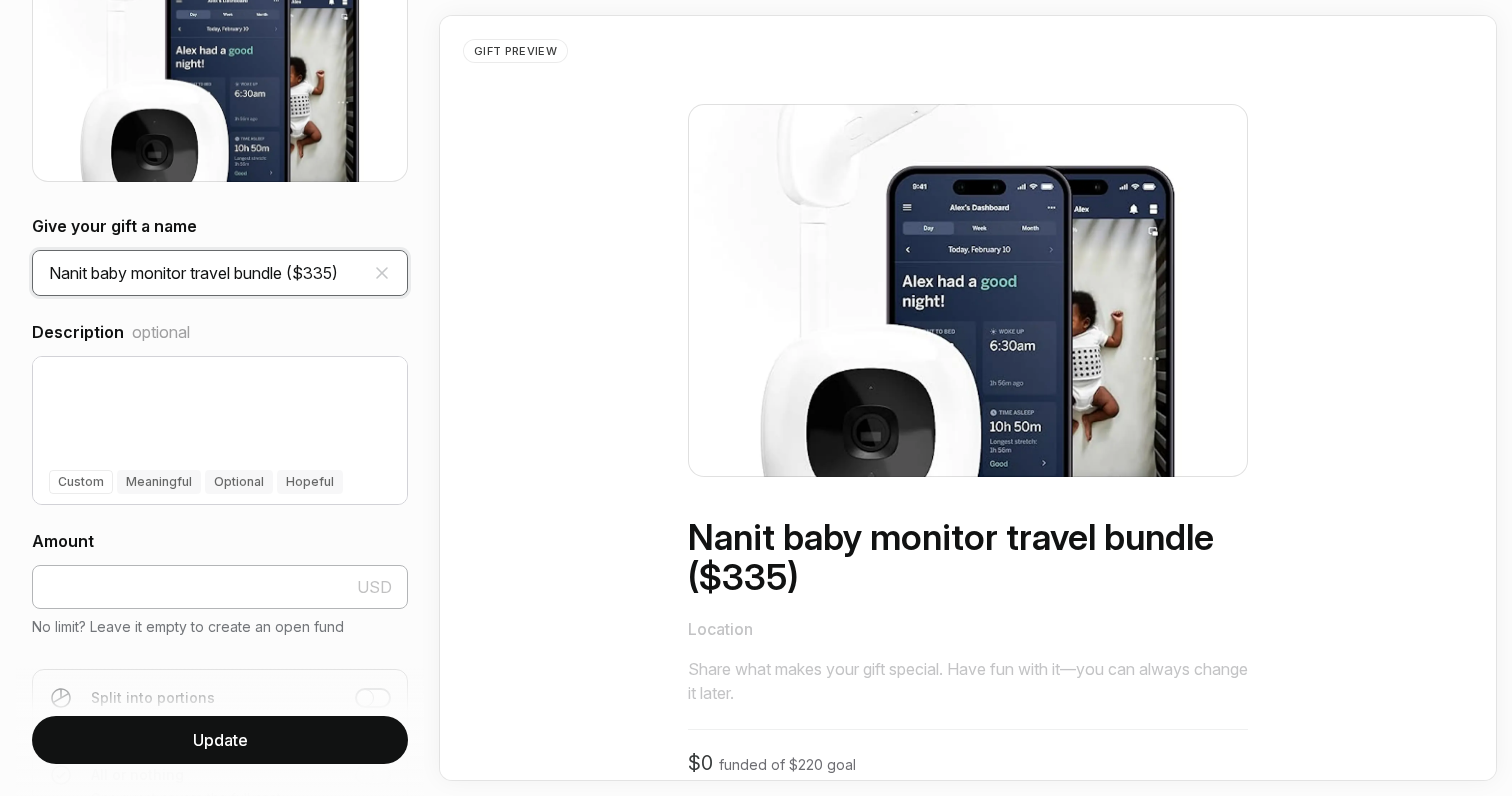 type on "Nanit baby monitor travel bundle ($335)" 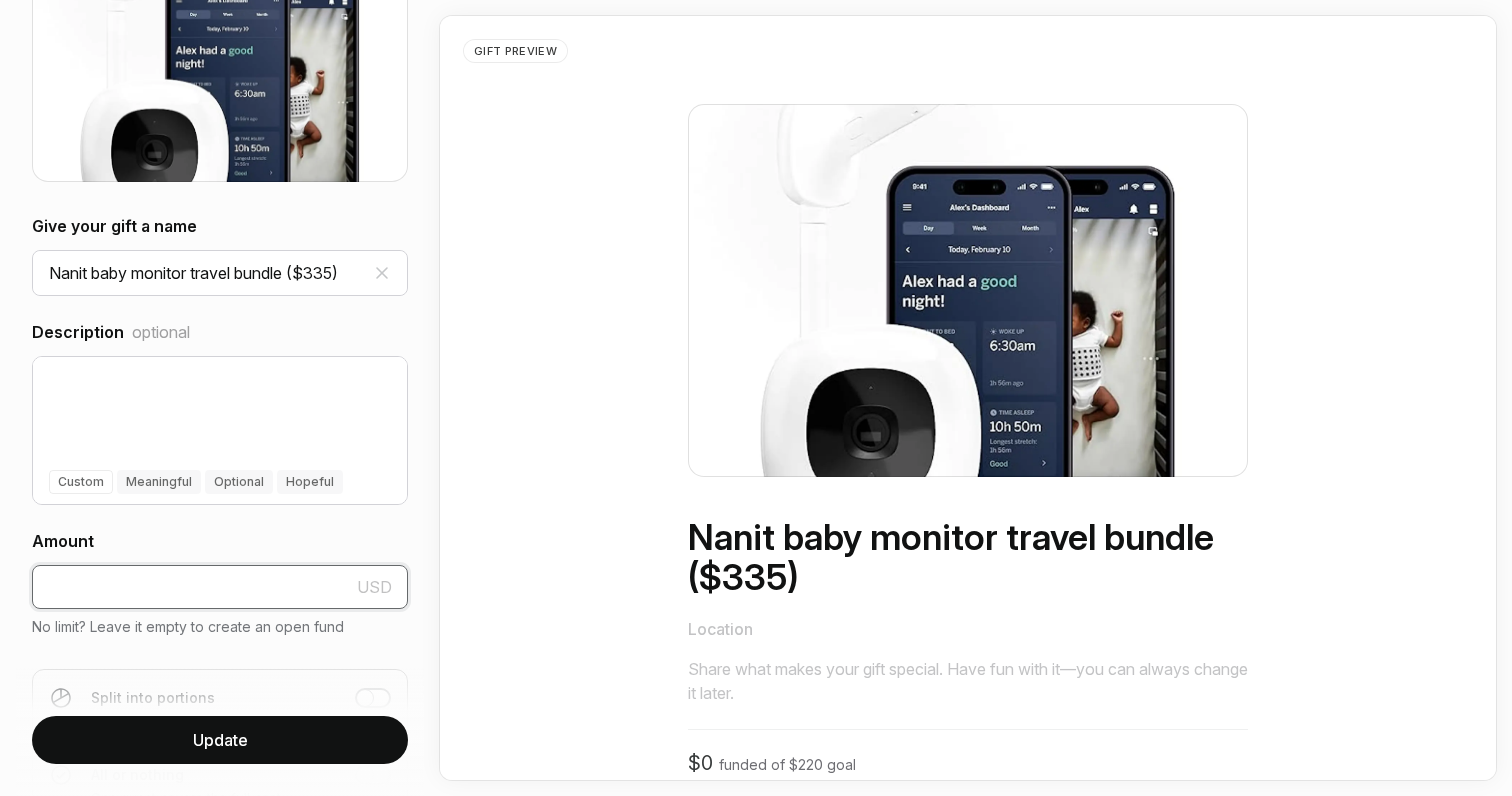 click on "[PRICE]" at bounding box center (220, 587) 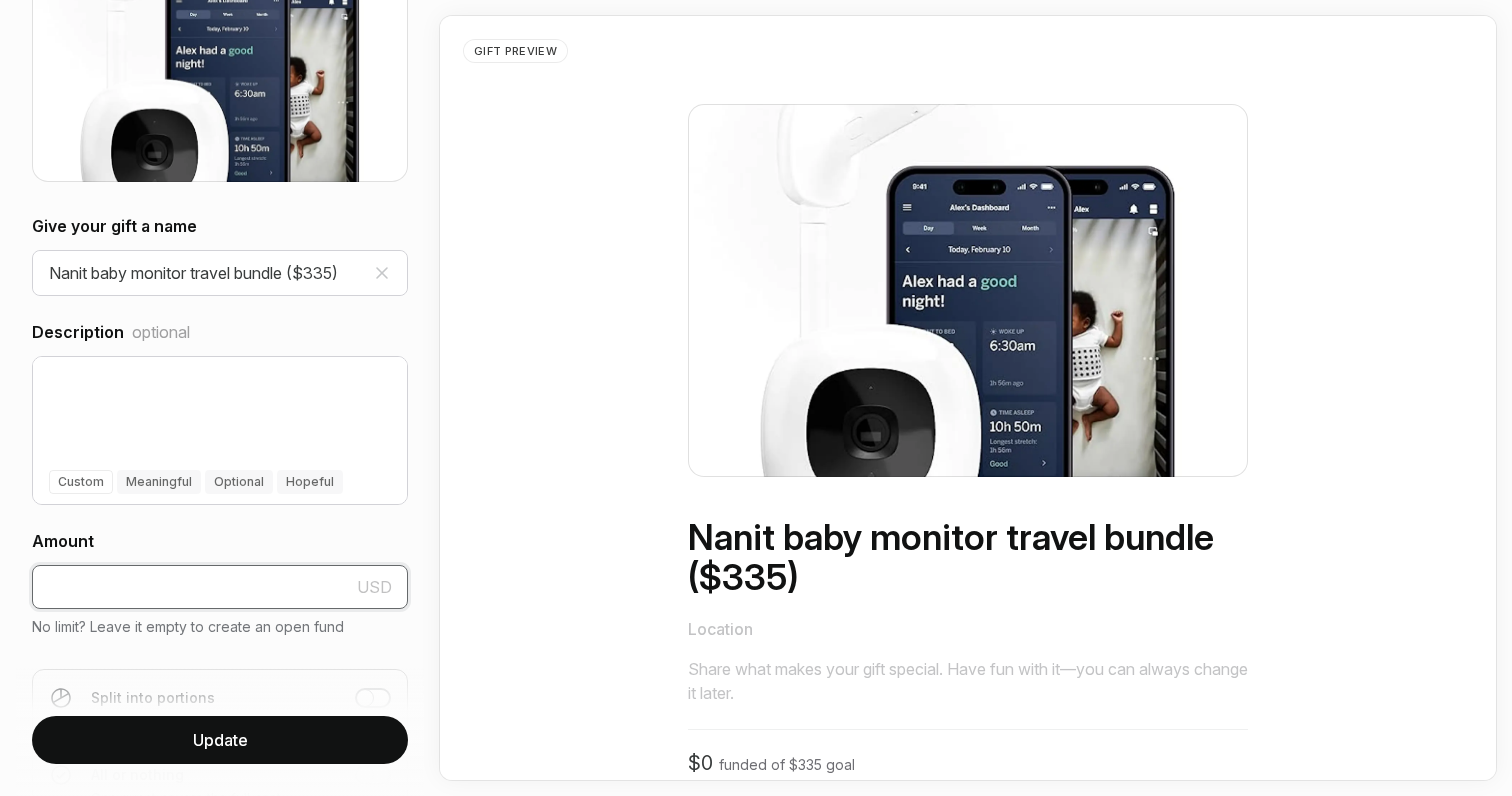 type on "[PRICE]" 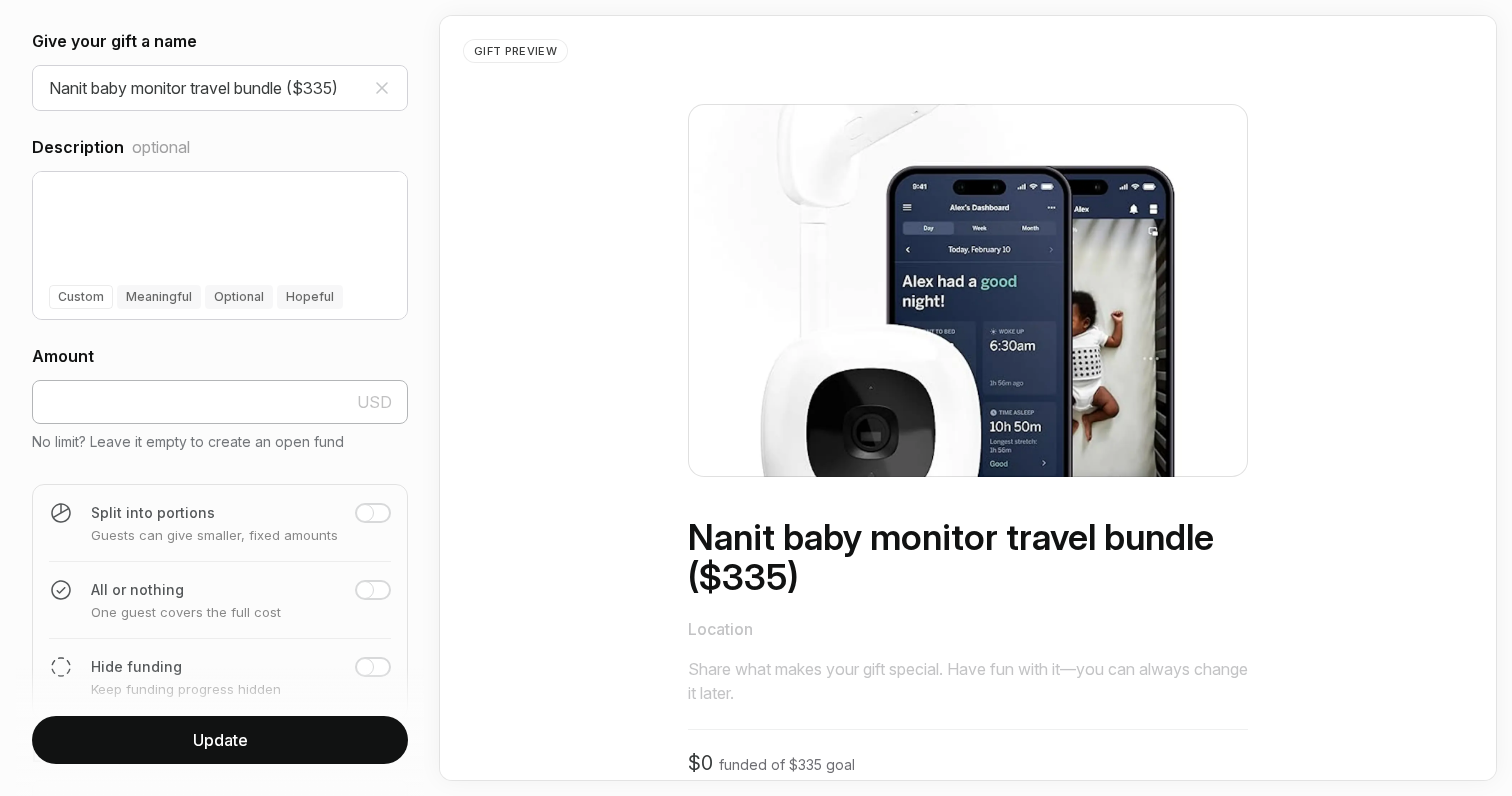 scroll, scrollTop: 475, scrollLeft: 0, axis: vertical 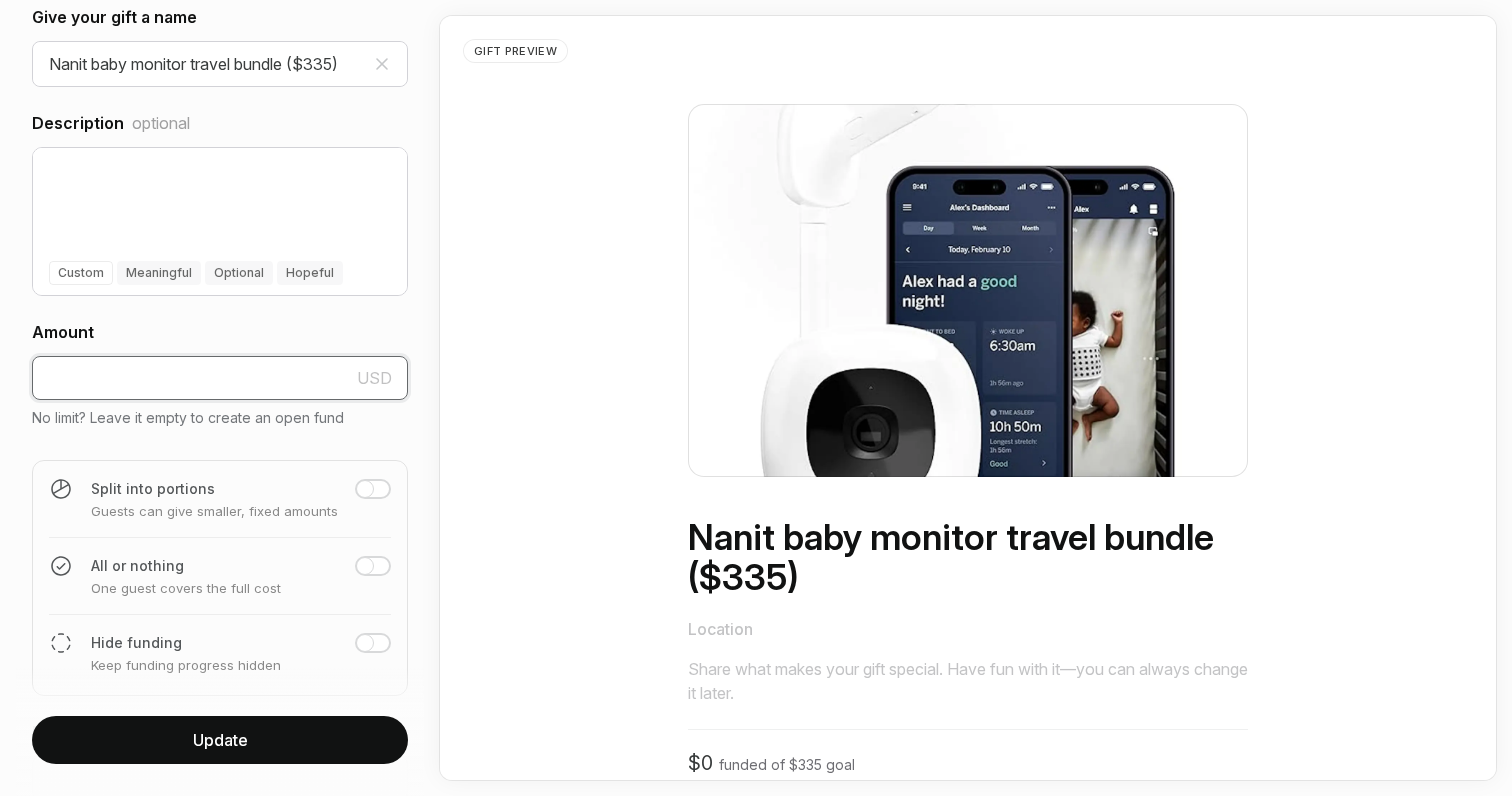click on "[PRICE]" at bounding box center (220, 378) 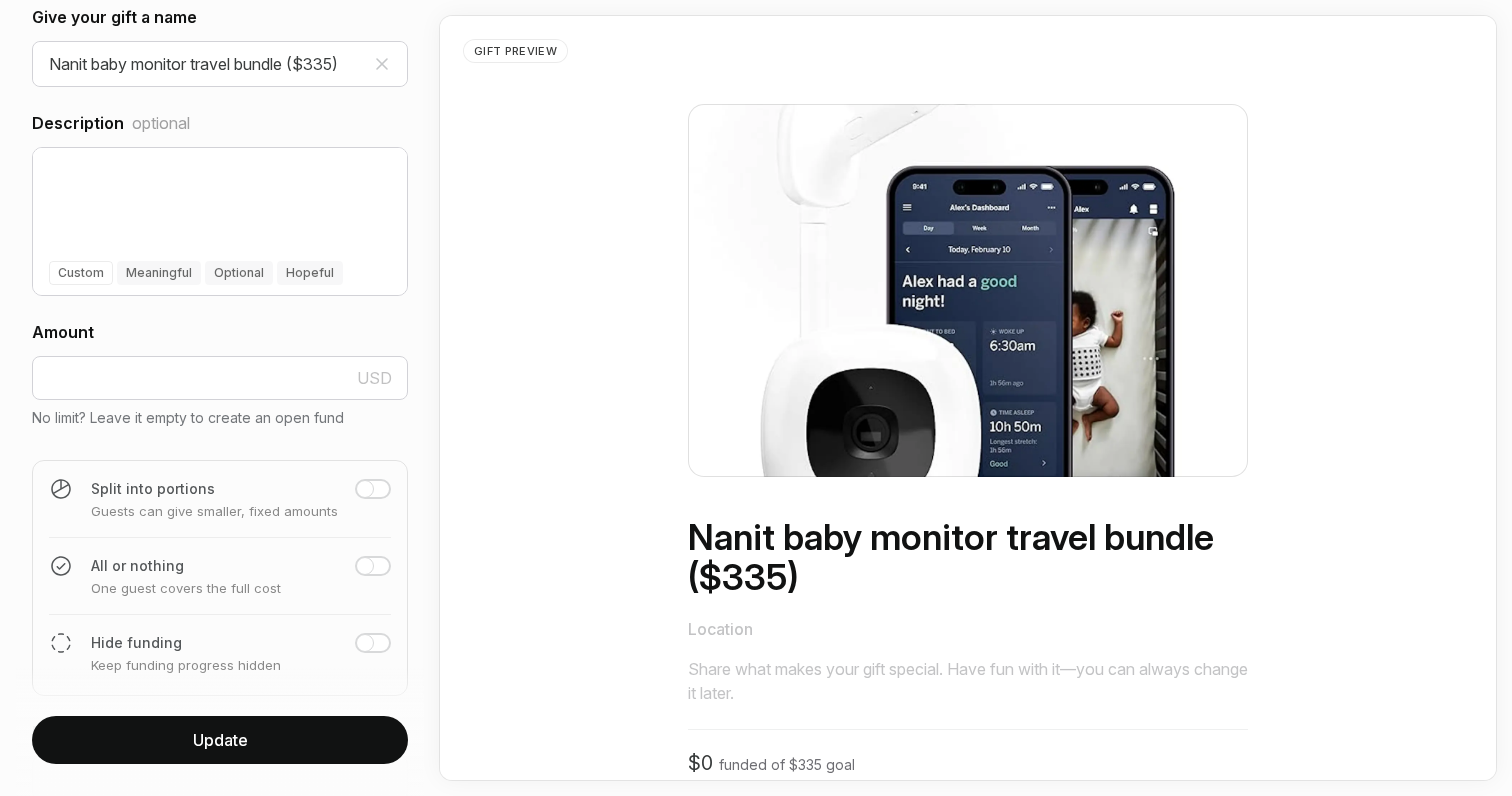 click on "Update" at bounding box center [220, 740] 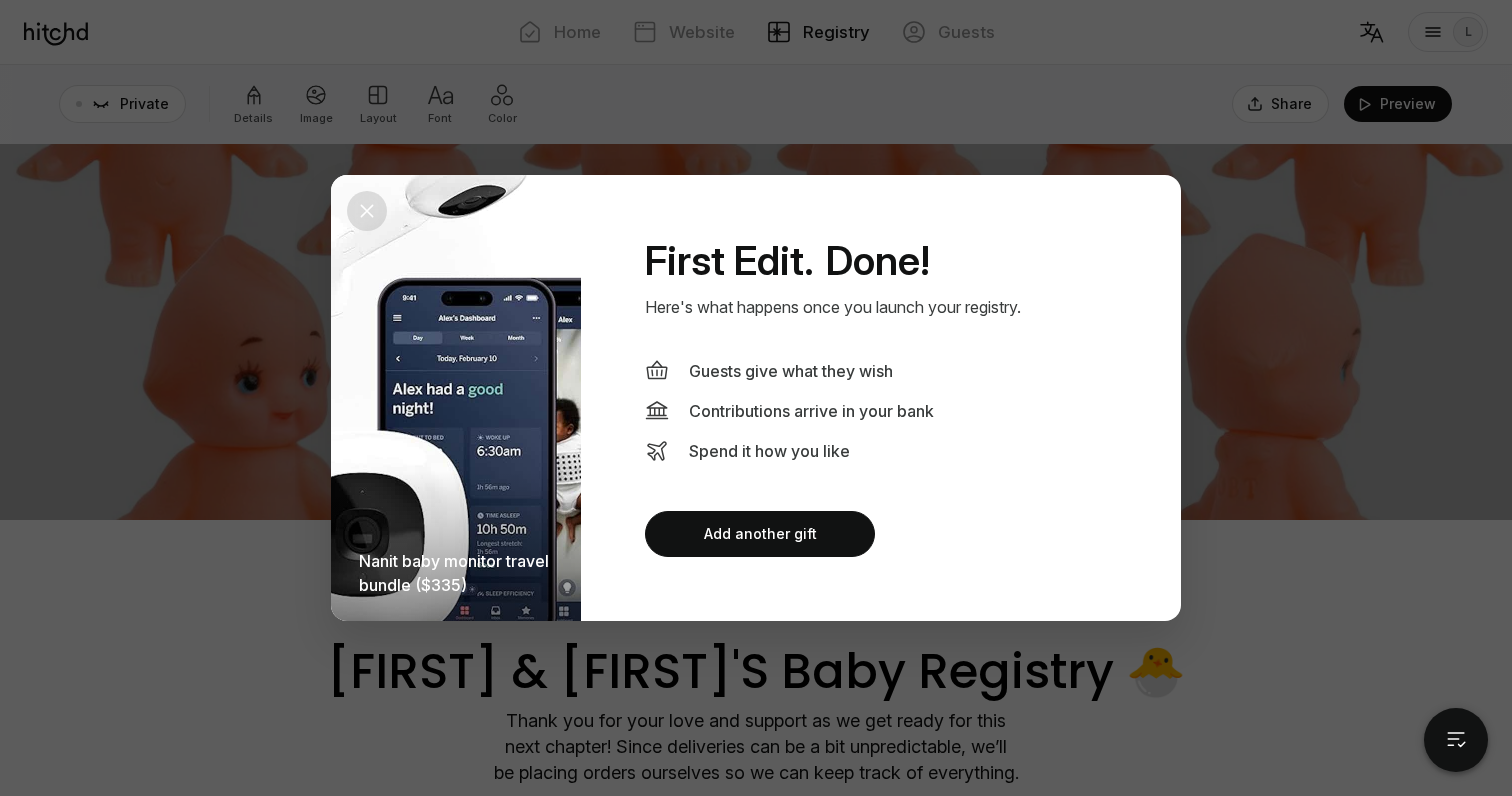 click at bounding box center [756, 398] 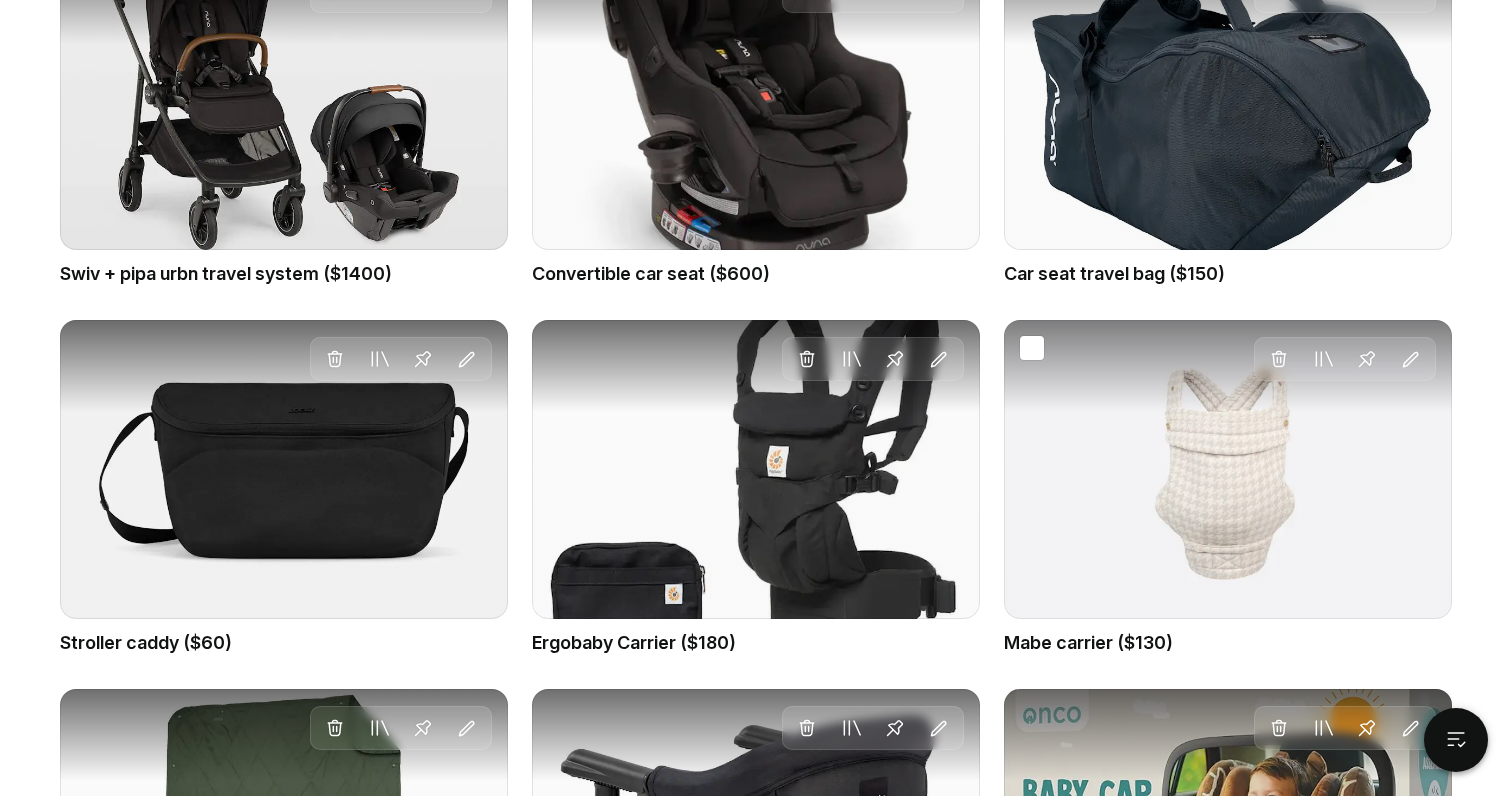 scroll, scrollTop: 1574, scrollLeft: 0, axis: vertical 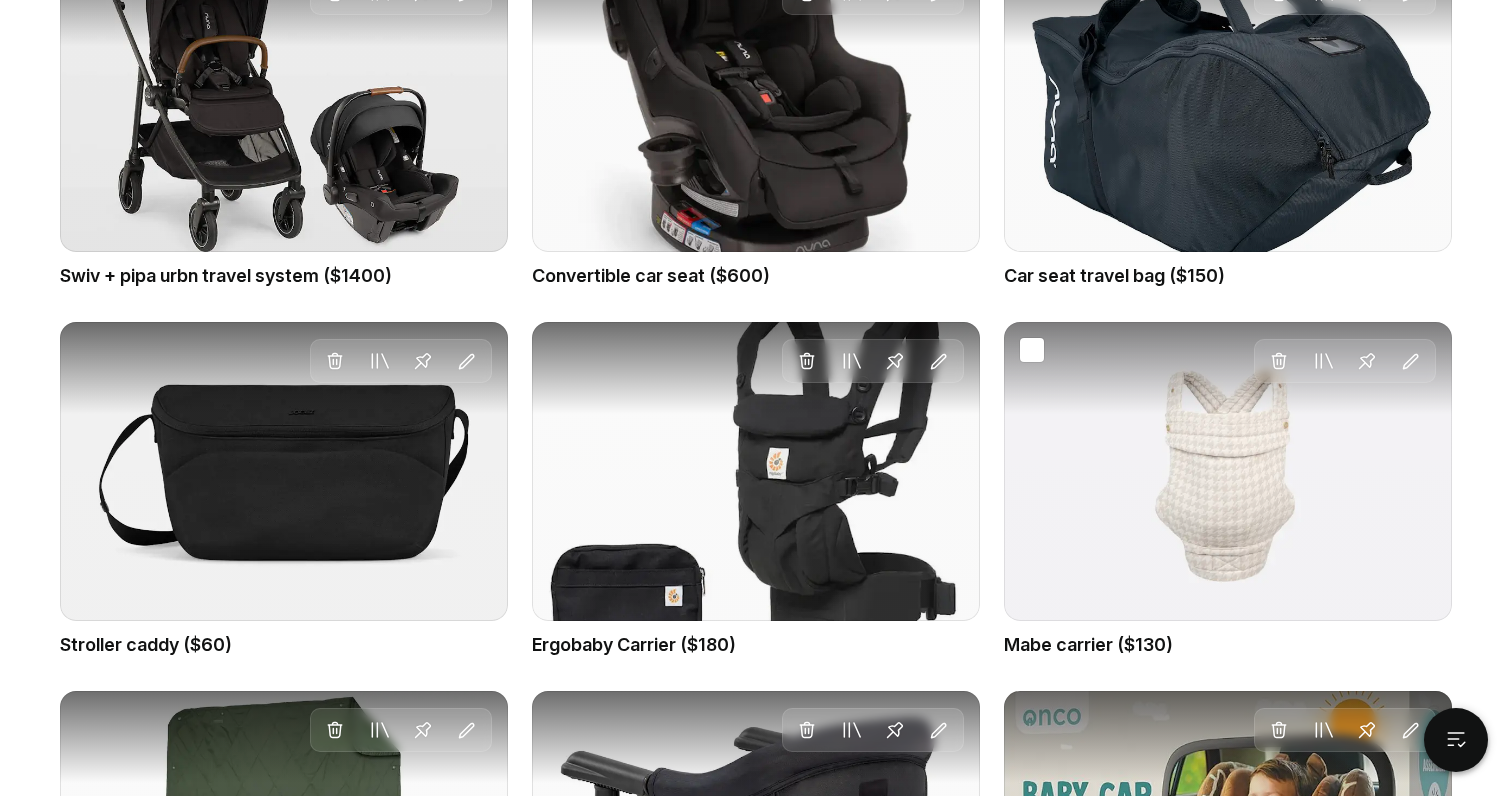 click on "Delete
Move to Collection
Pin
Edit" at bounding box center (1228, 471) 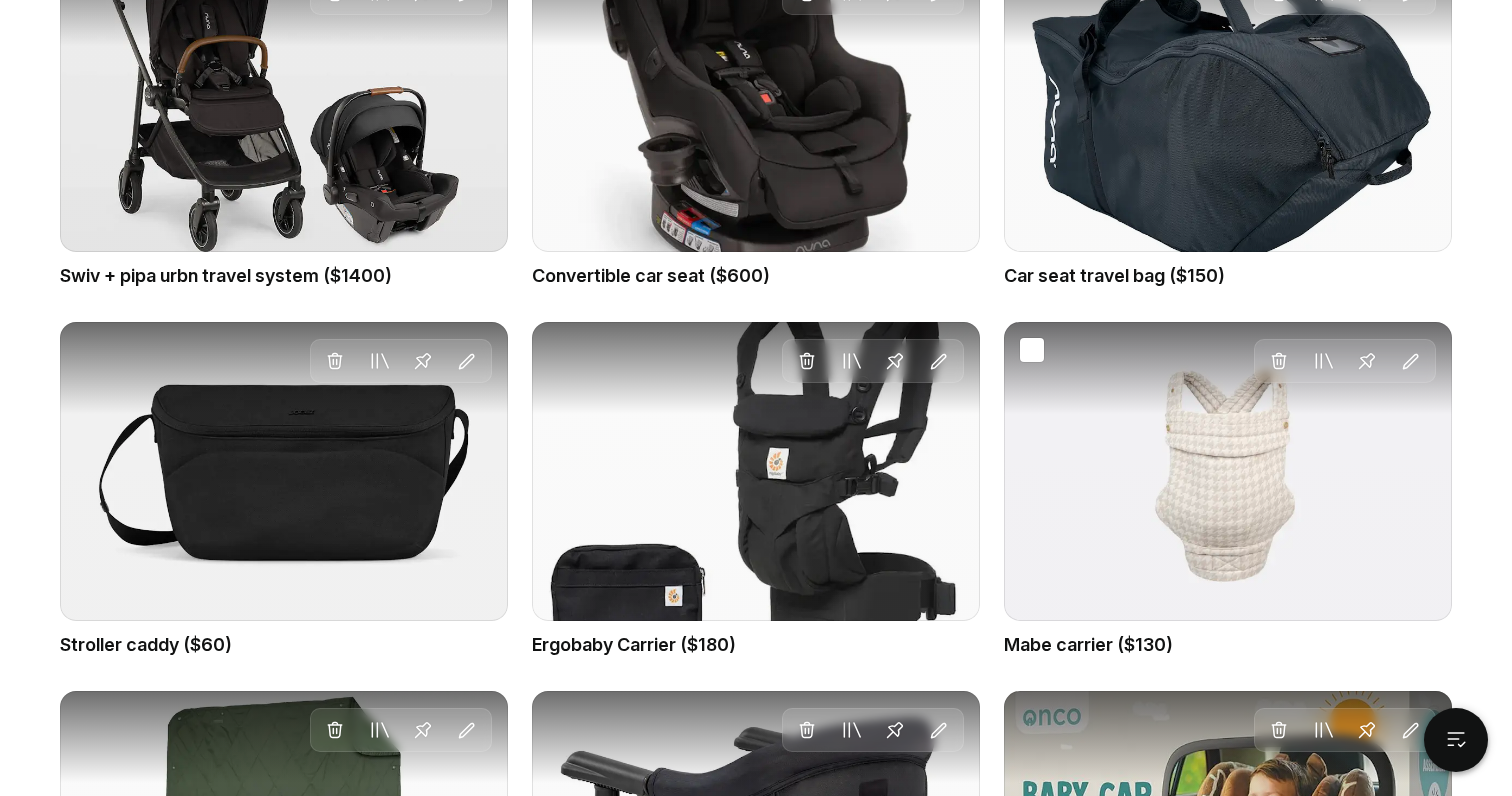scroll, scrollTop: 0, scrollLeft: 0, axis: both 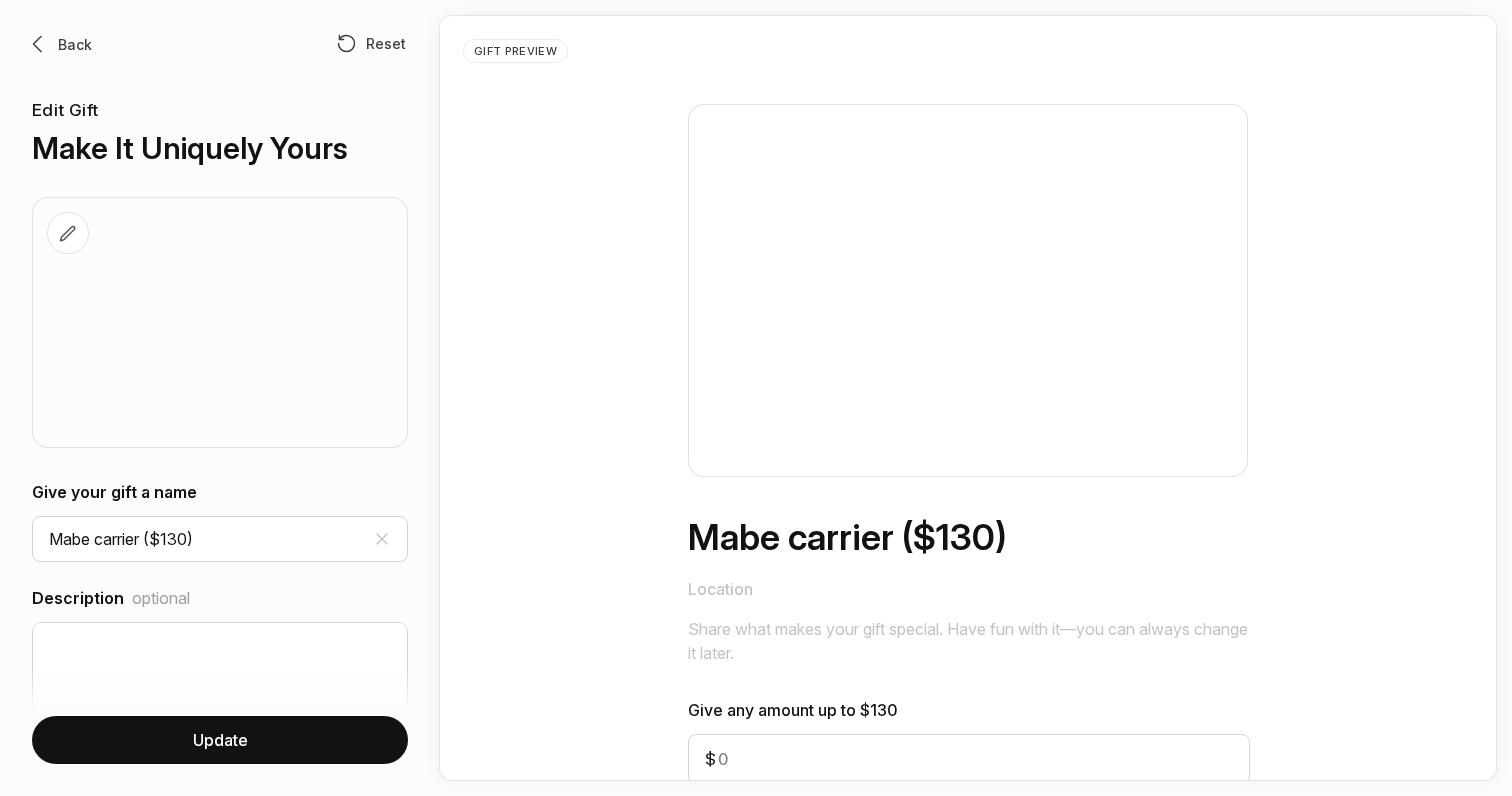 click at bounding box center (220, 322) 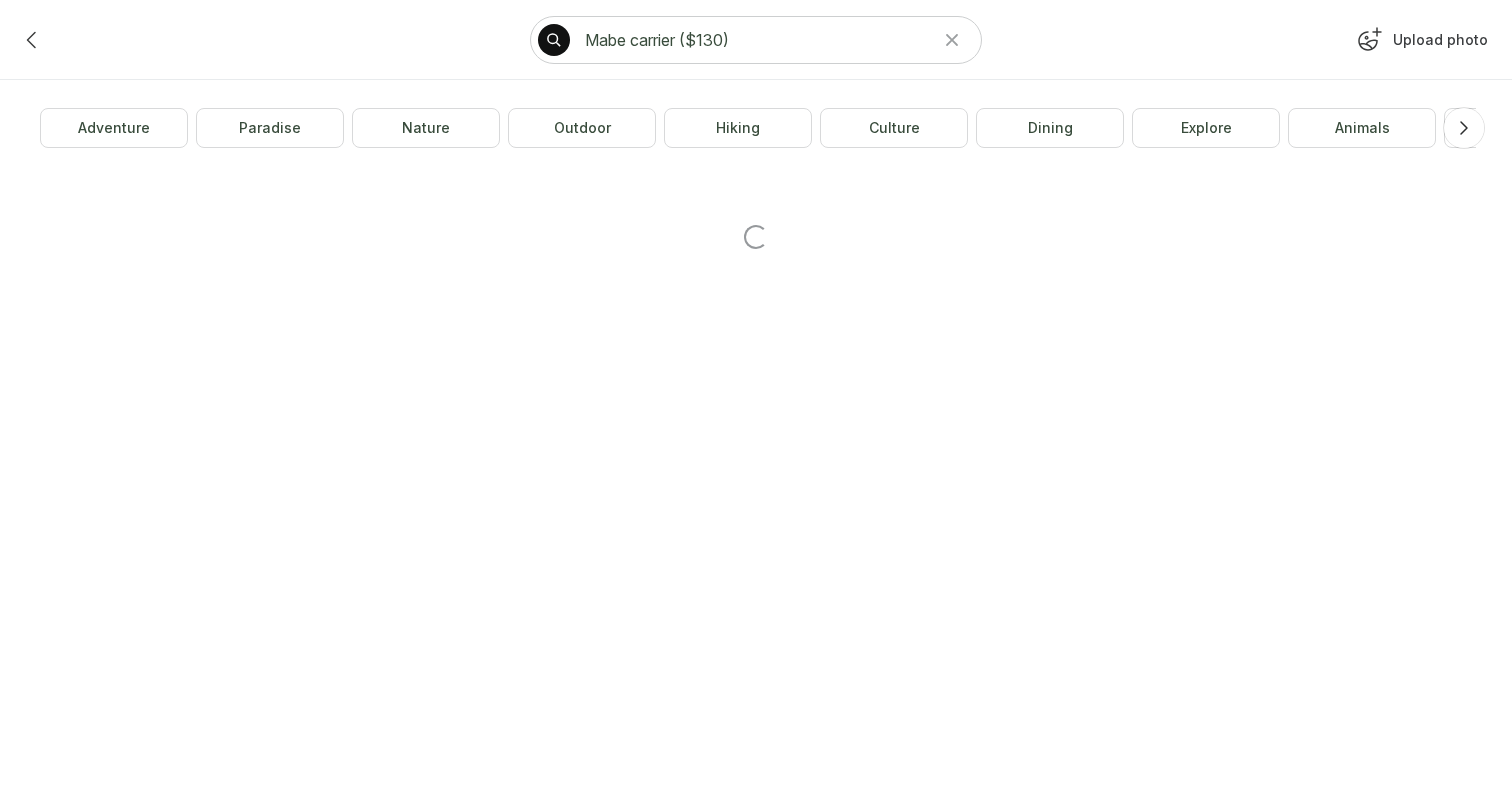 click on "Upload photo" at bounding box center (1420, 44) 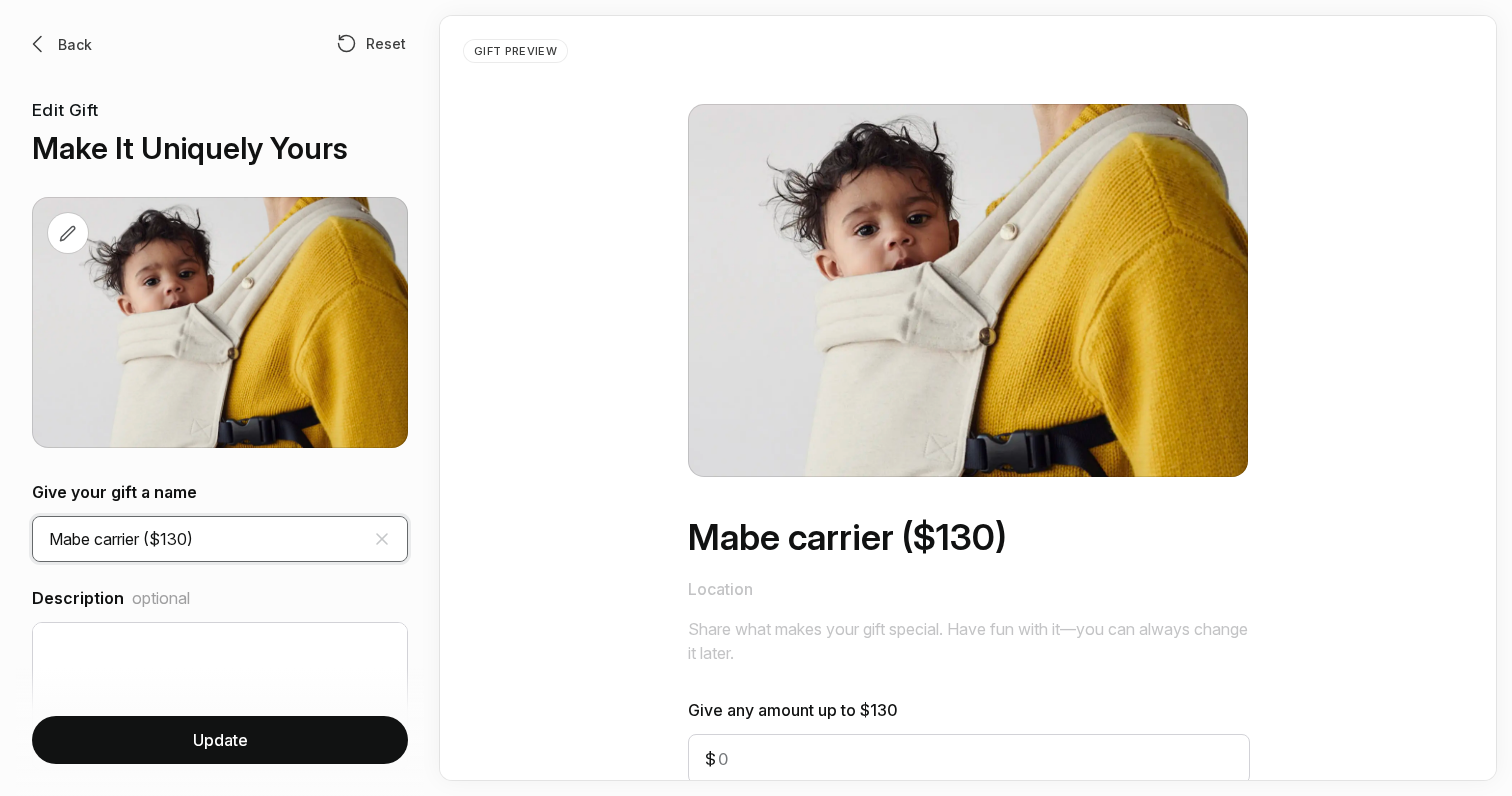 click on "Mabe carrier ($130)" at bounding box center (220, 539) 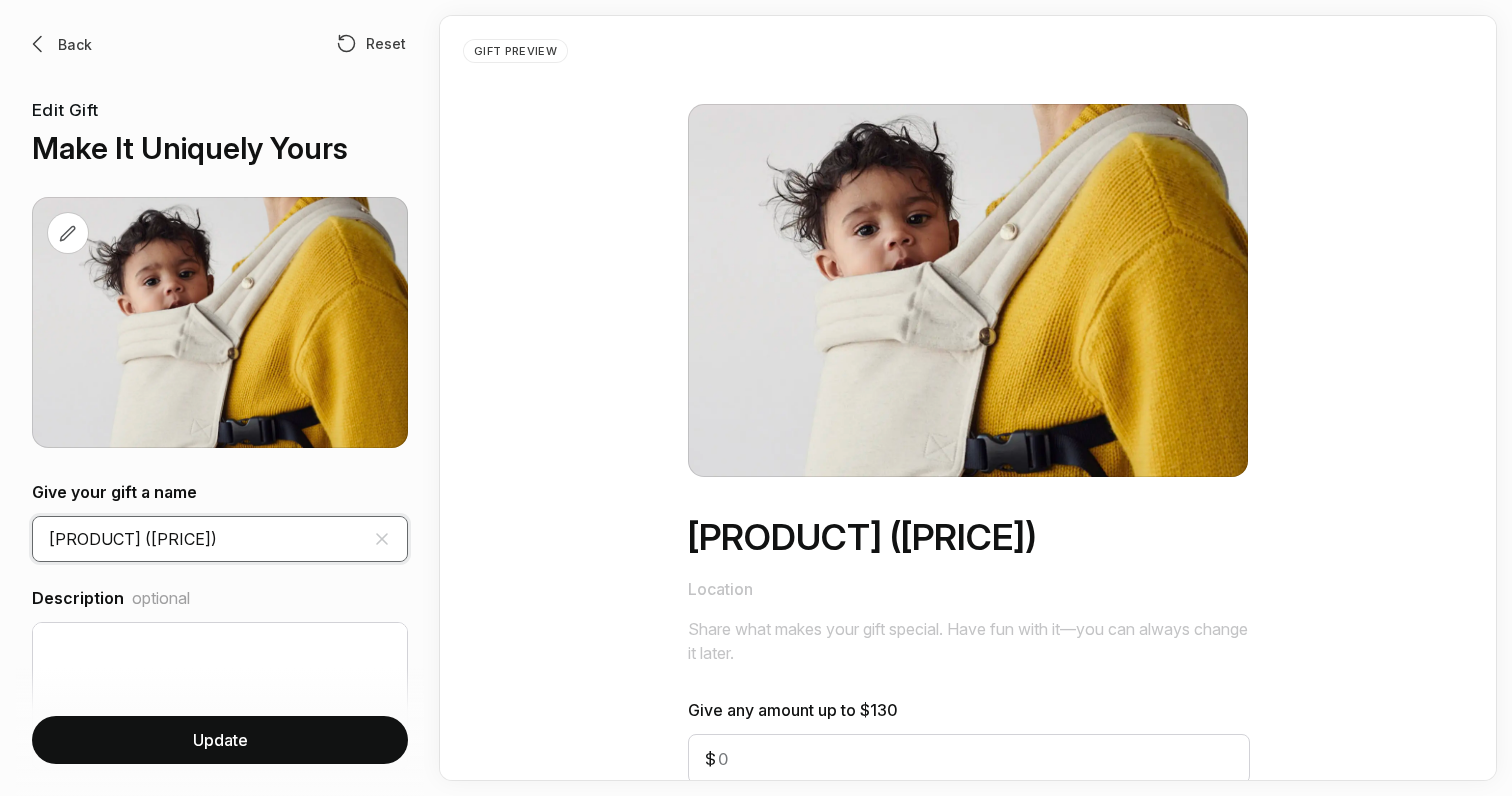 click on "[PRODUCT] ([PRICE])" at bounding box center (220, 539) 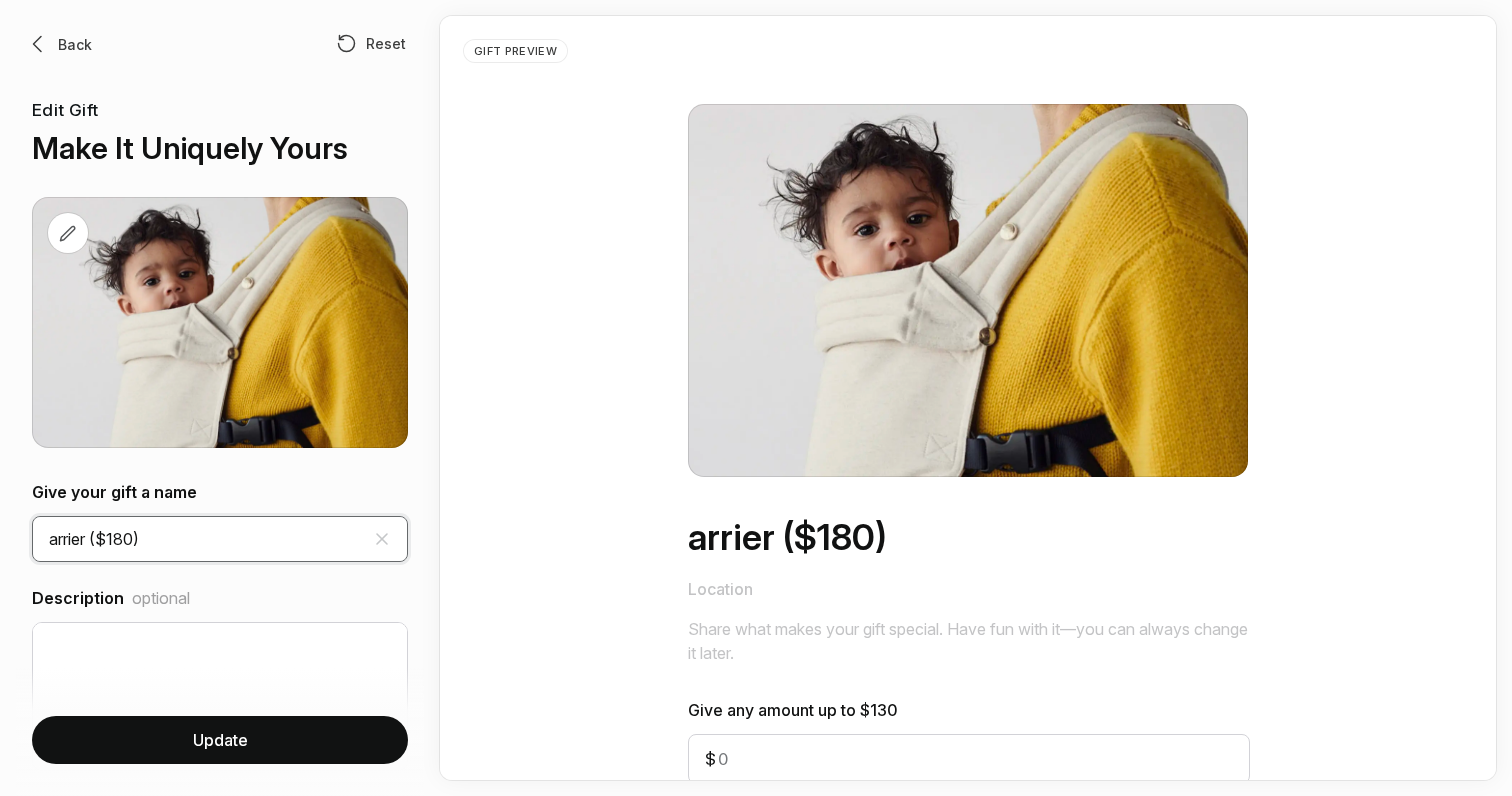type on "arrier ($180)" 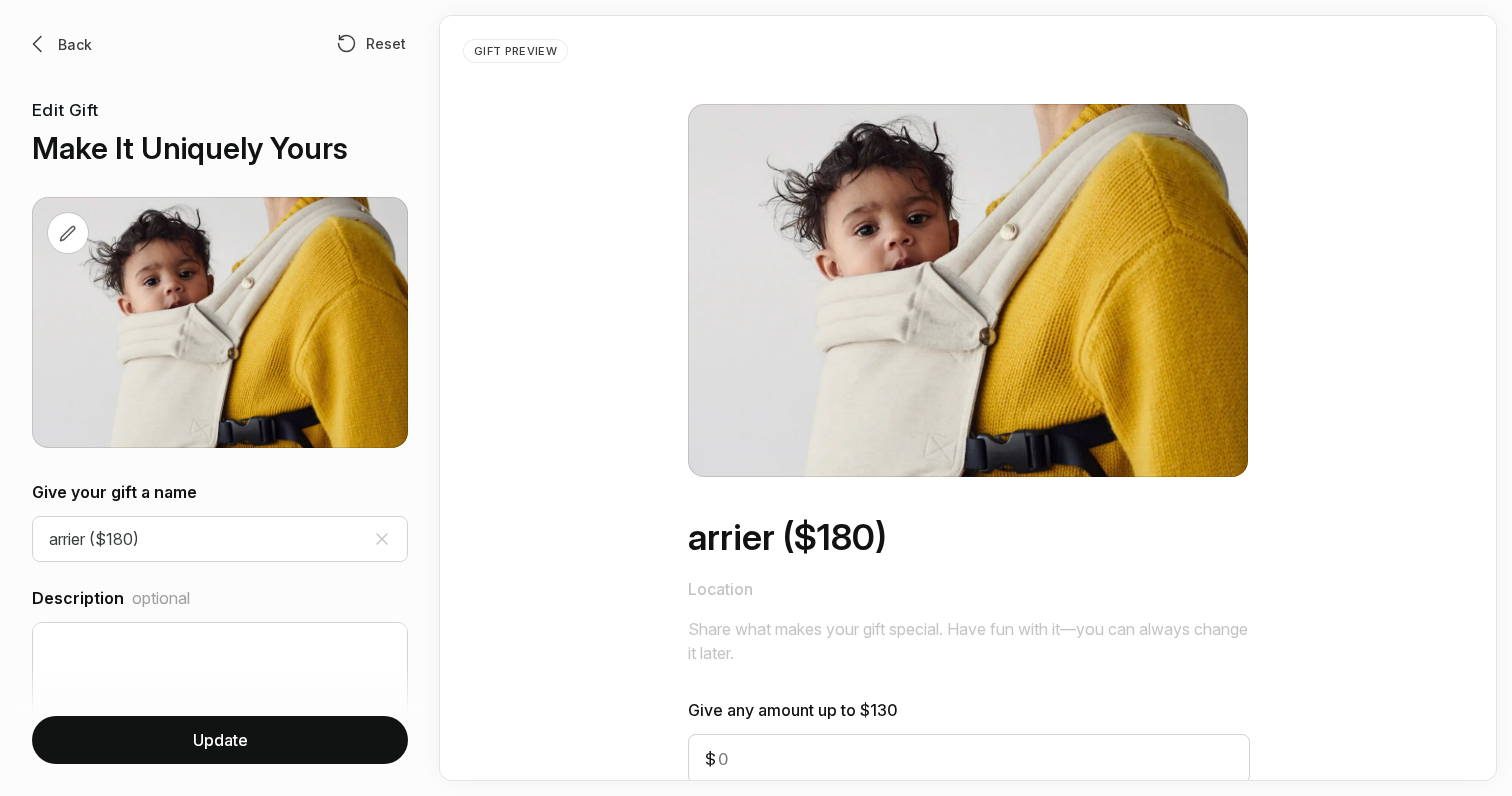 click at bounding box center [38, 44] 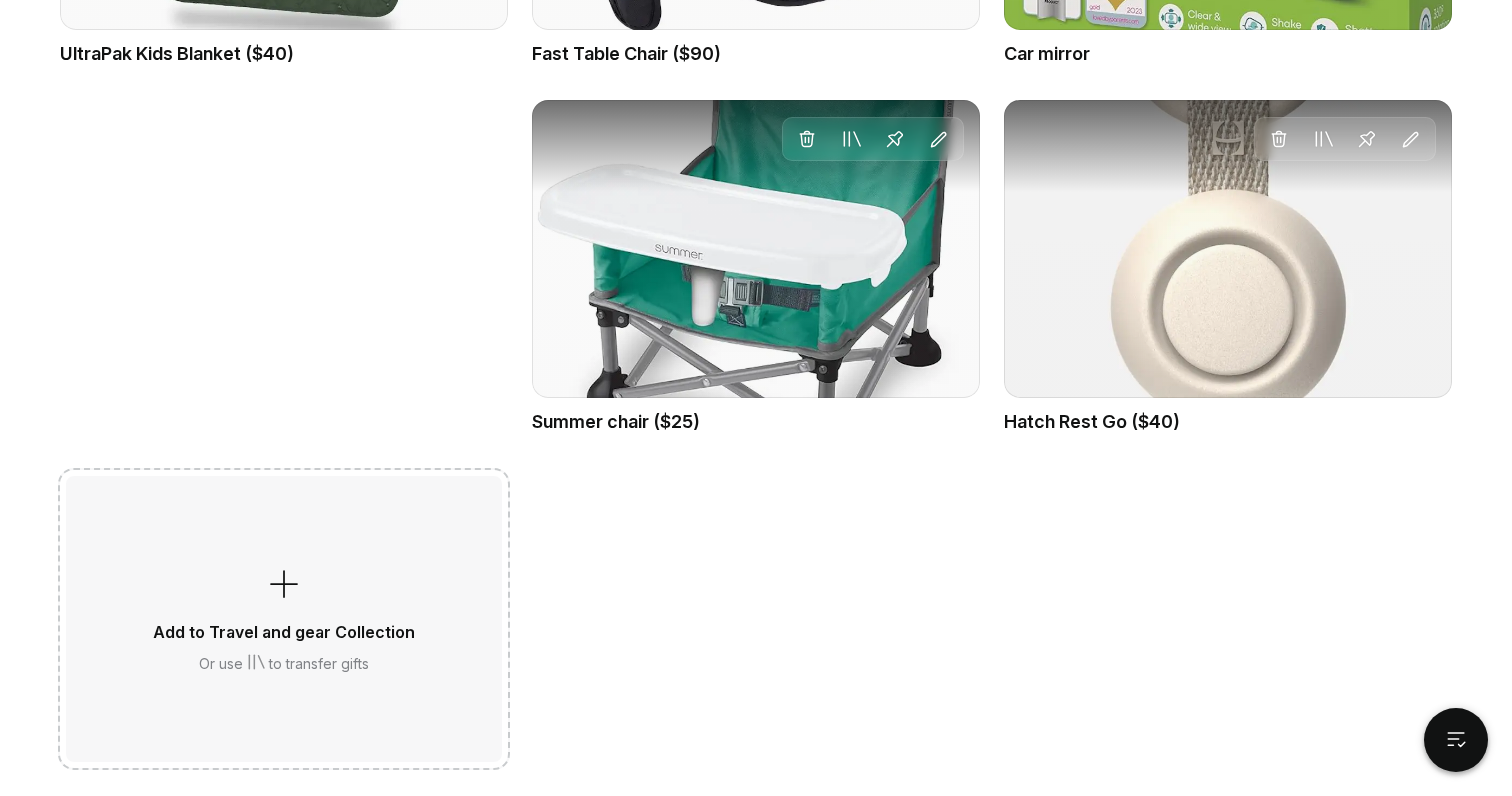 scroll, scrollTop: 2602, scrollLeft: 0, axis: vertical 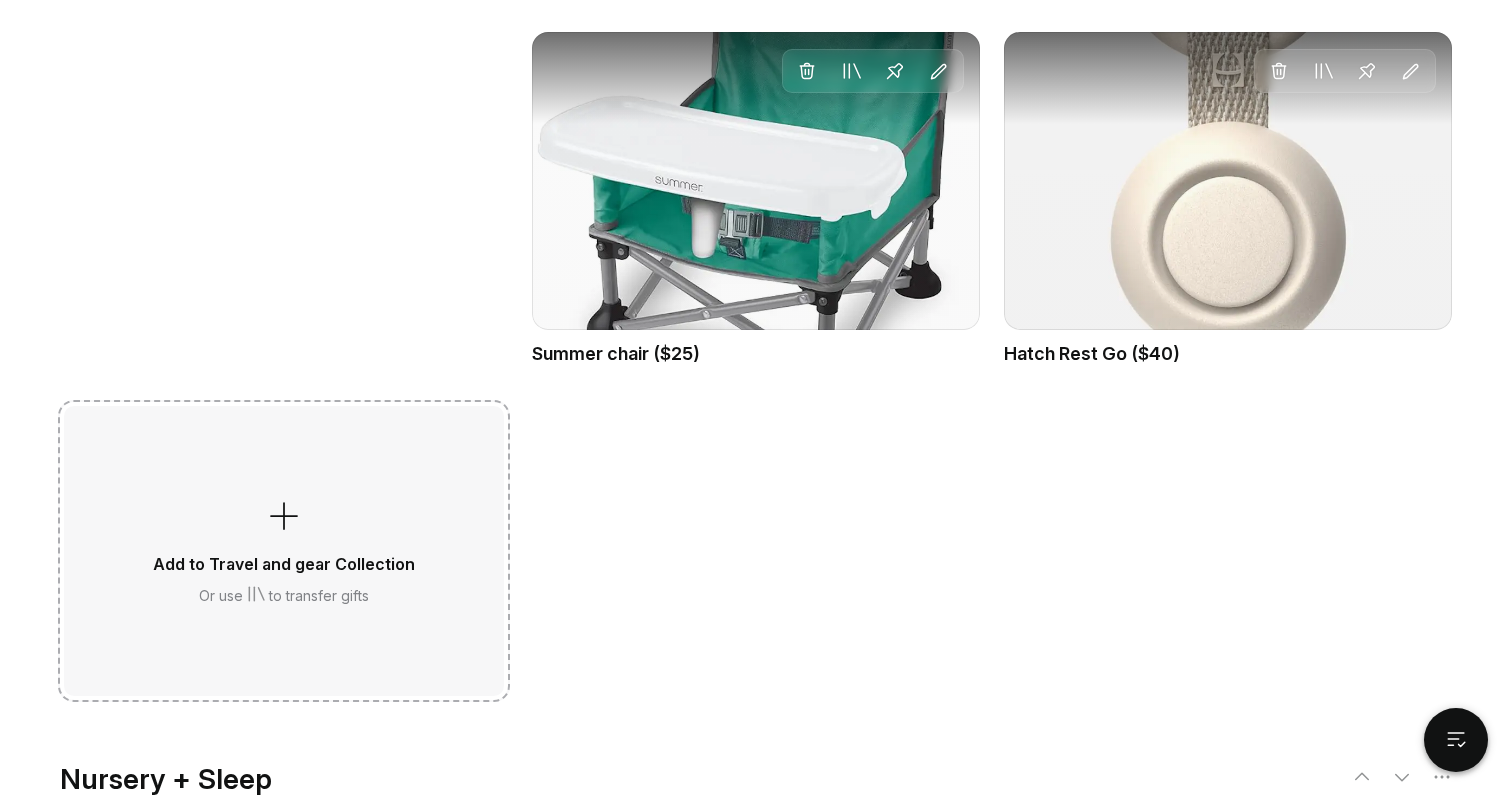 click on "Add to Travel and gear Collection
Or use   to transfer gifts" at bounding box center [284, 550] 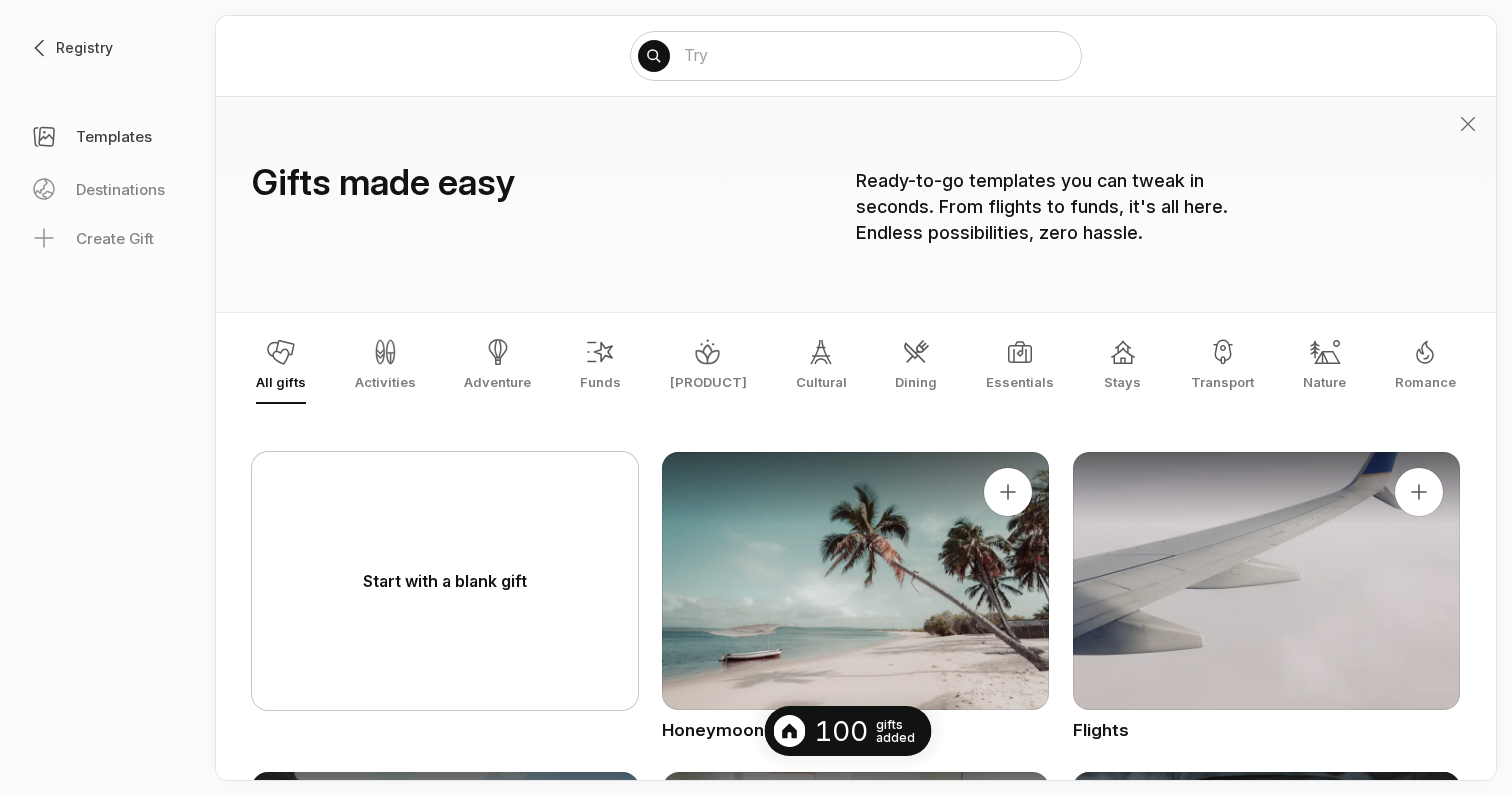 click on "Start with a blank gift" at bounding box center (445, 581) 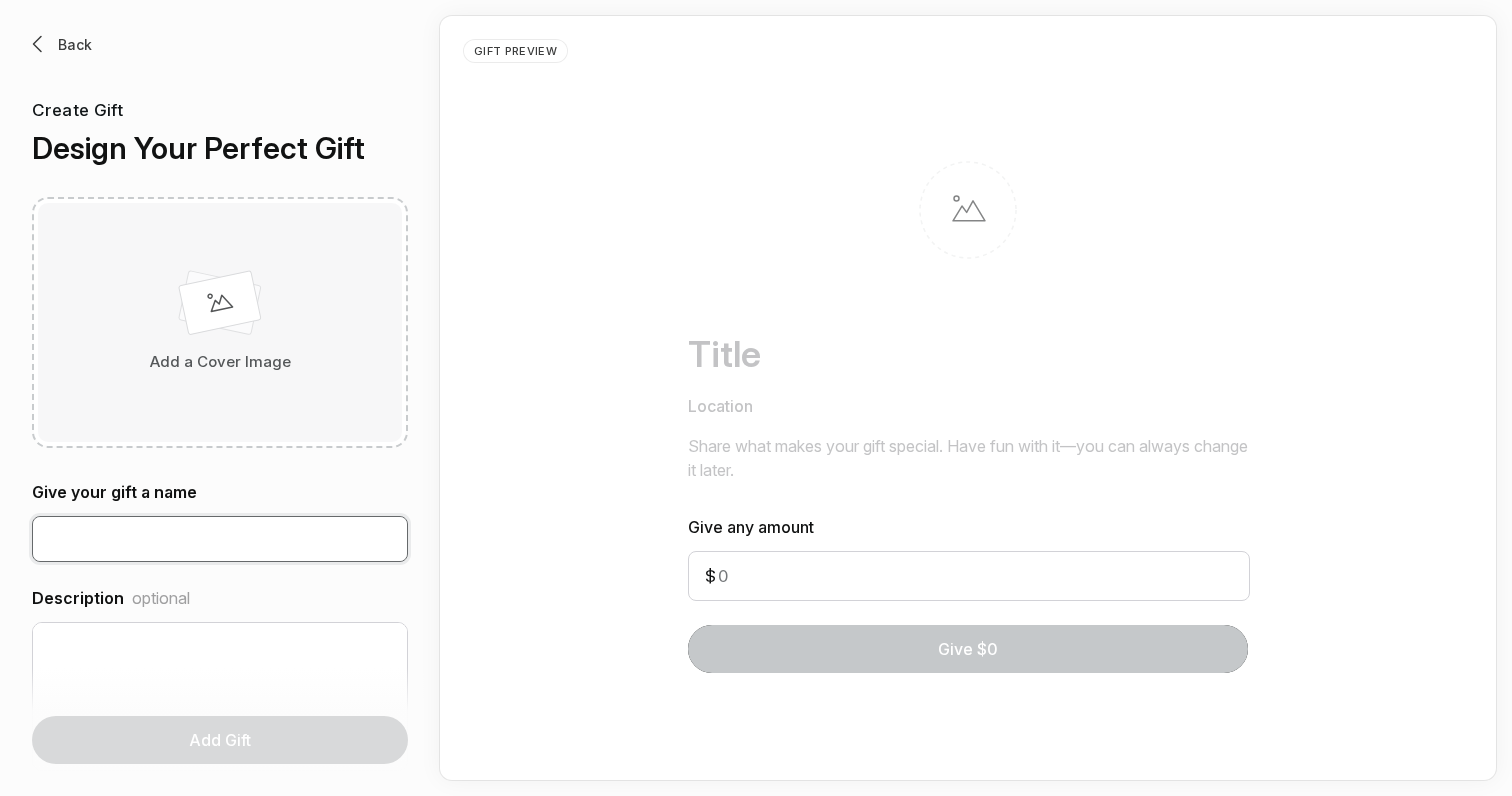 click at bounding box center [220, 539] 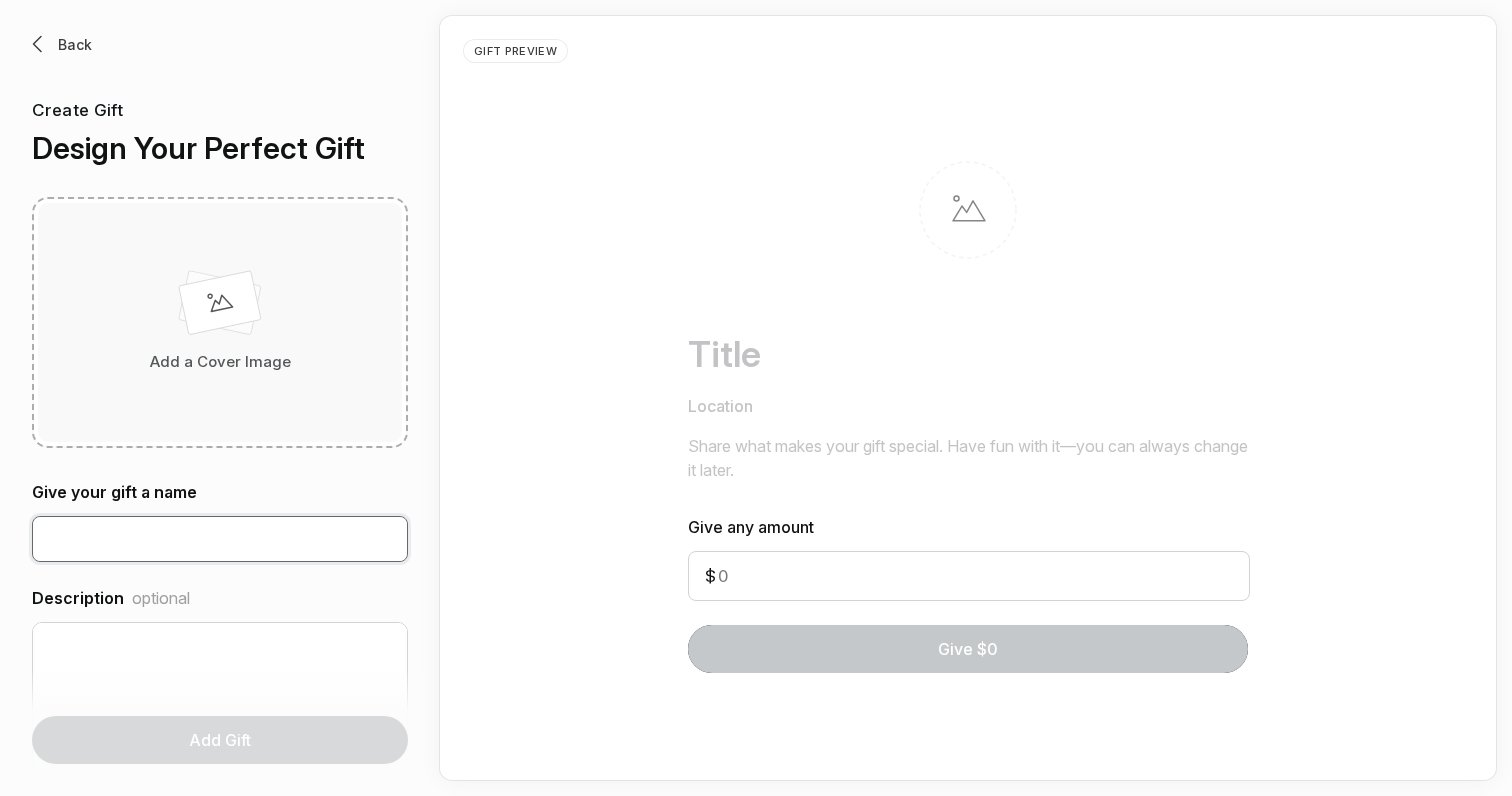 paste on "Silver Cross Sleep & Go 3 in 1 Travel Crib" 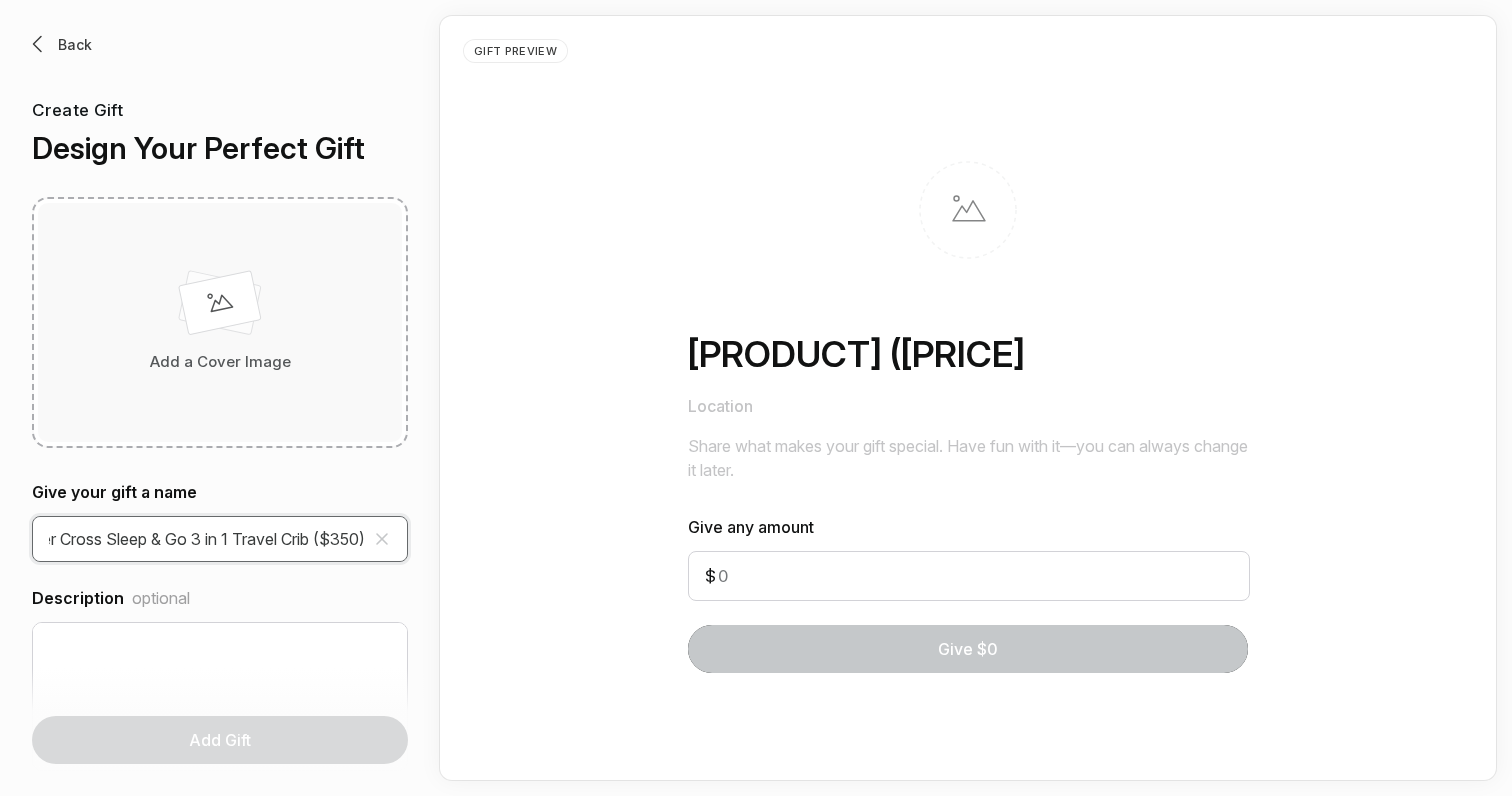 scroll, scrollTop: 0, scrollLeft: 44, axis: horizontal 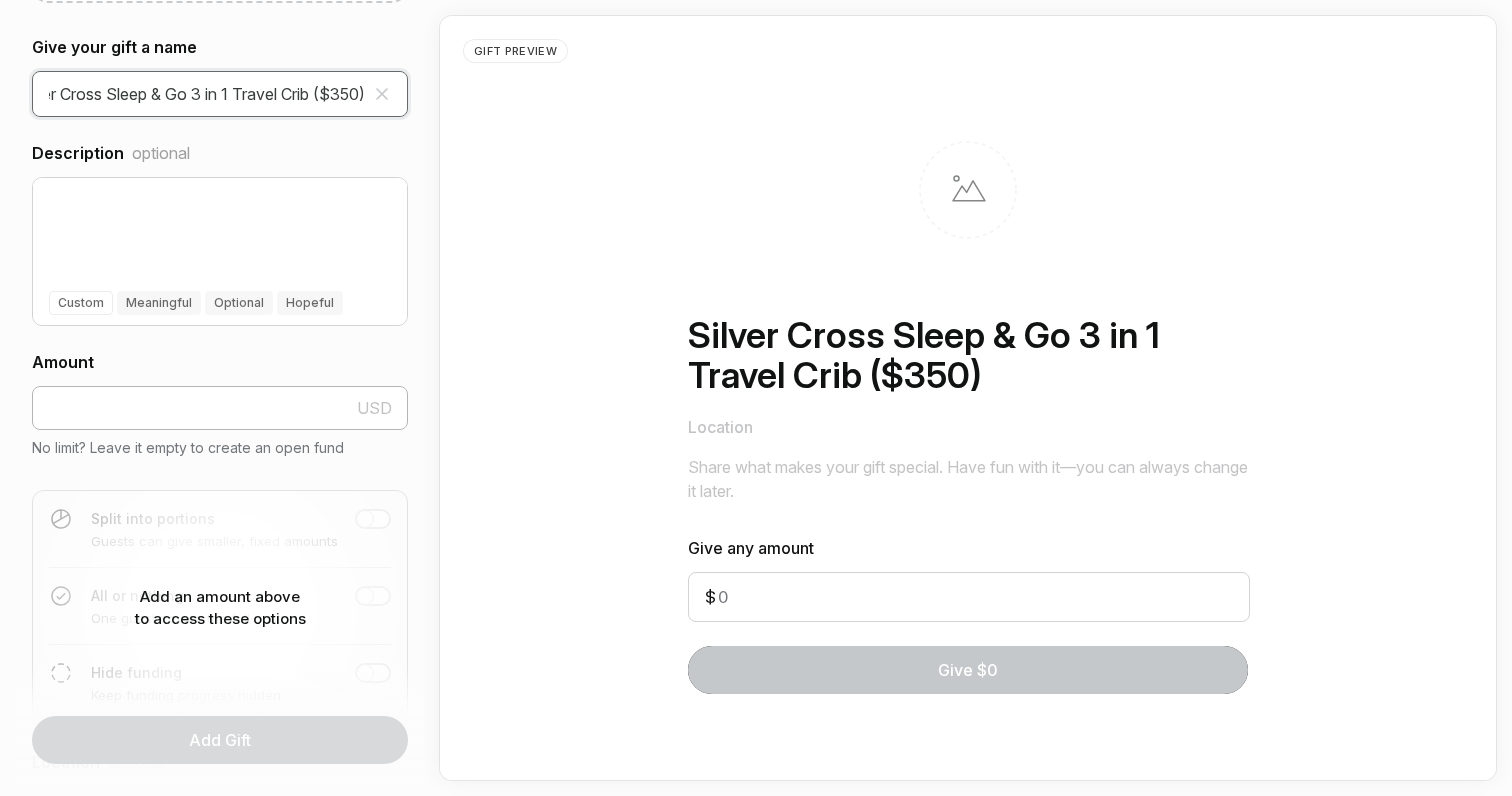 type on "Silver Cross Sleep & Go 3 in 1 Travel Crib ($350)" 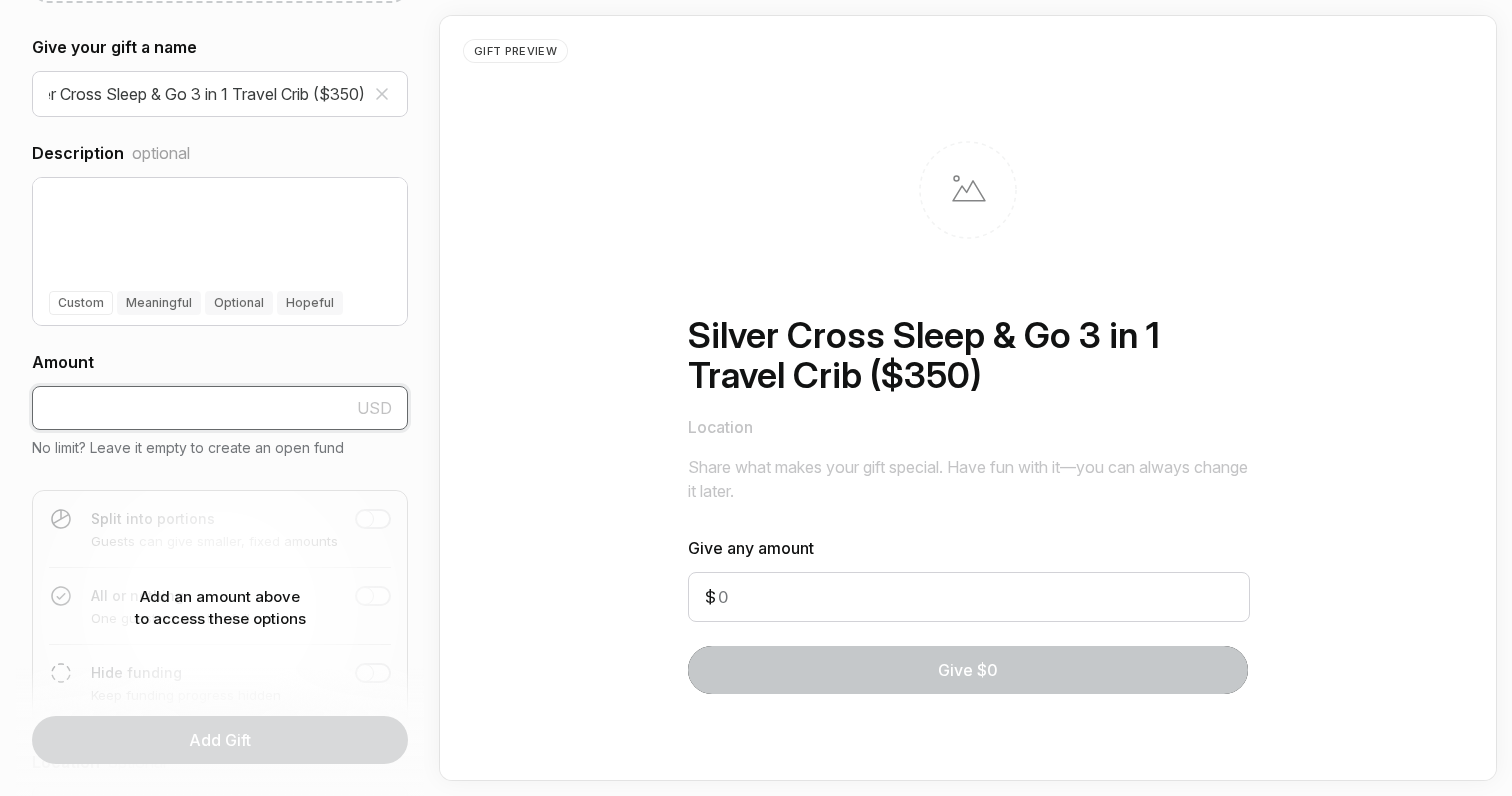 scroll, scrollTop: 0, scrollLeft: 0, axis: both 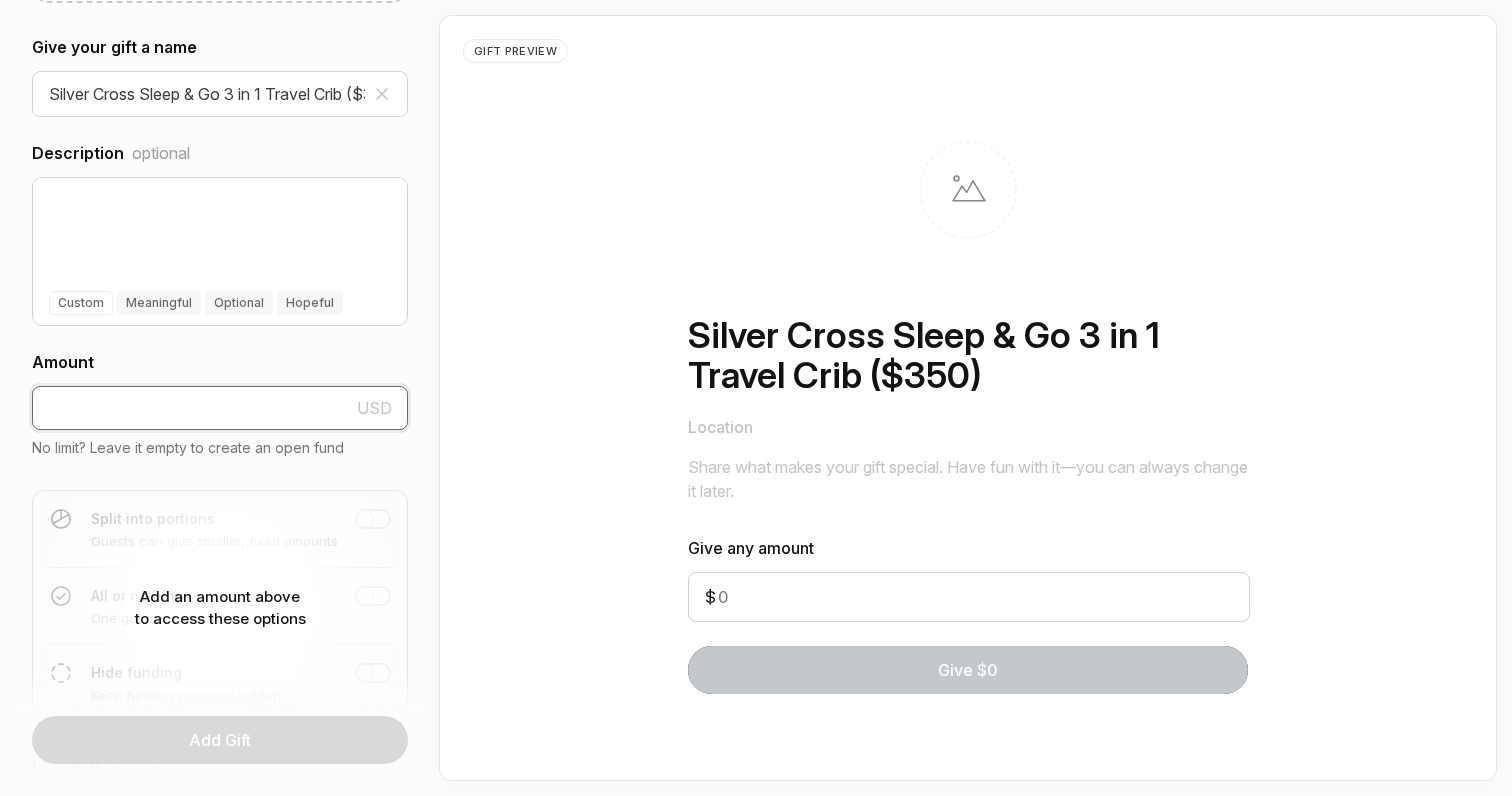 click at bounding box center (220, 408) 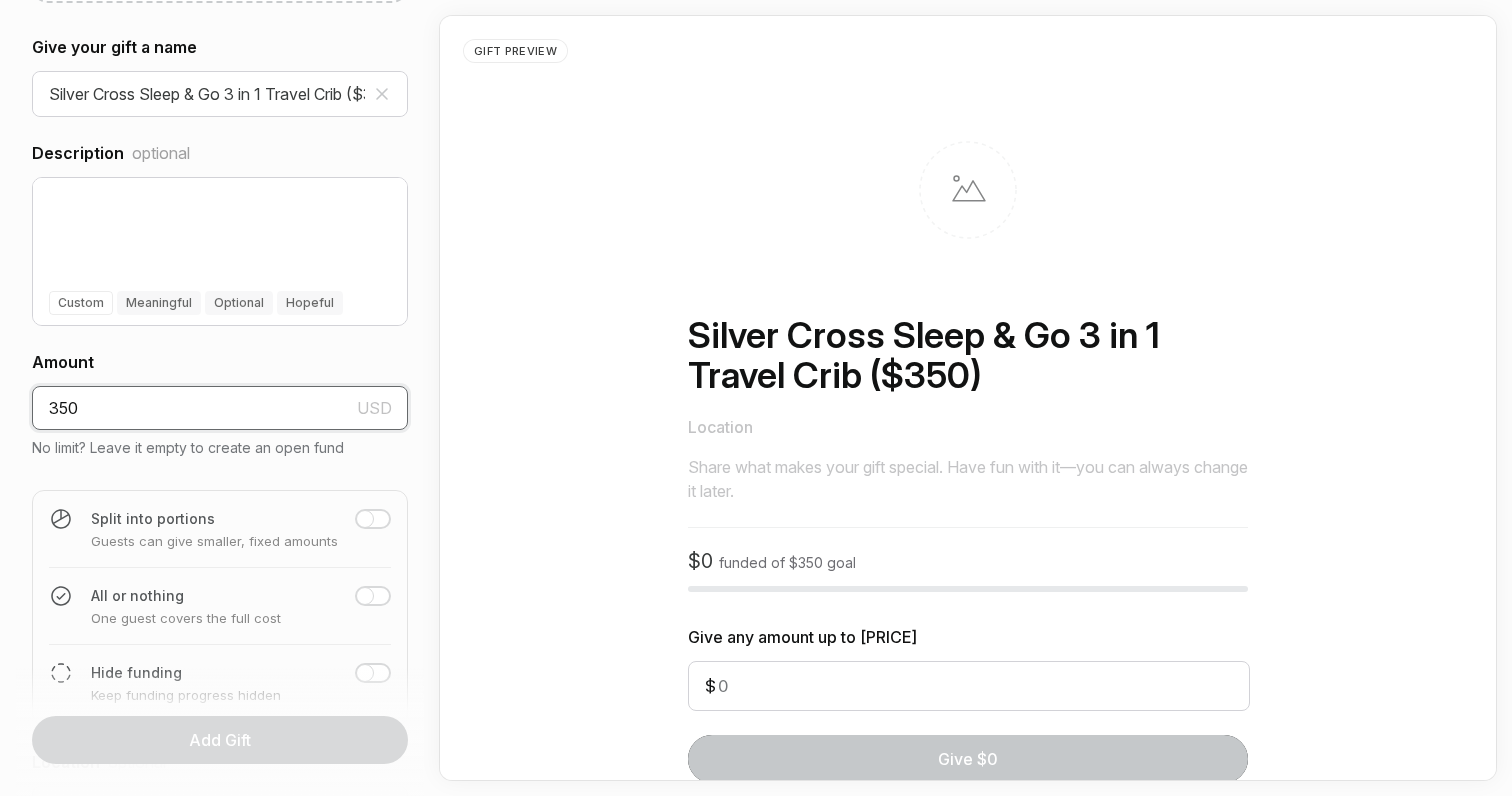 type on "350" 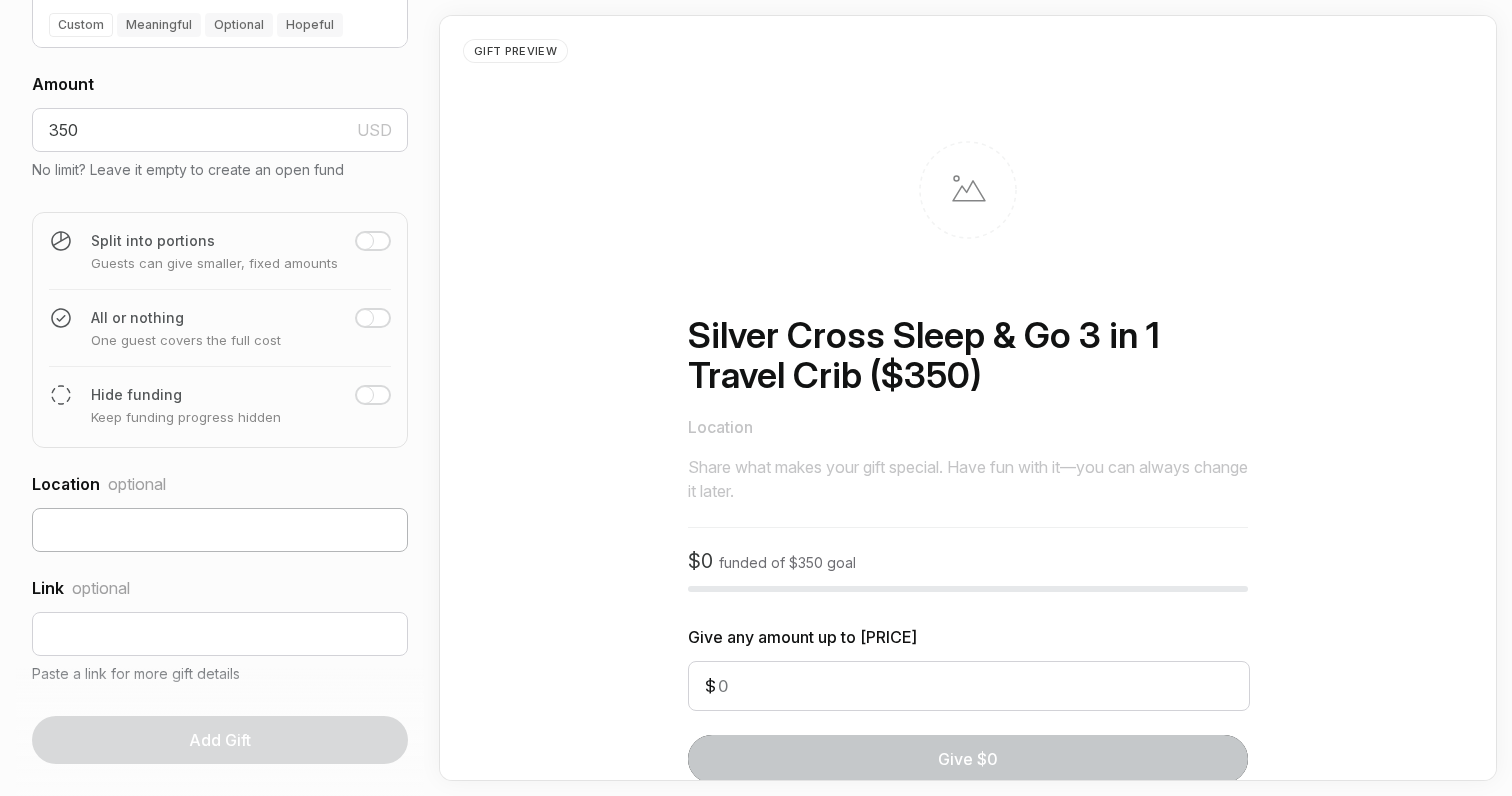 scroll, scrollTop: 0, scrollLeft: 0, axis: both 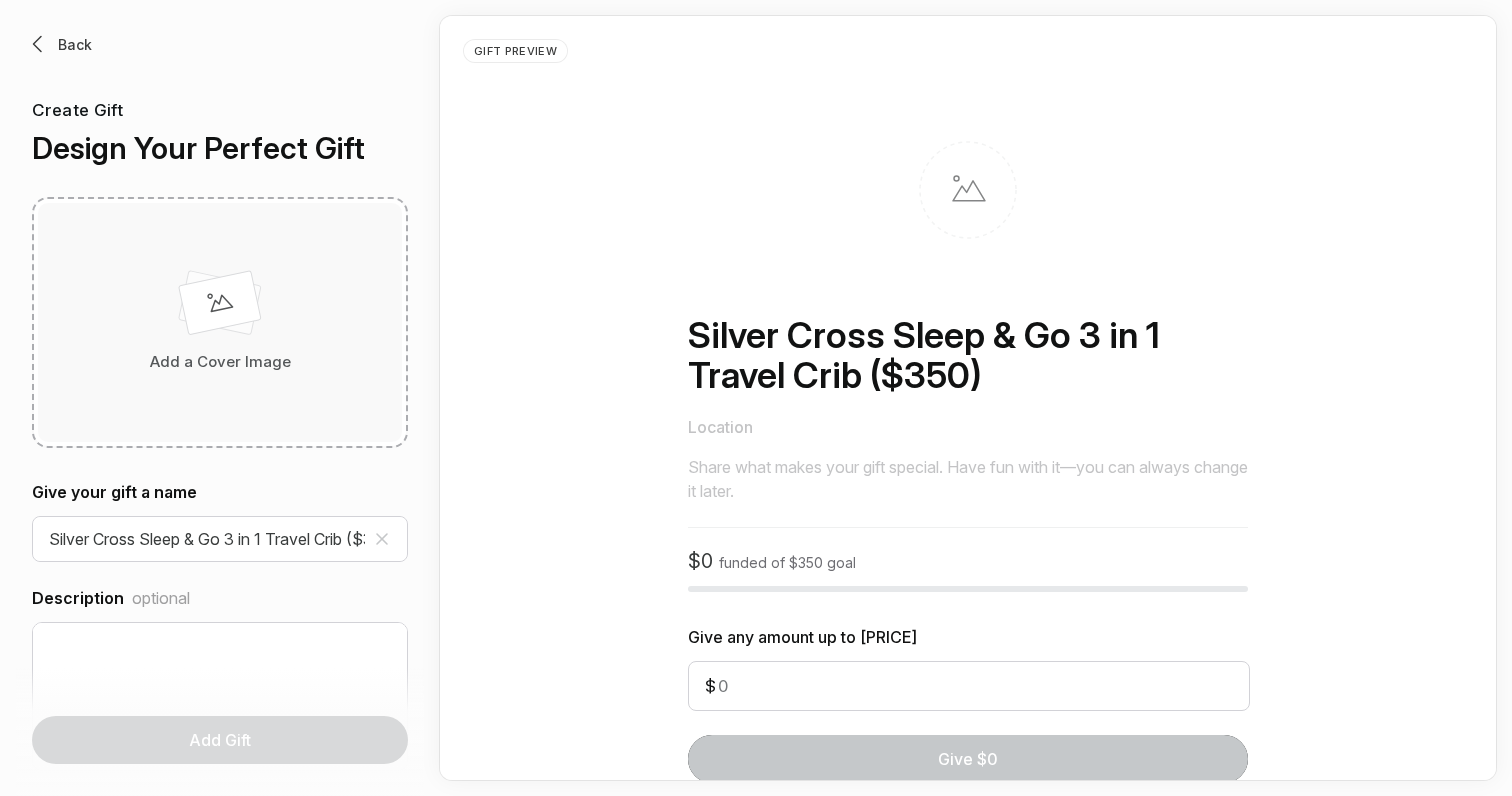 click on "Add a Cover Image" at bounding box center [220, 322] 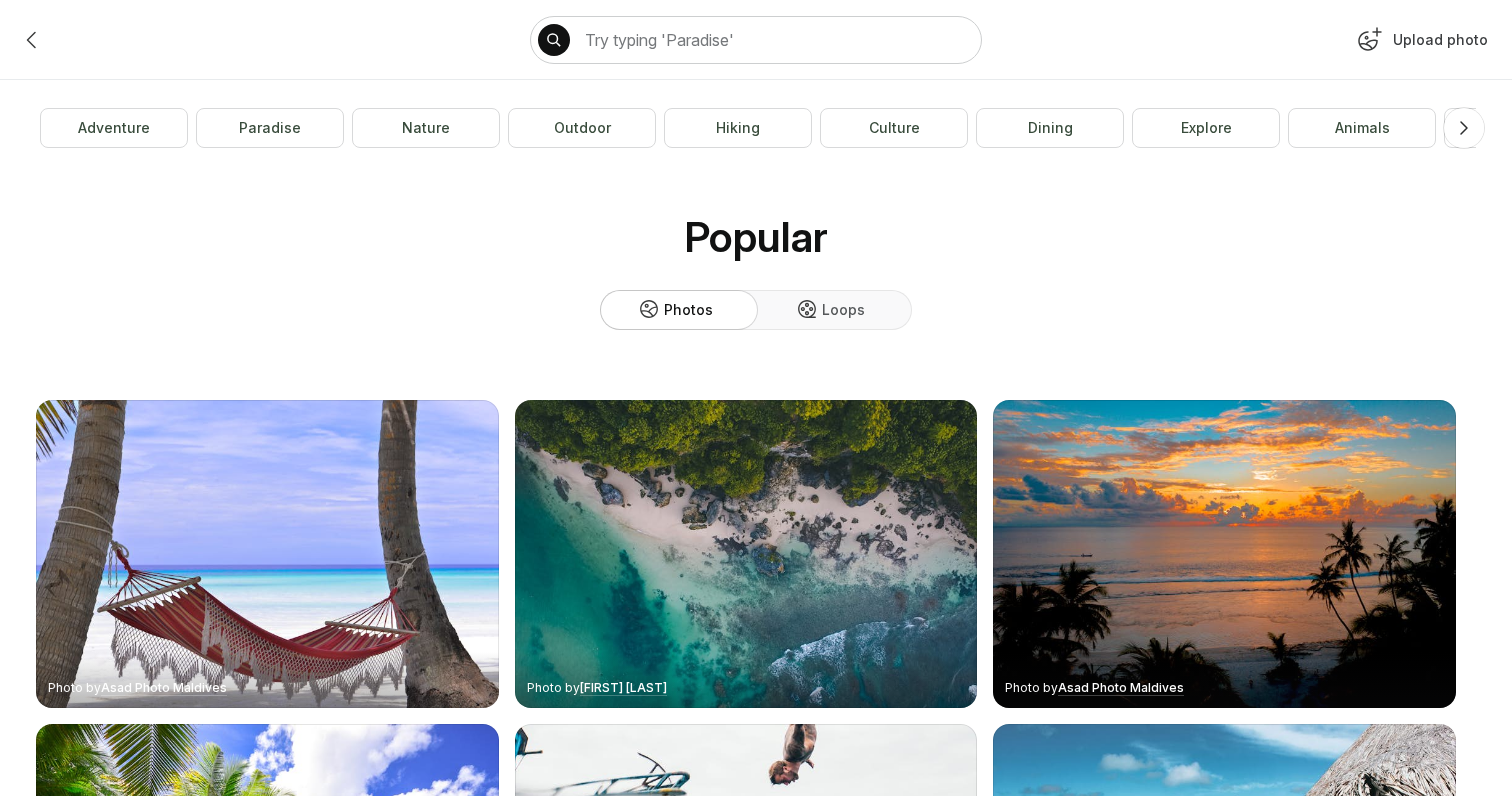 click at bounding box center [1369, 40] 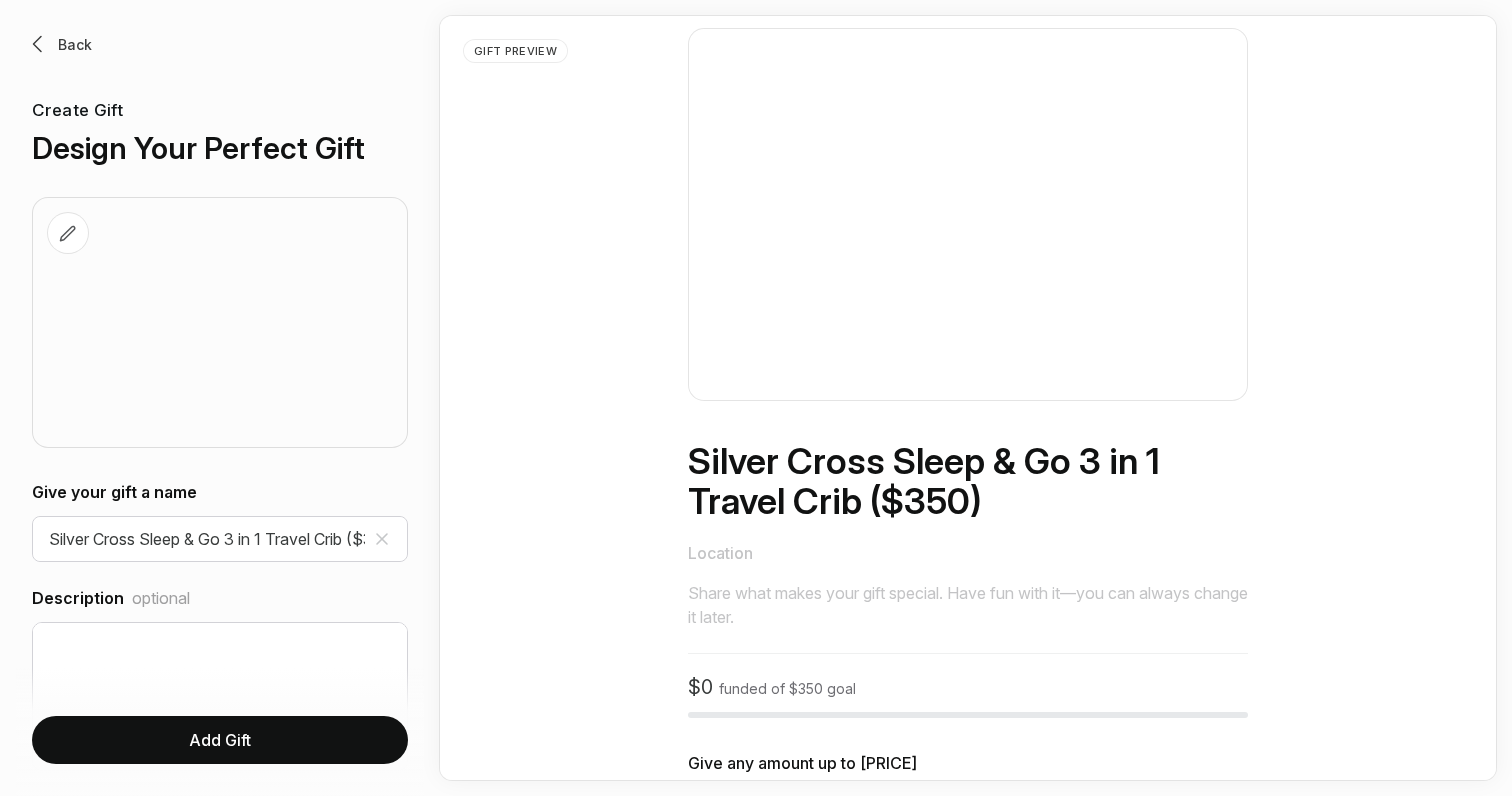 scroll, scrollTop: 0, scrollLeft: 0, axis: both 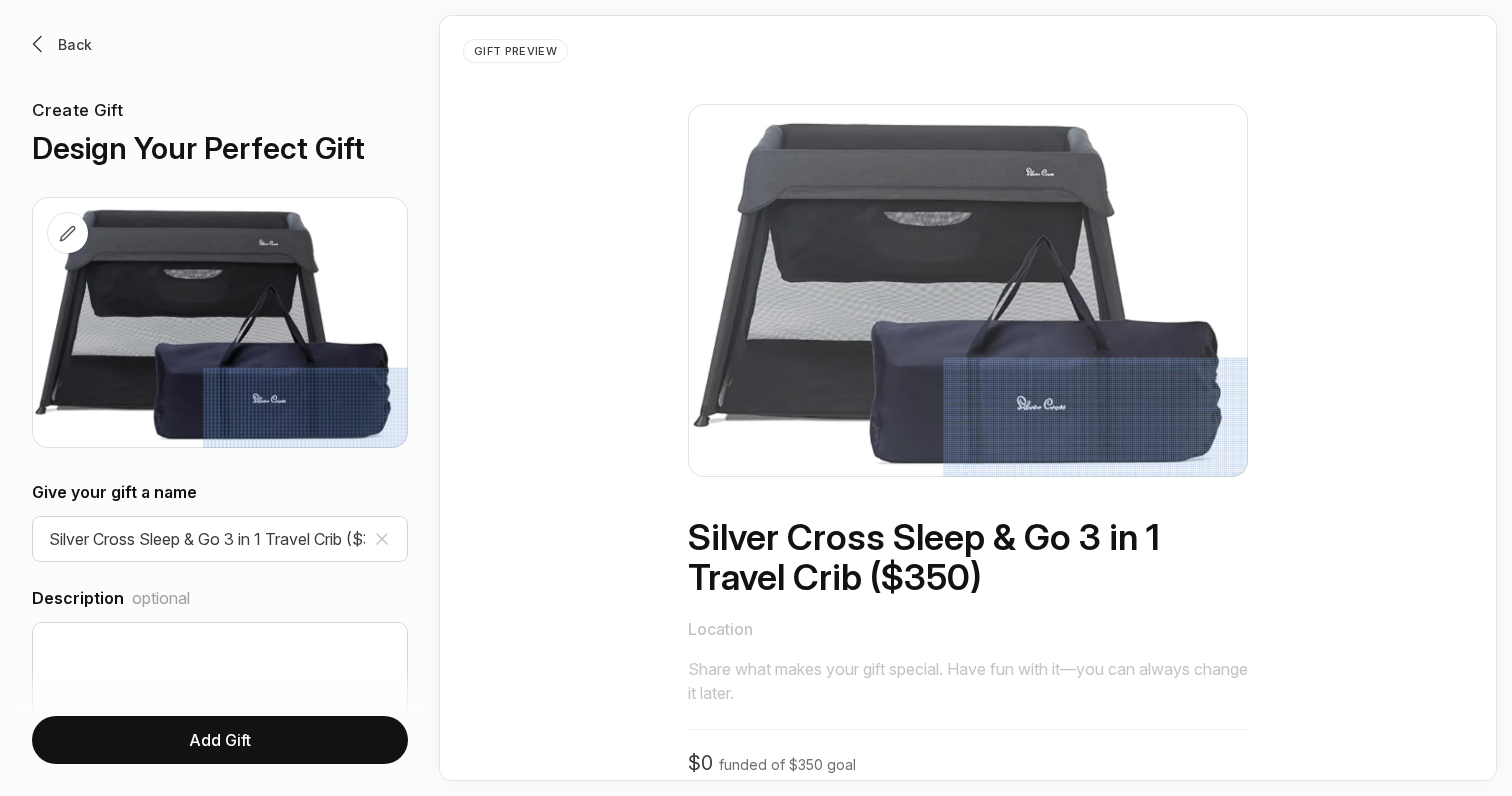 click at bounding box center (968, 290) 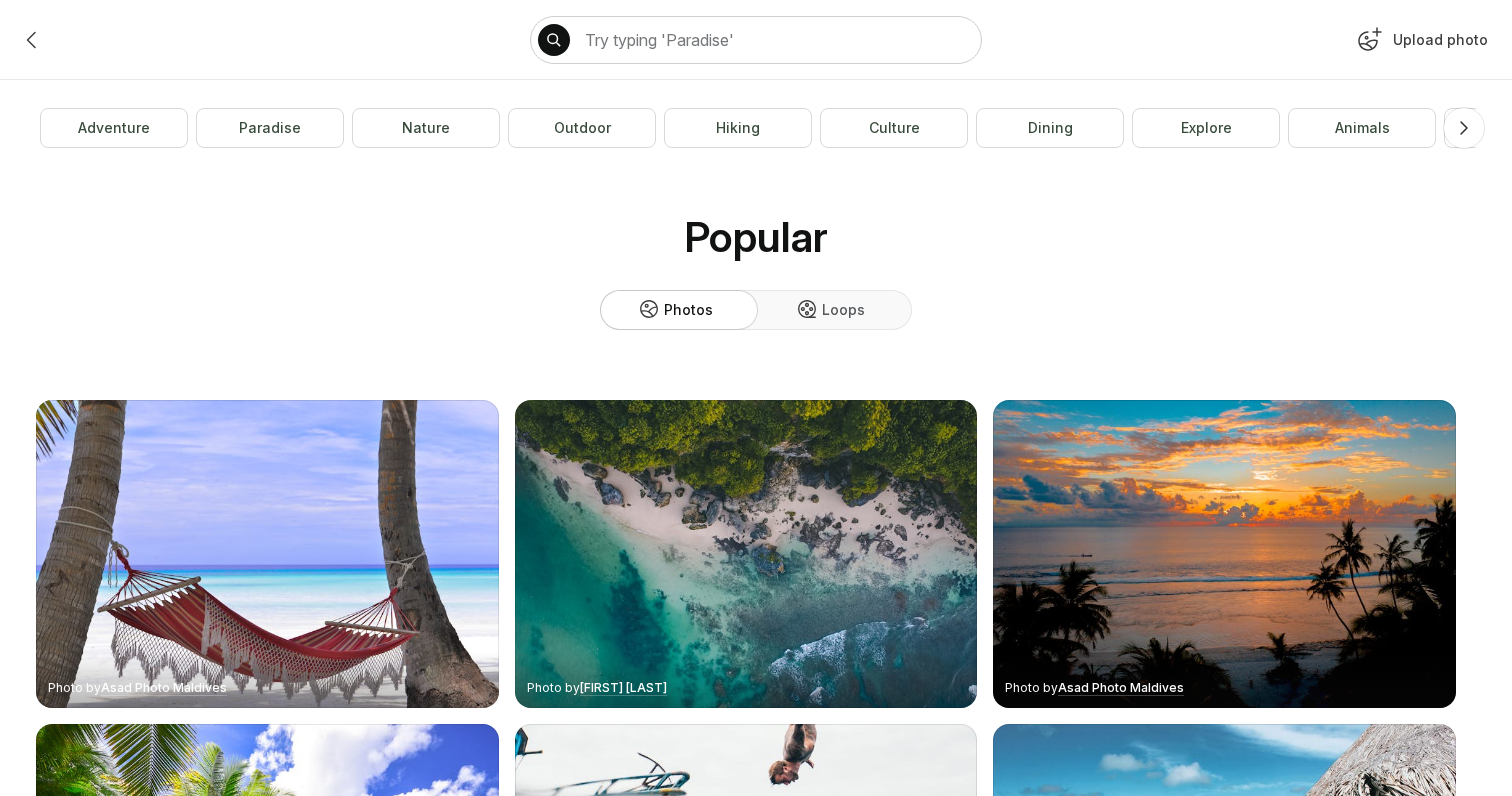 click on "Upload photo" at bounding box center [1420, 44] 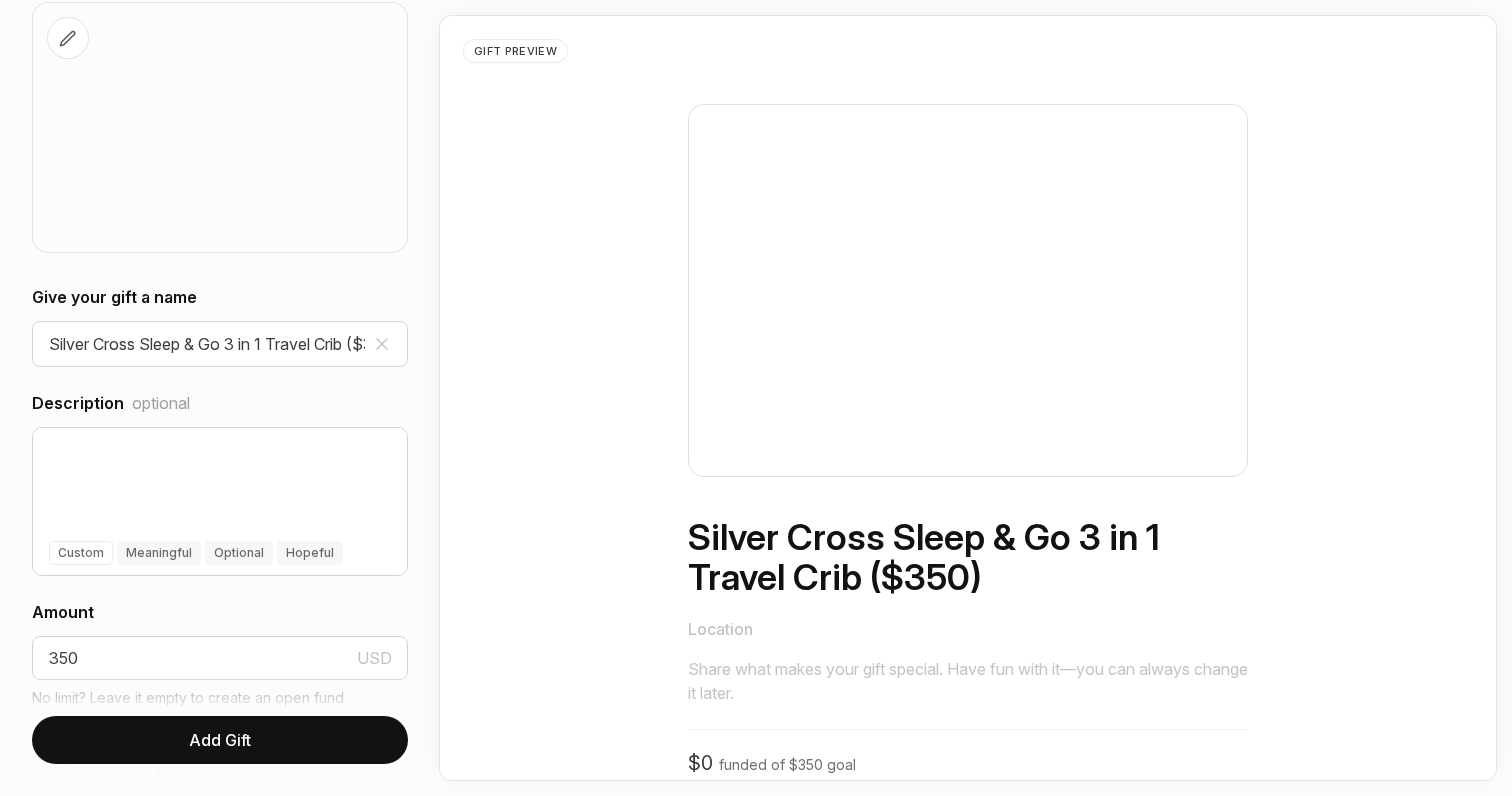 scroll, scrollTop: 695, scrollLeft: 0, axis: vertical 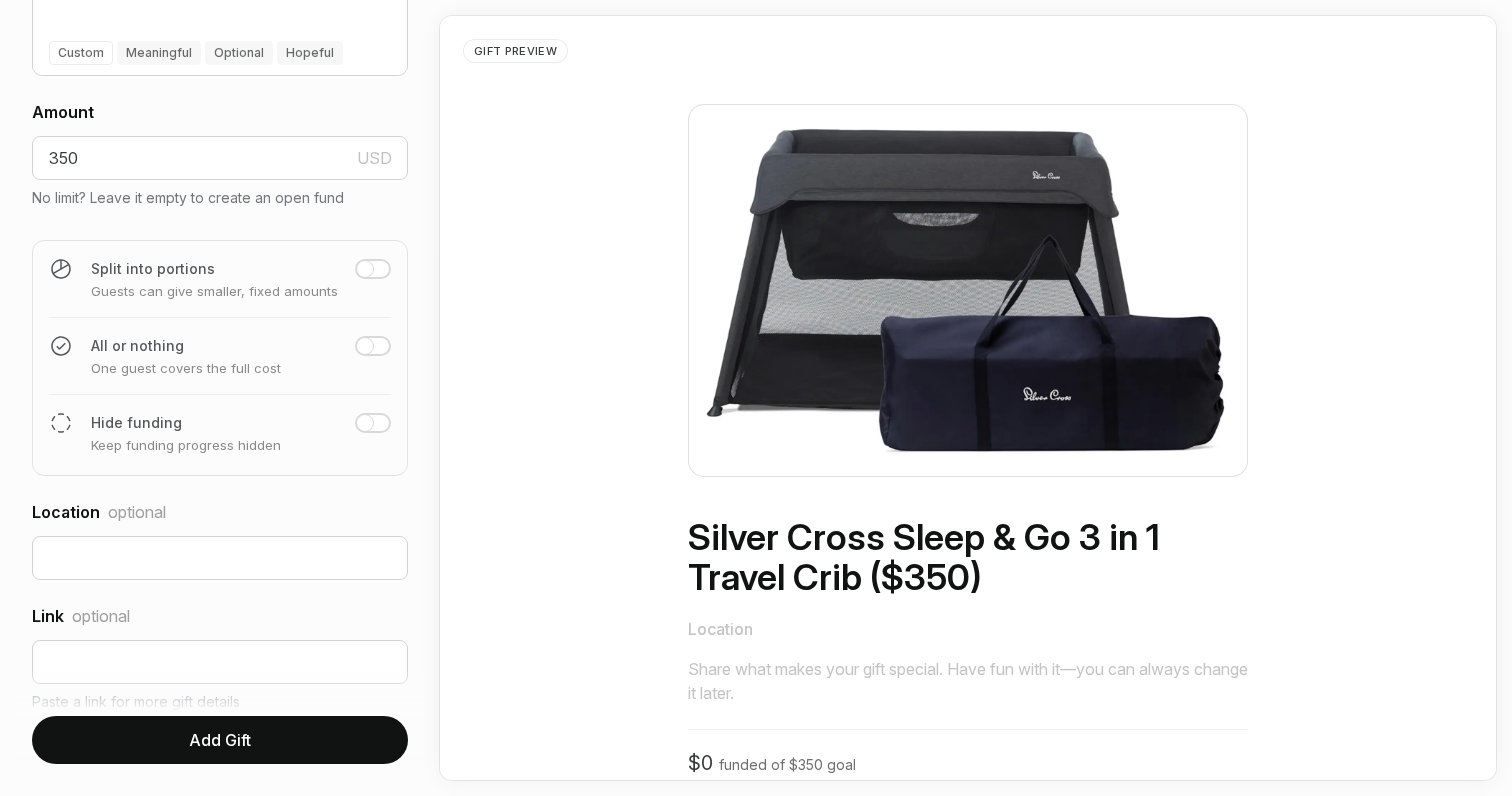 click on "Add Gift" at bounding box center (220, 740) 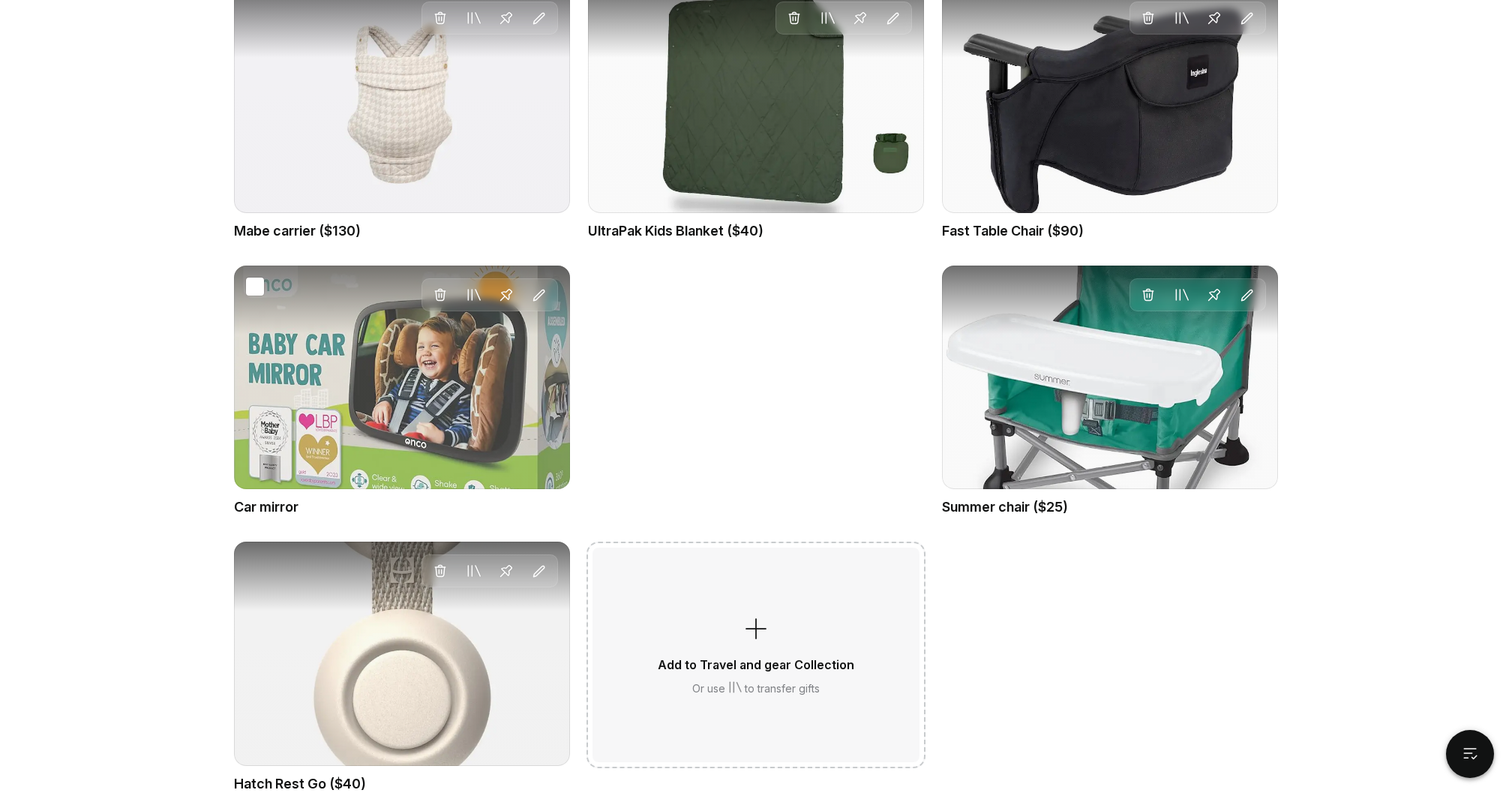 scroll, scrollTop: 1215, scrollLeft: 0, axis: vertical 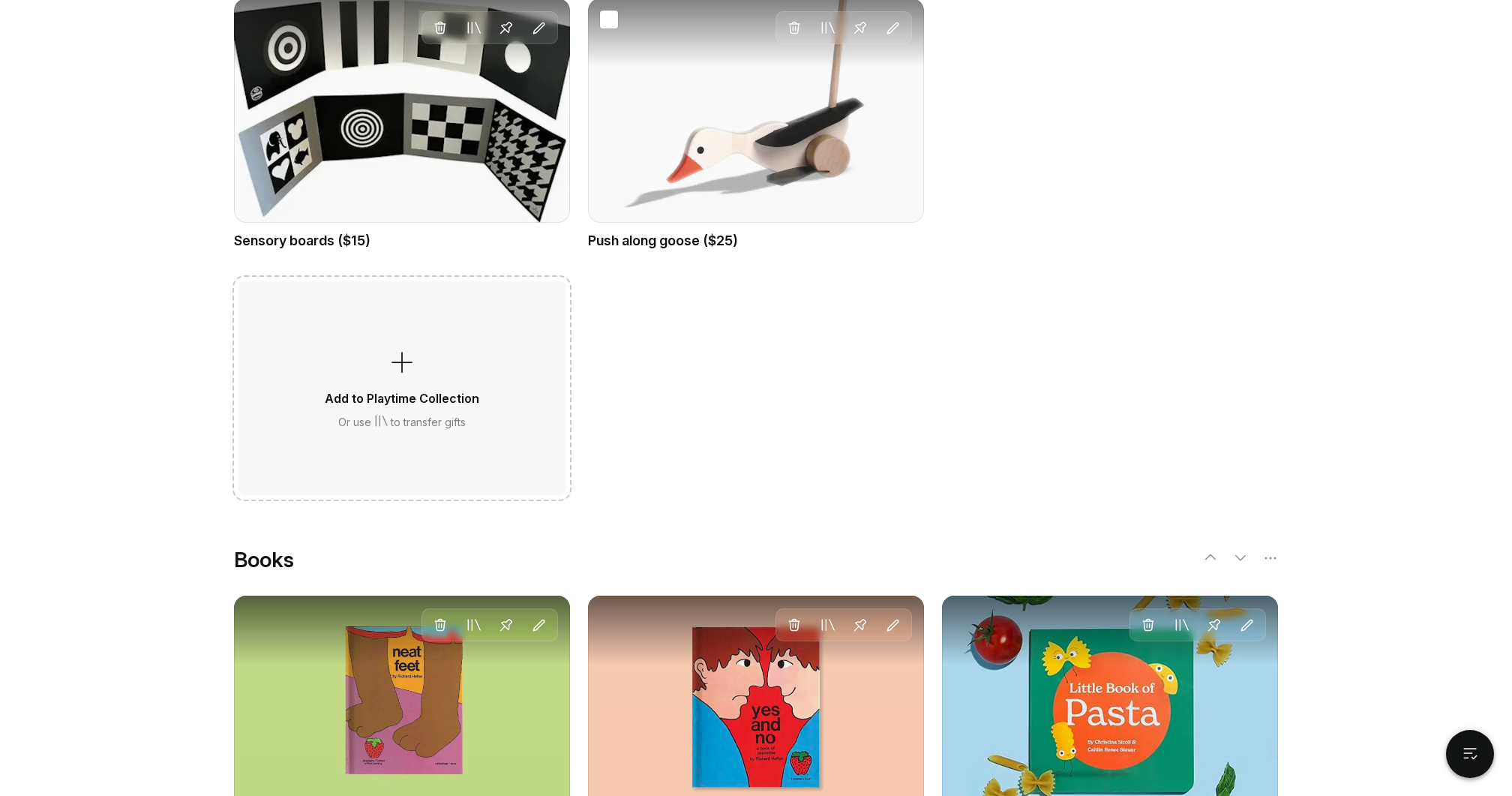 drag, startPoint x: 428, startPoint y: 92, endPoint x: 713, endPoint y: 8, distance: 297.12119 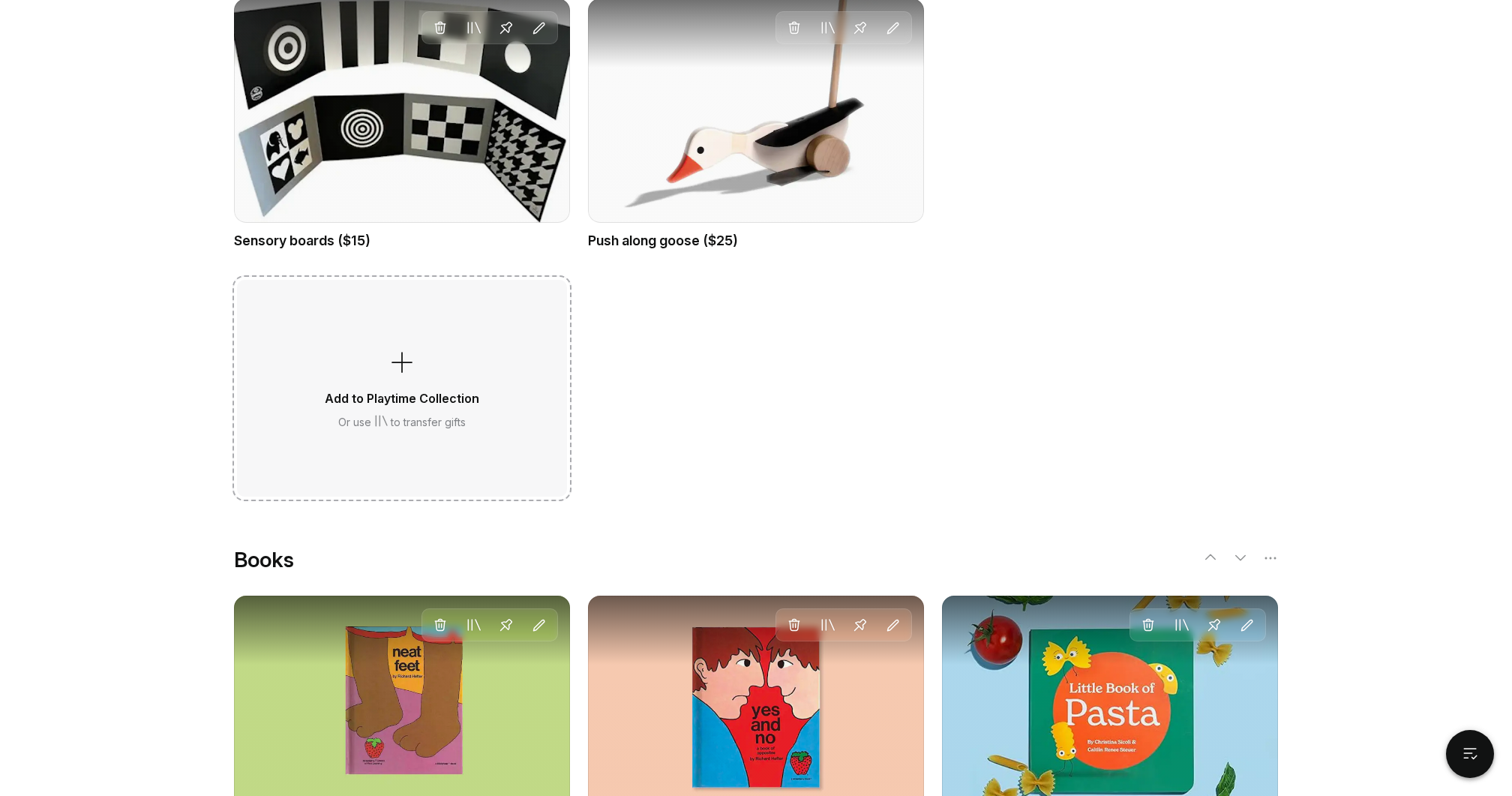 click on "Add to Playtime Collection
Or use   to transfer gifts" at bounding box center (402, 388) 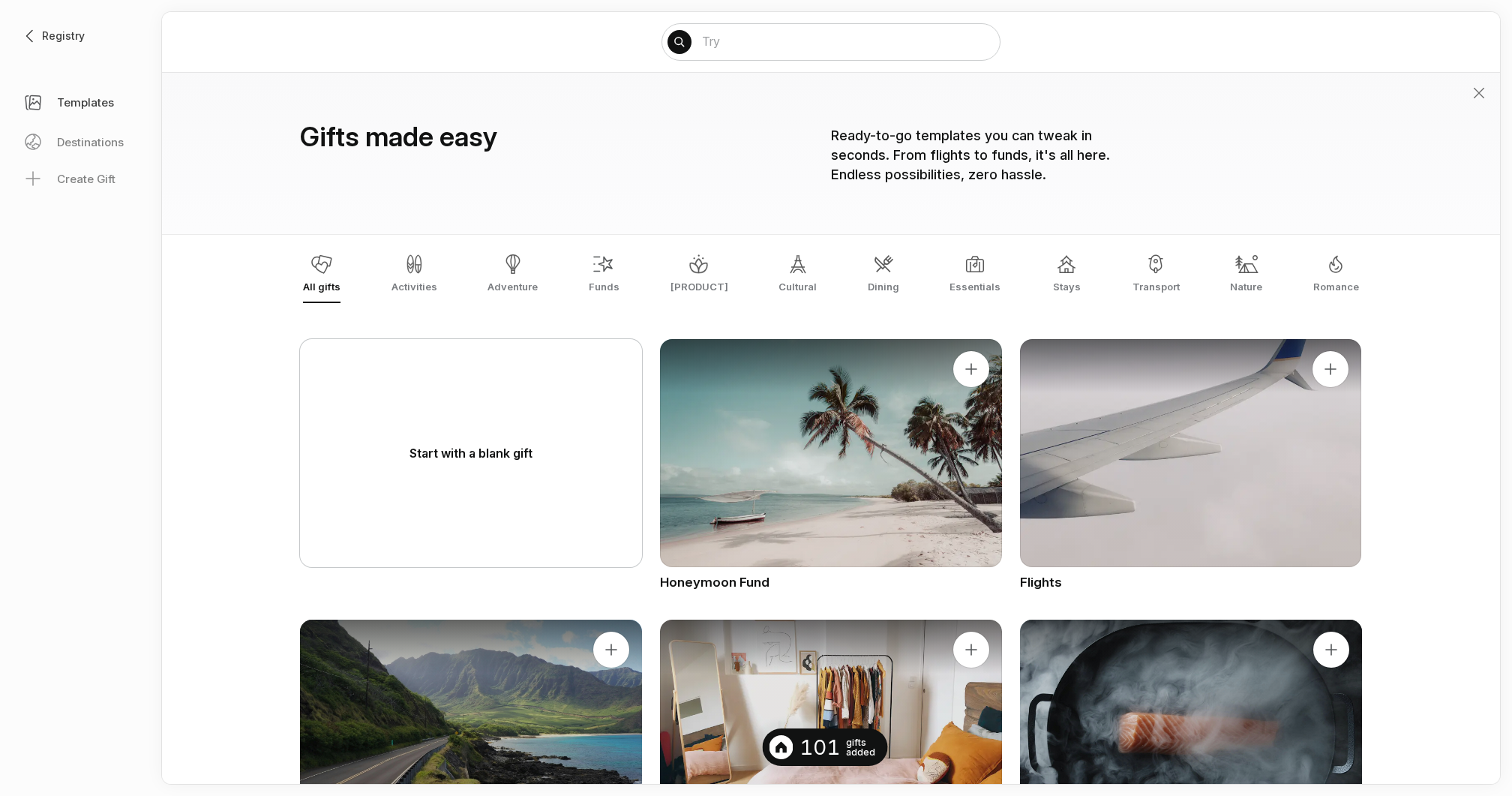 click on "Start with a blank gift" at bounding box center [471, 453] 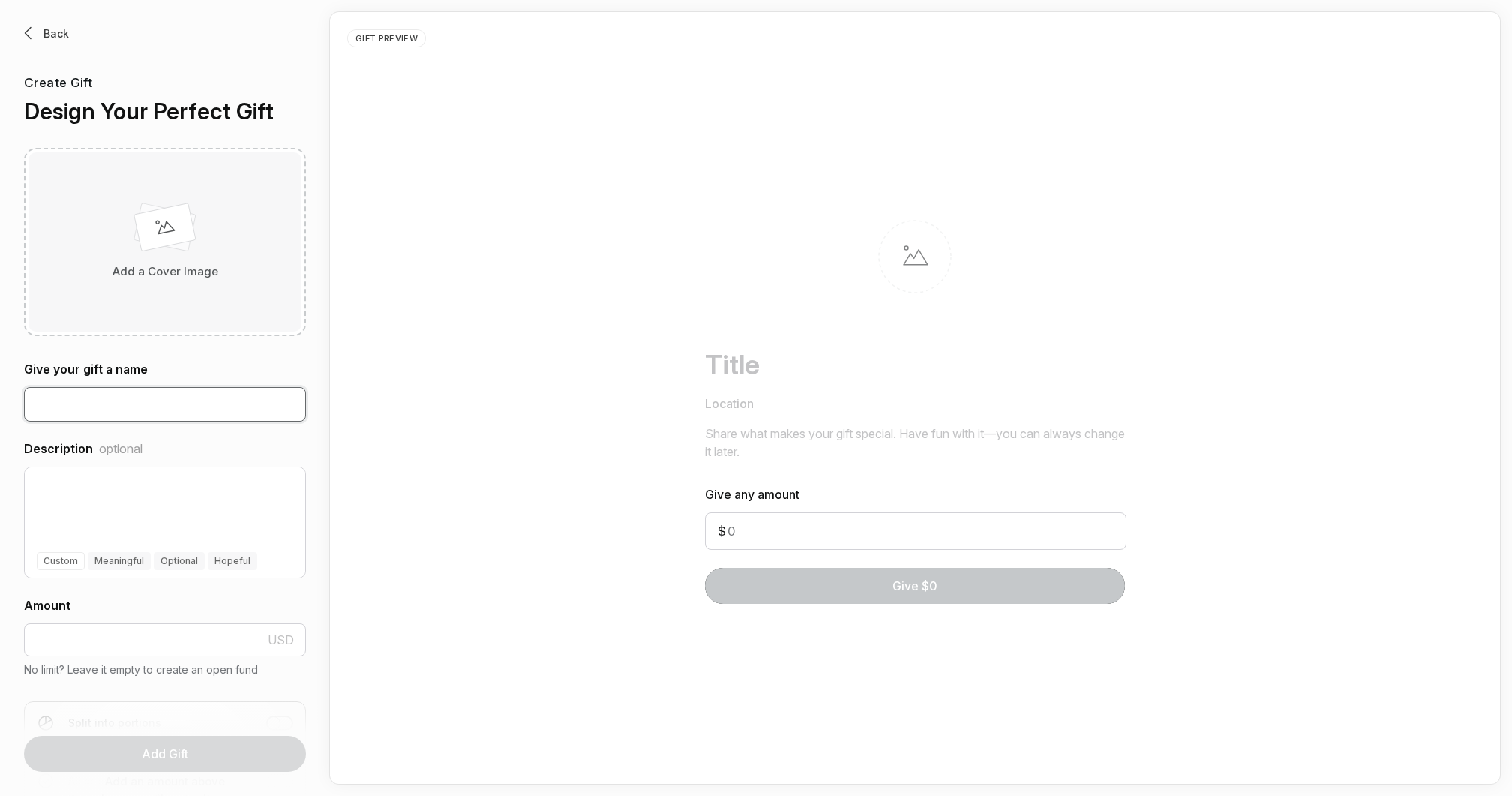 click at bounding box center [165, 404] 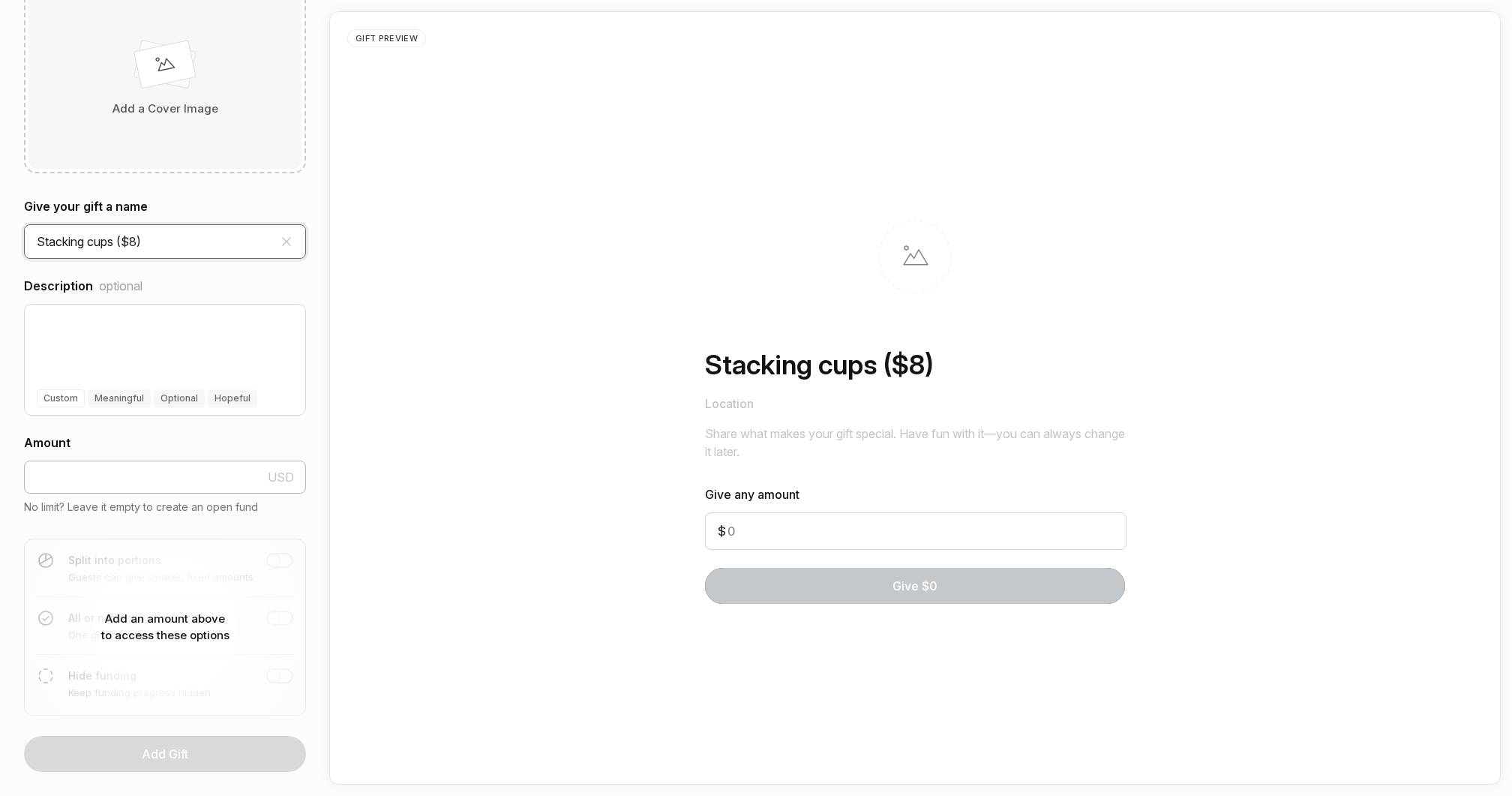 scroll, scrollTop: 175, scrollLeft: 0, axis: vertical 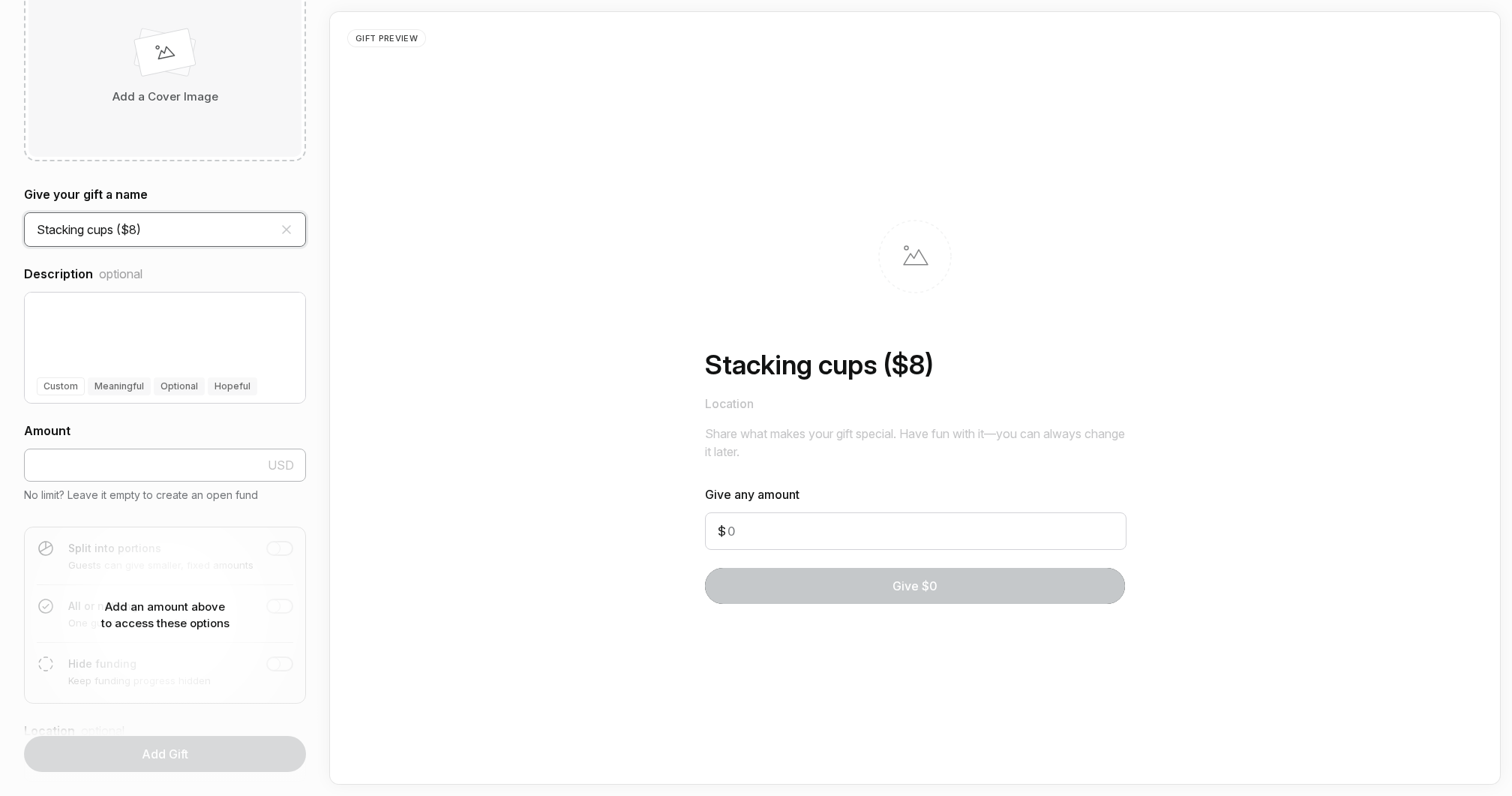 type on "Stacking cups ($8)" 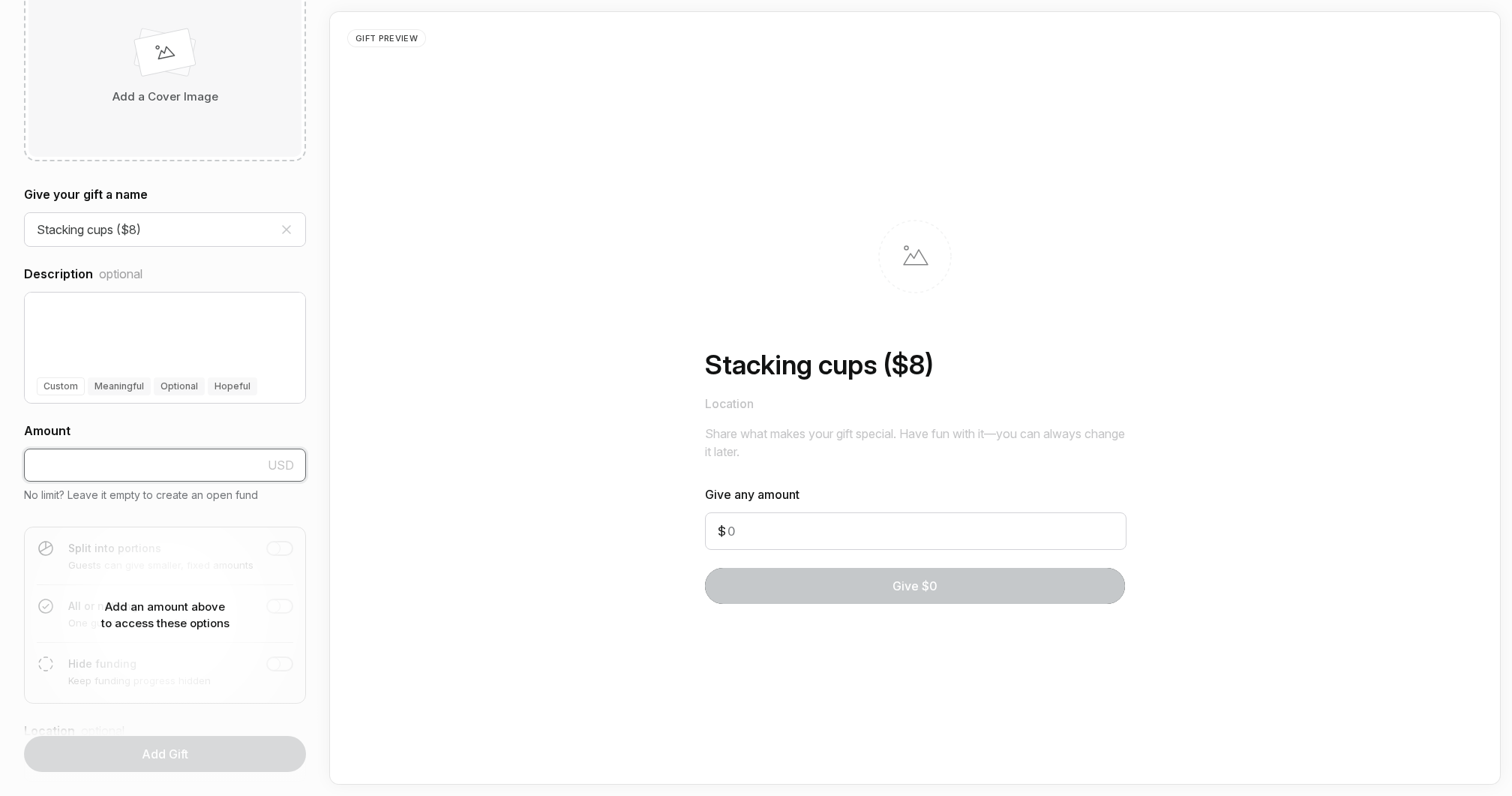 click at bounding box center (165, 465) 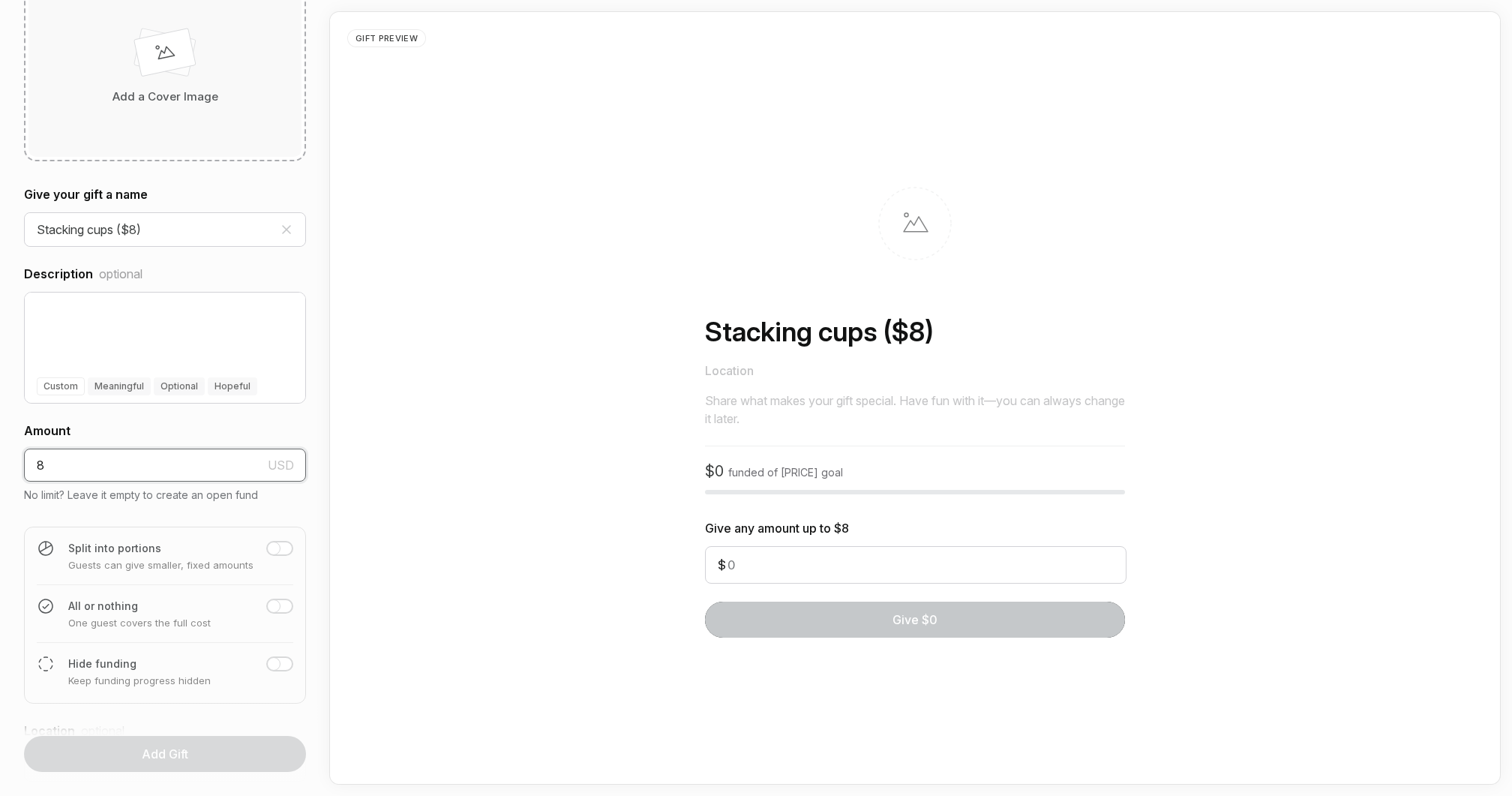 type on "8" 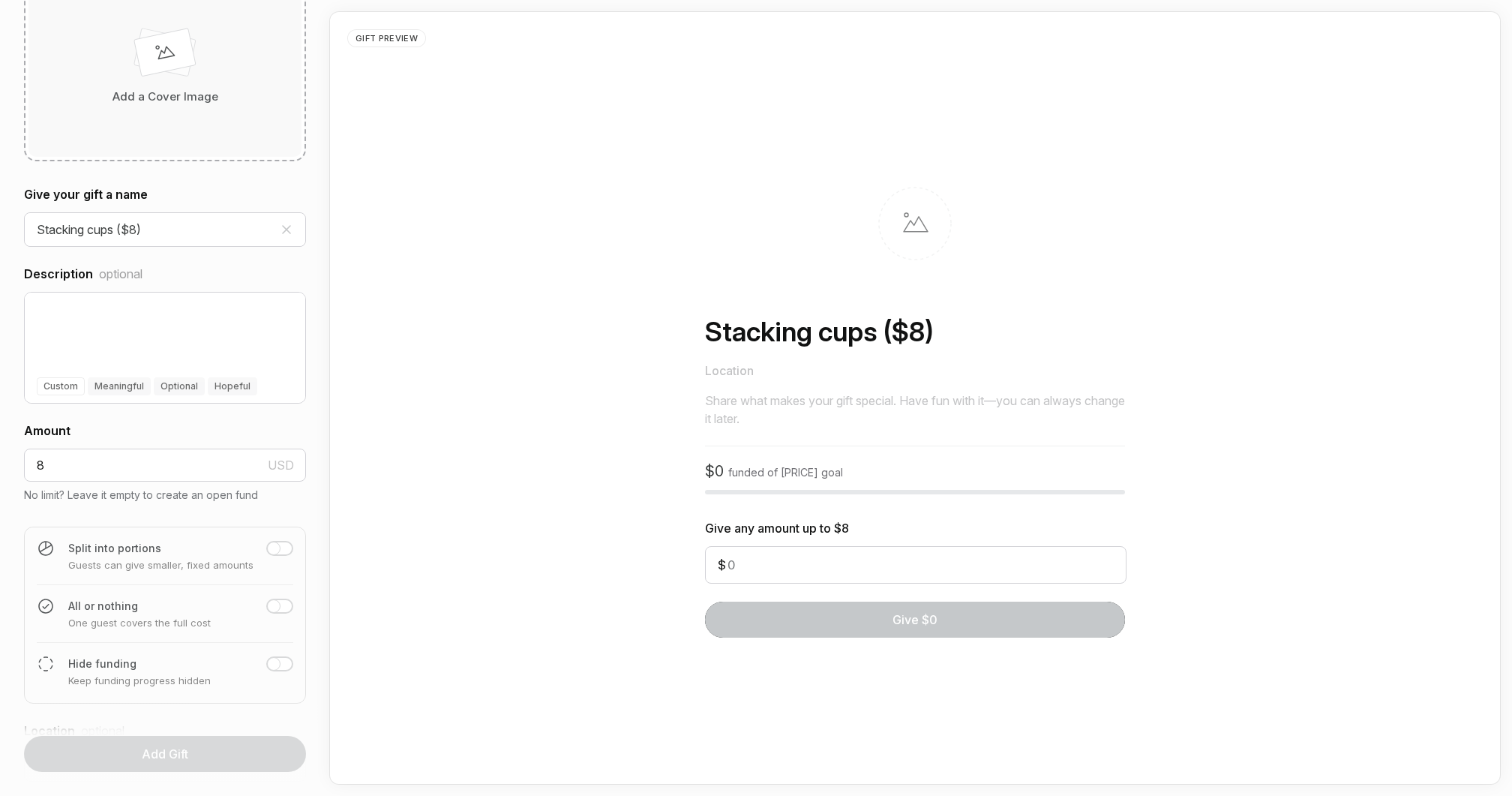 click at bounding box center [165, 56] 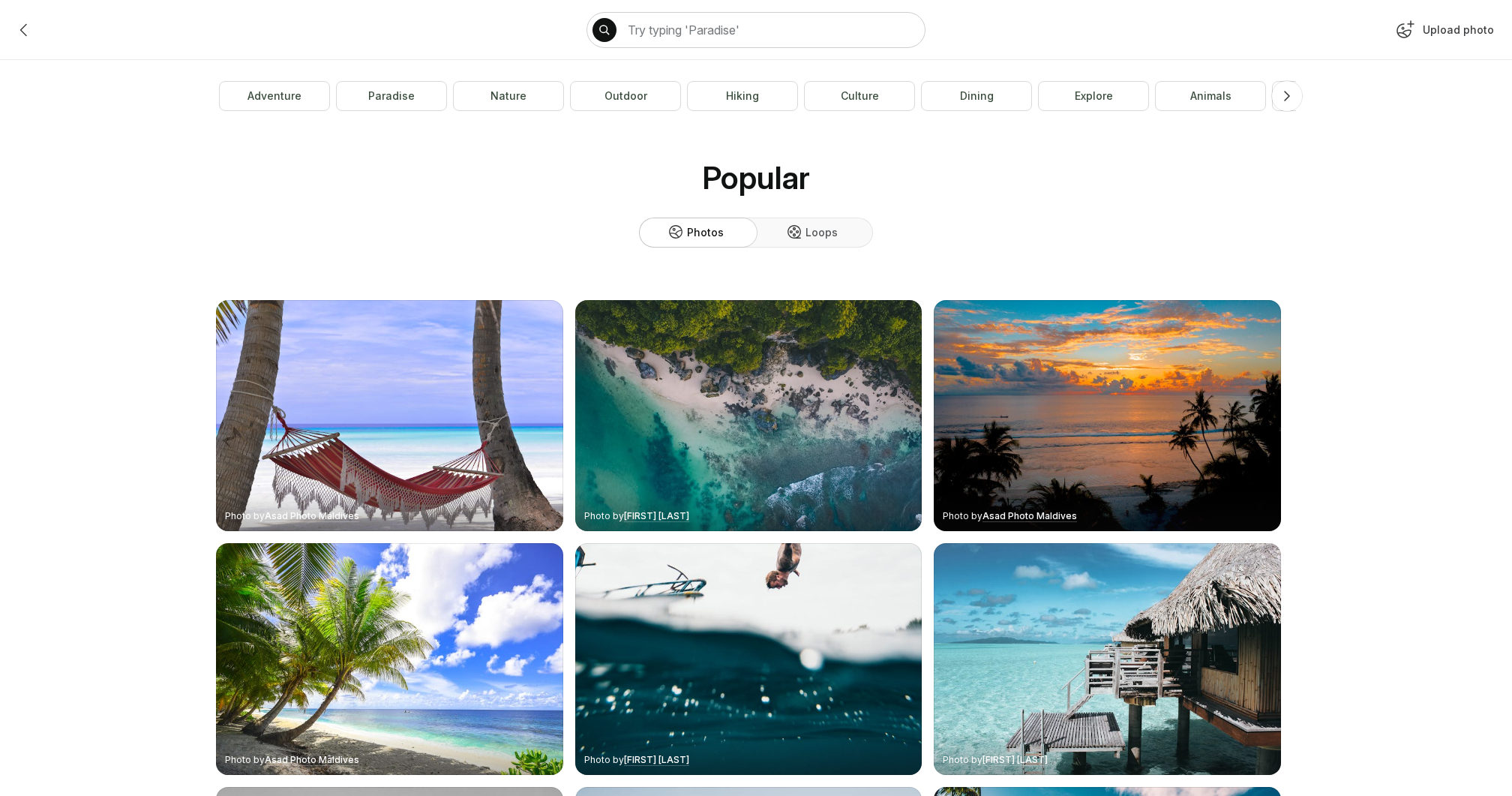 click on "Upload photo" at bounding box center (1443, 33) 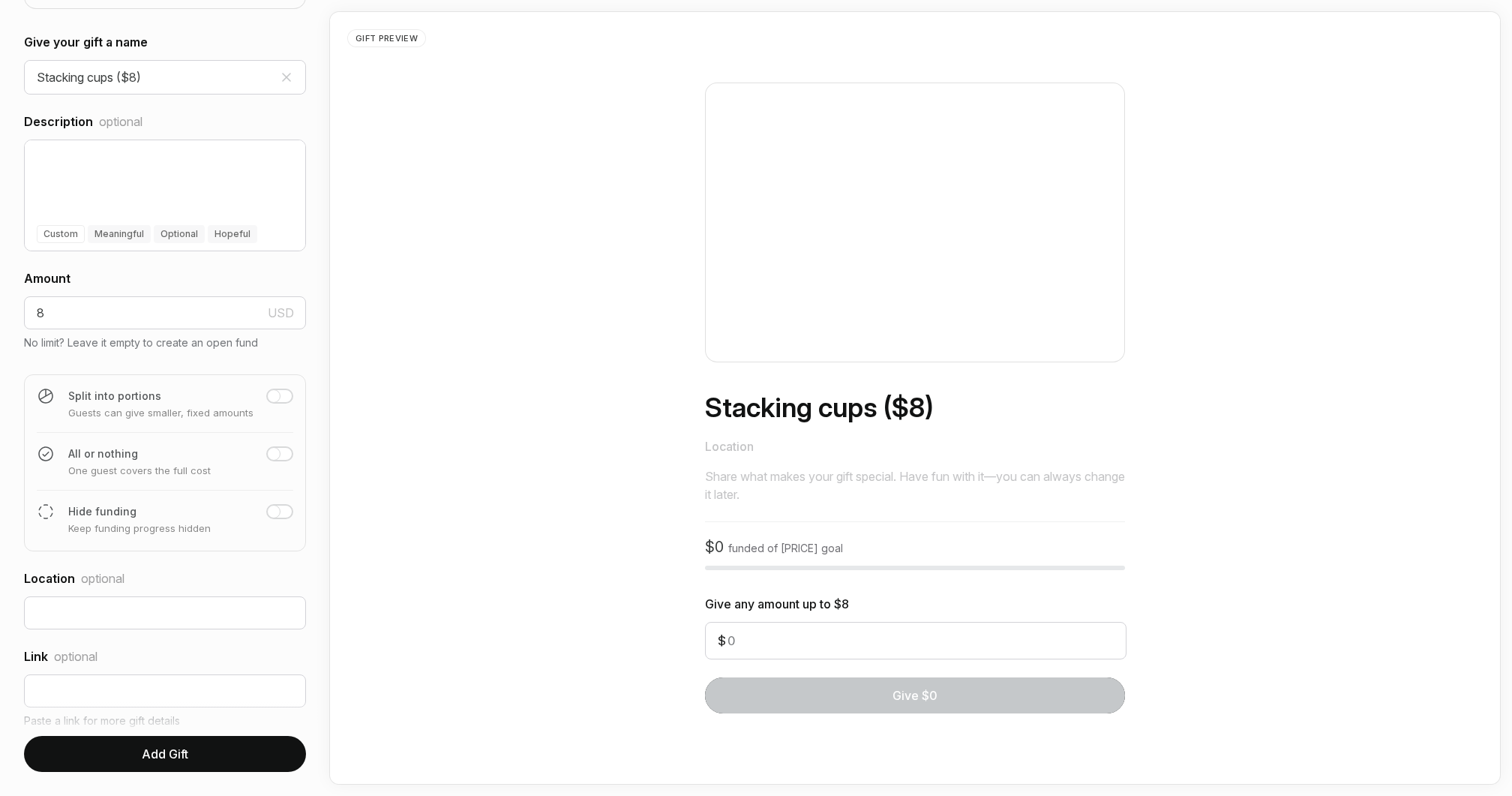 scroll, scrollTop: 341, scrollLeft: 0, axis: vertical 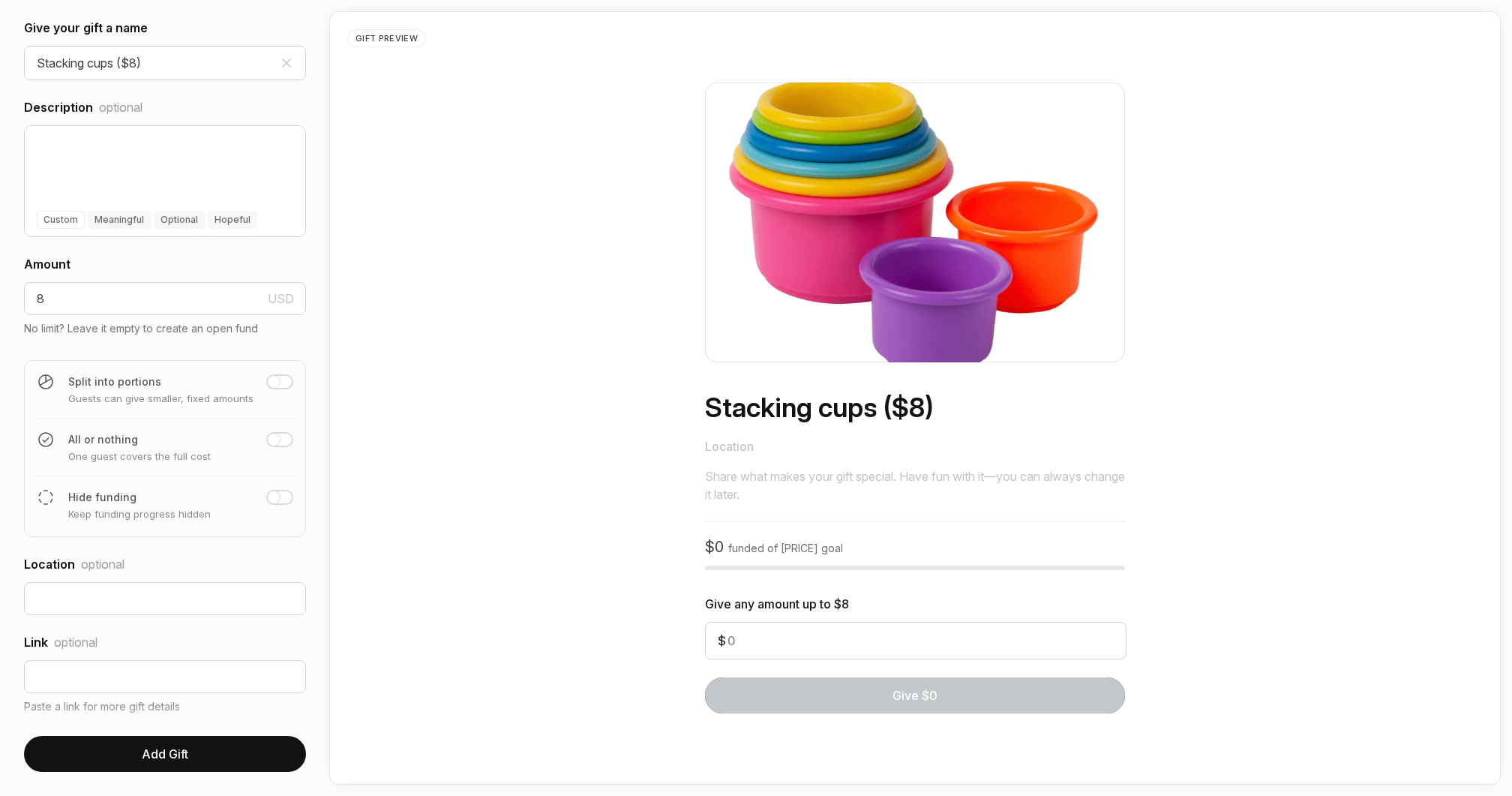click on "Add Gift" at bounding box center (165, 754) 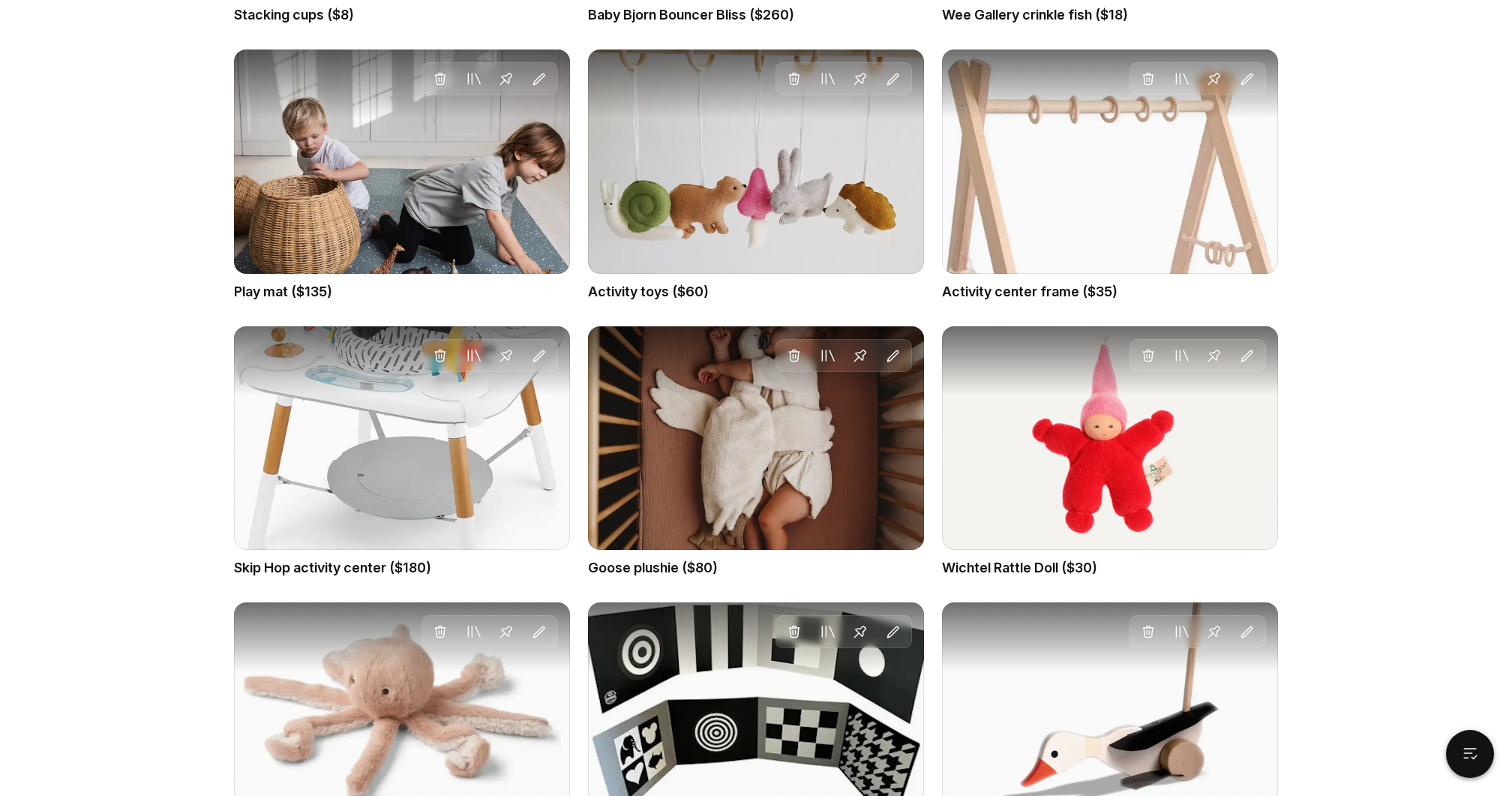 scroll, scrollTop: 3062, scrollLeft: 0, axis: vertical 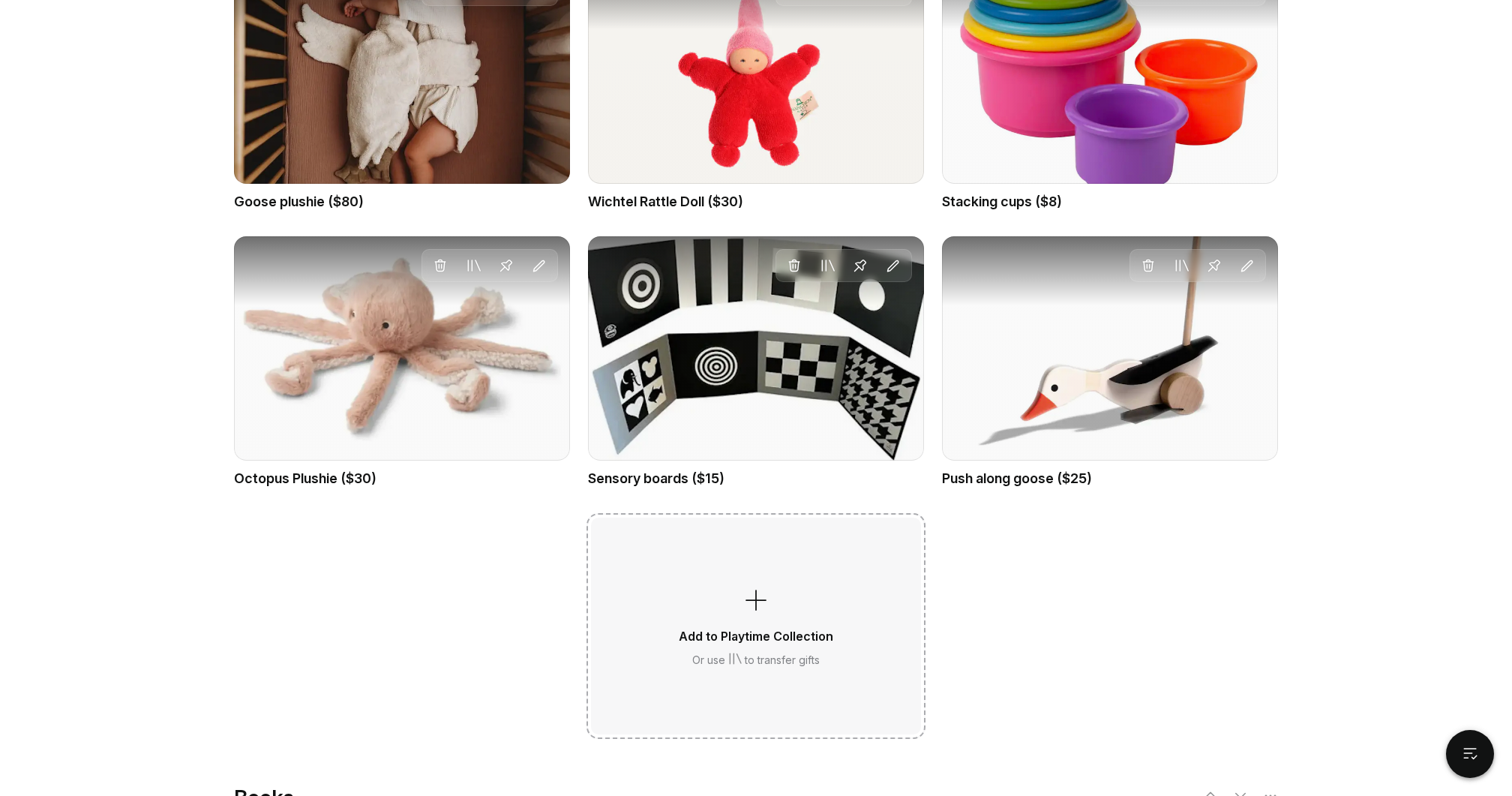 click at bounding box center (756, 600) 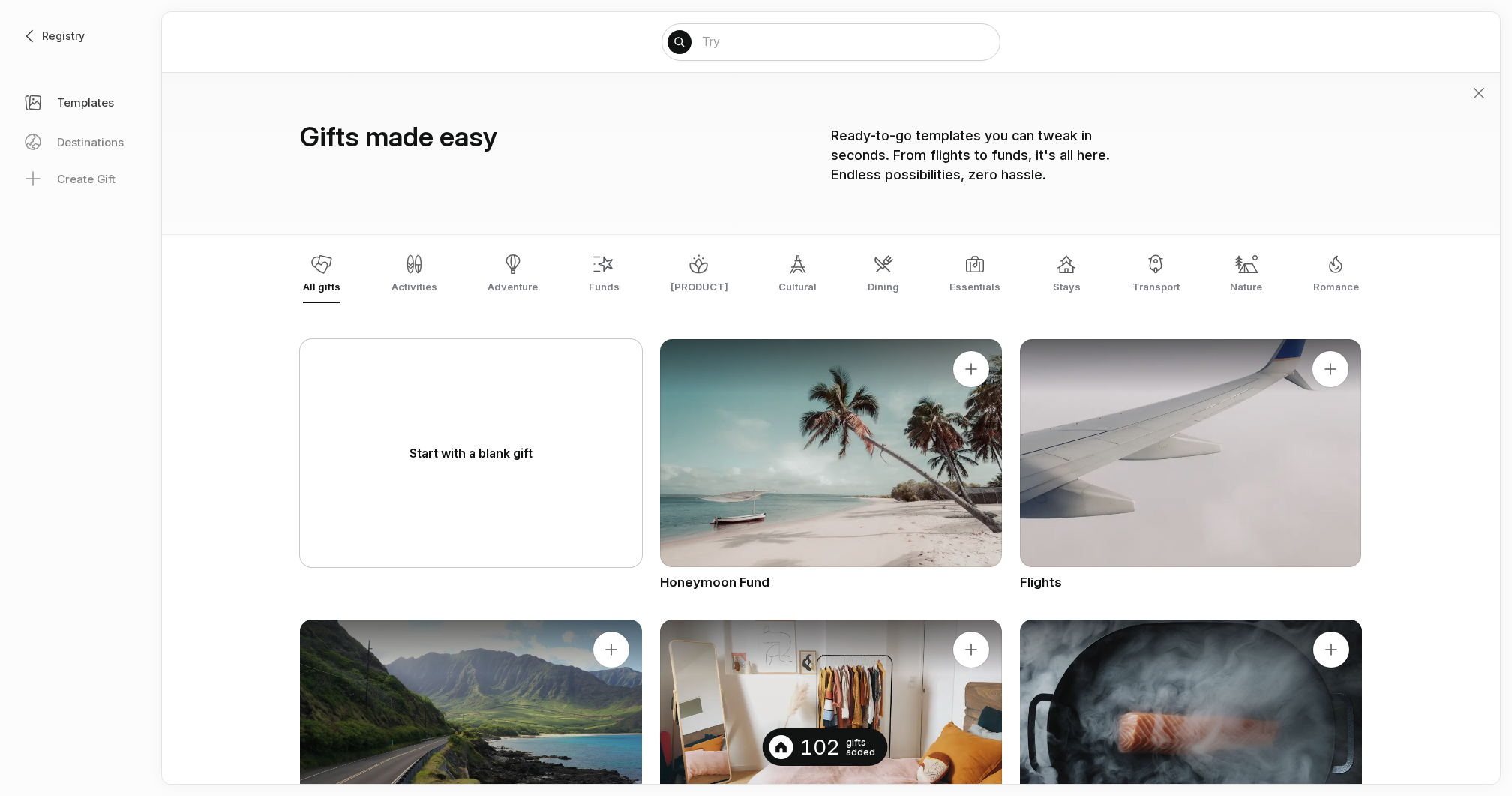 scroll, scrollTop: 0, scrollLeft: 0, axis: both 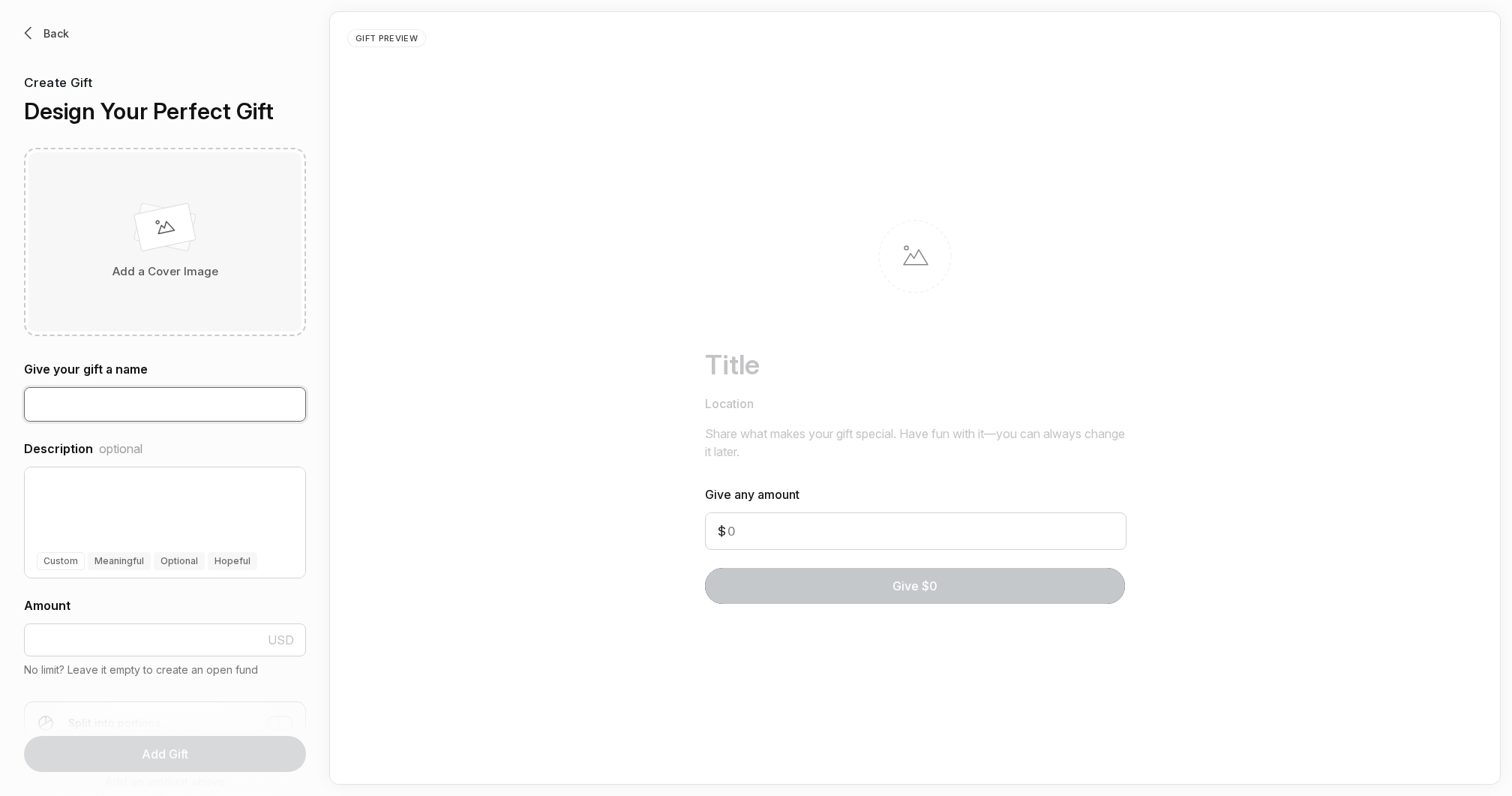 click at bounding box center (165, 404) 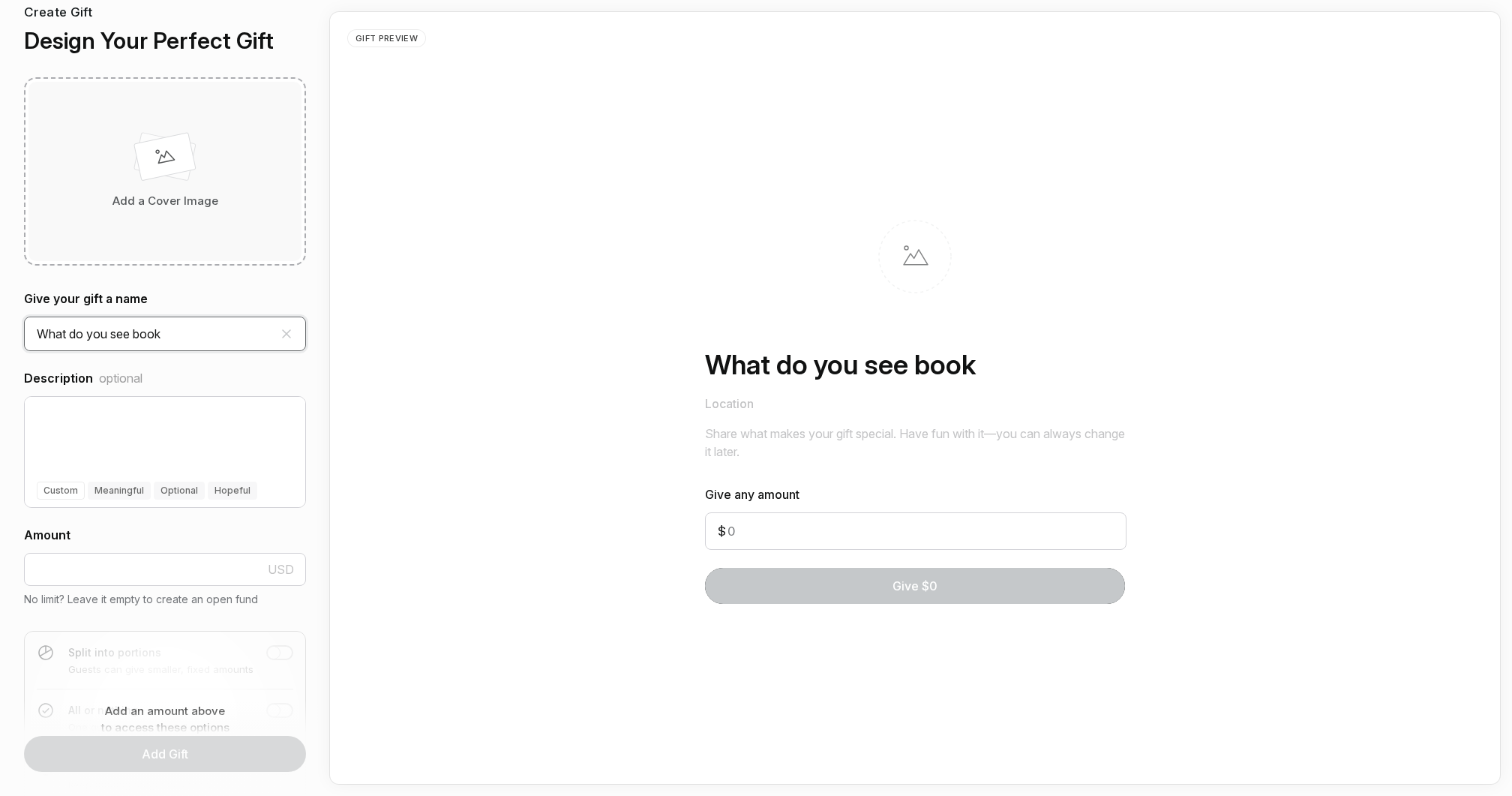 scroll, scrollTop: 79, scrollLeft: 0, axis: vertical 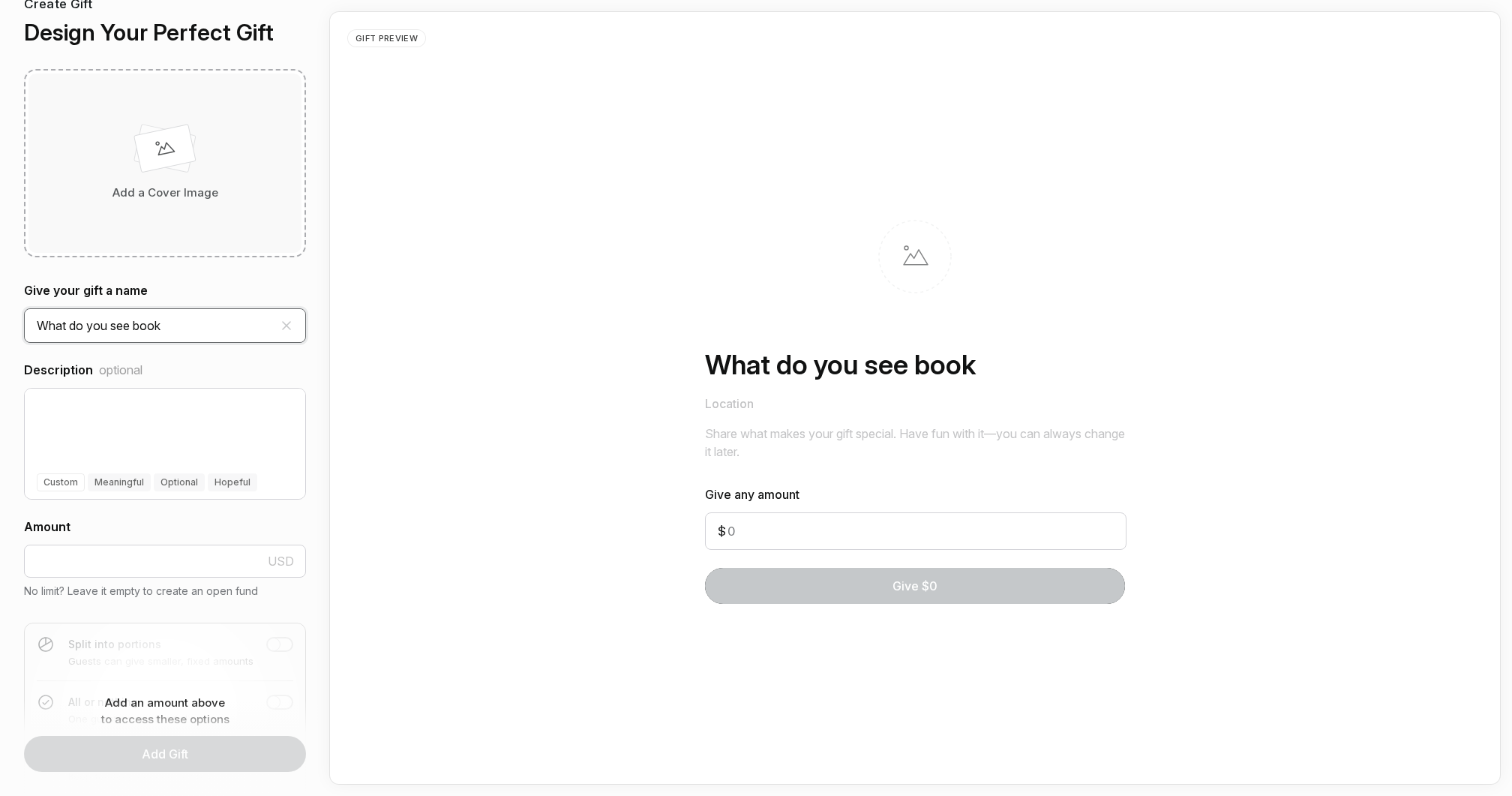 type on "What do you see book" 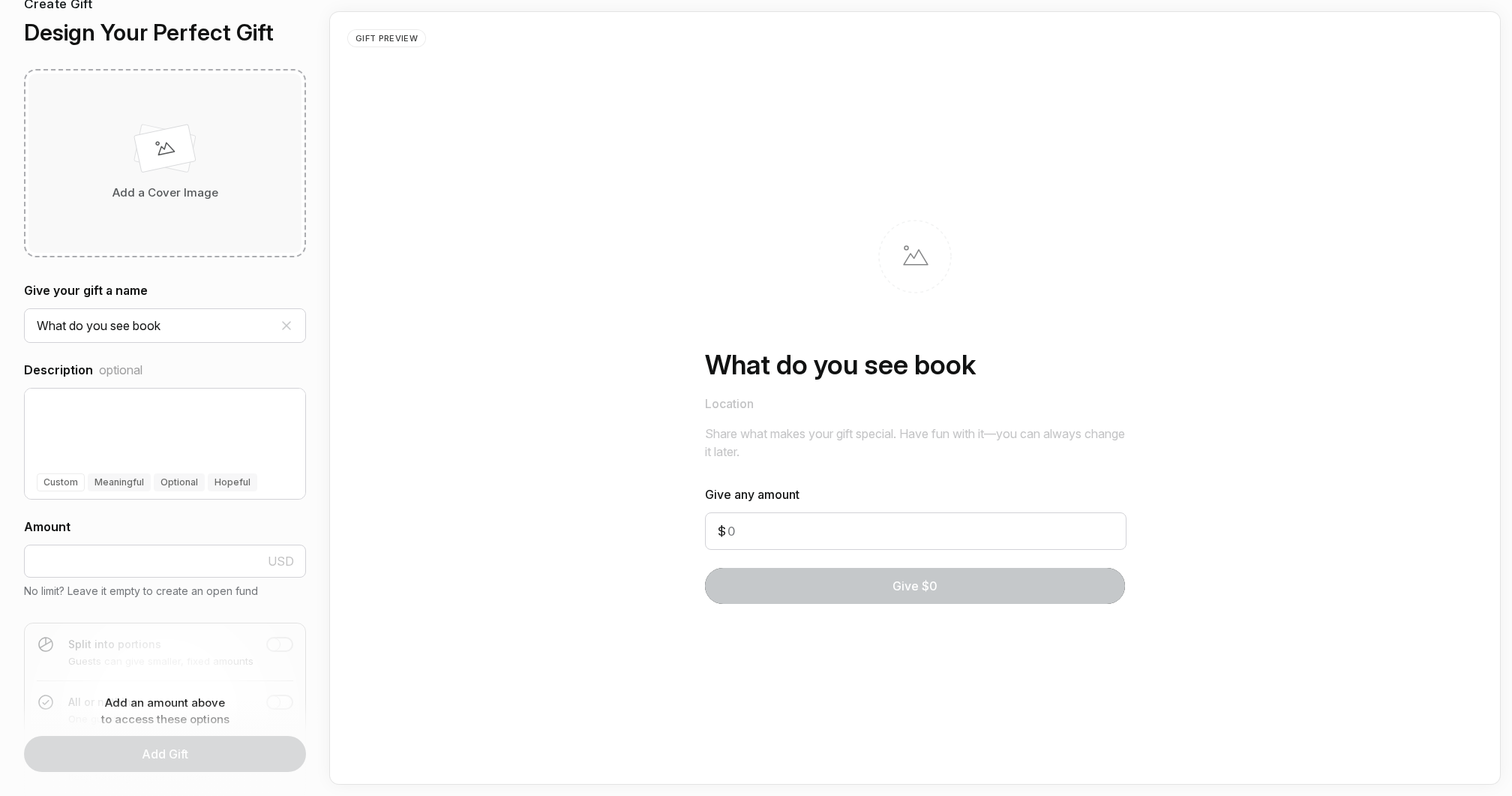 click on "Add a Cover Image" at bounding box center (165, 193) 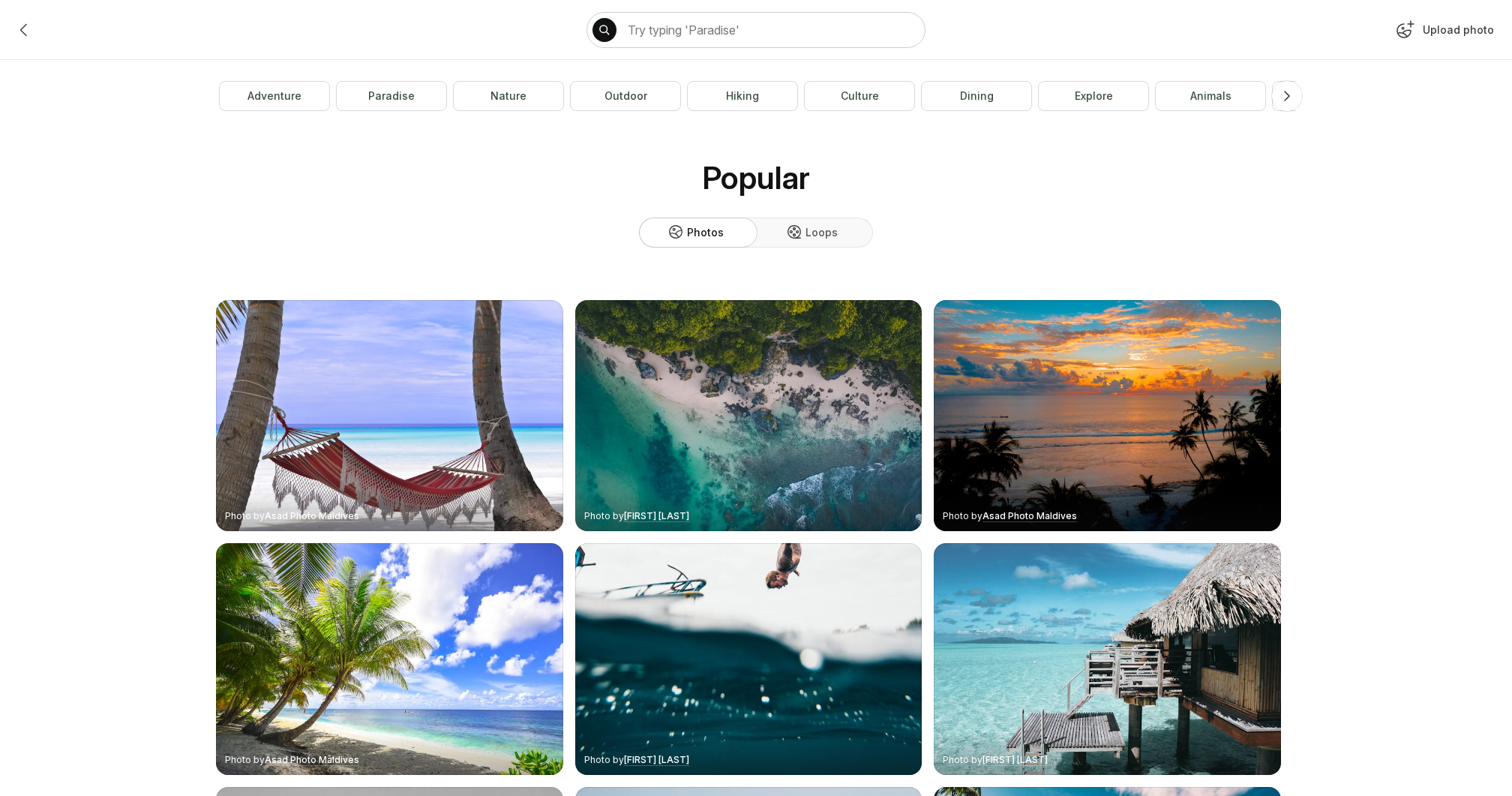 click on "Upload photo" at bounding box center (1443, 33) 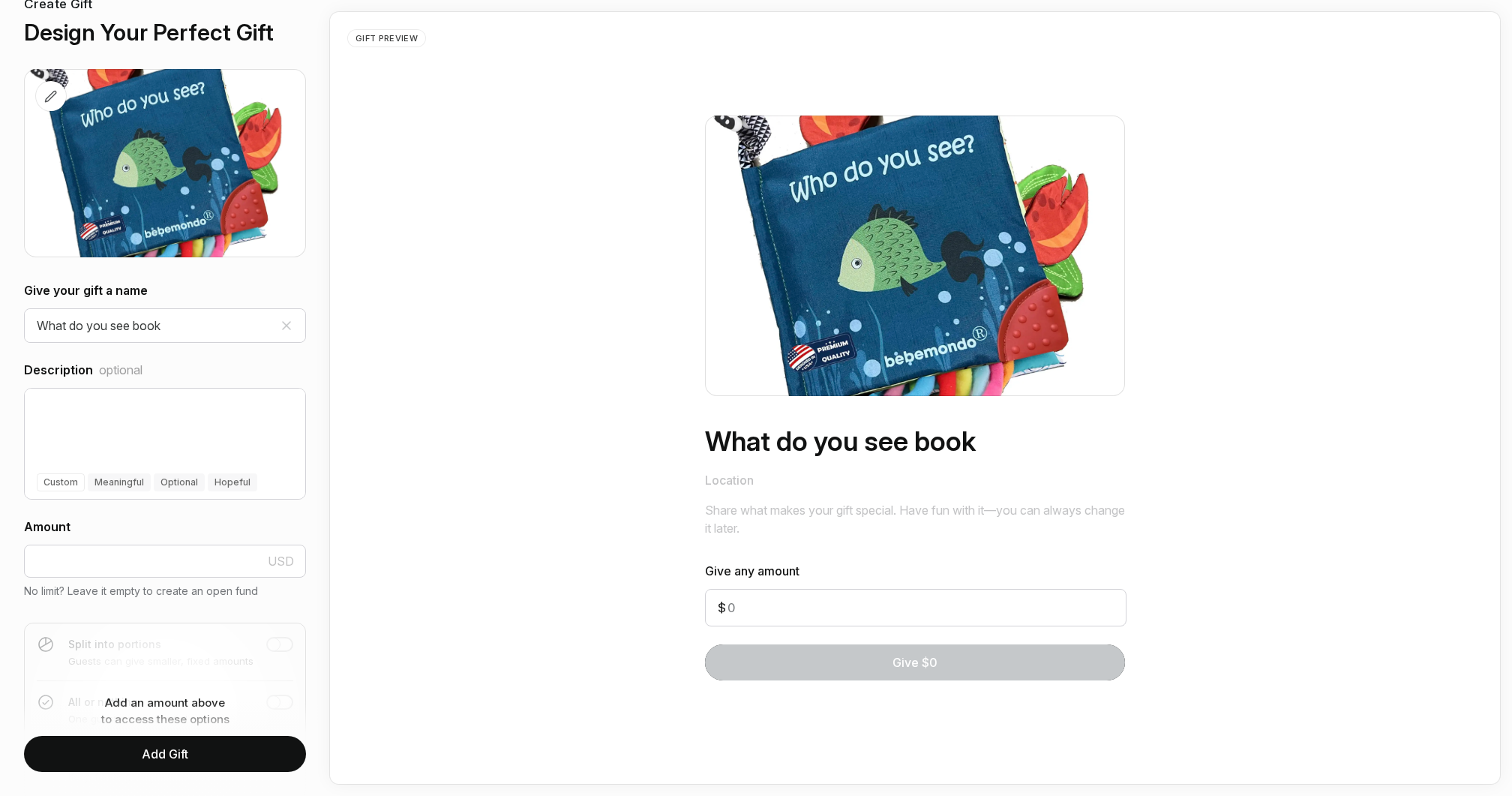 click at bounding box center [870, 608] 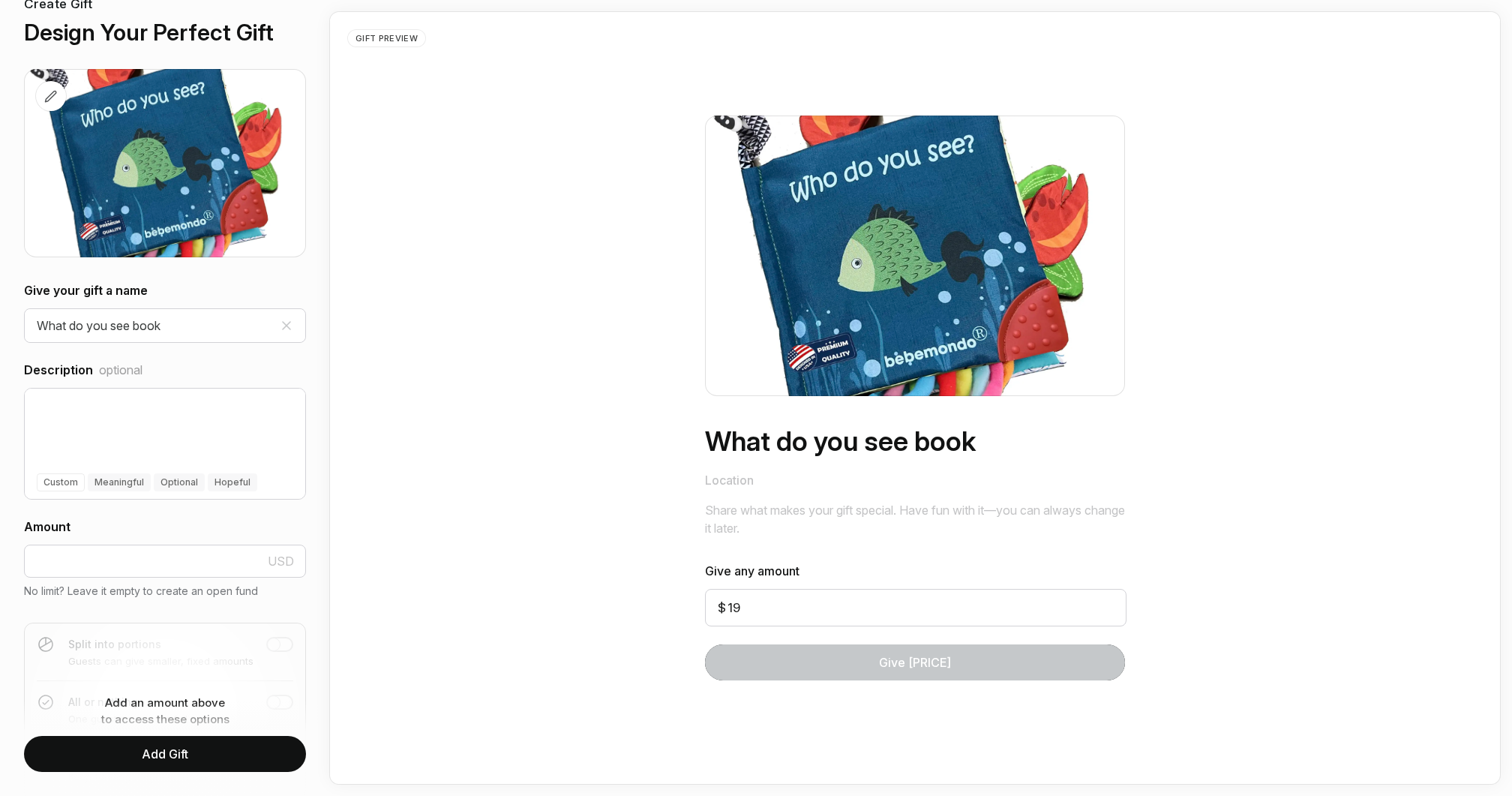 type on "19" 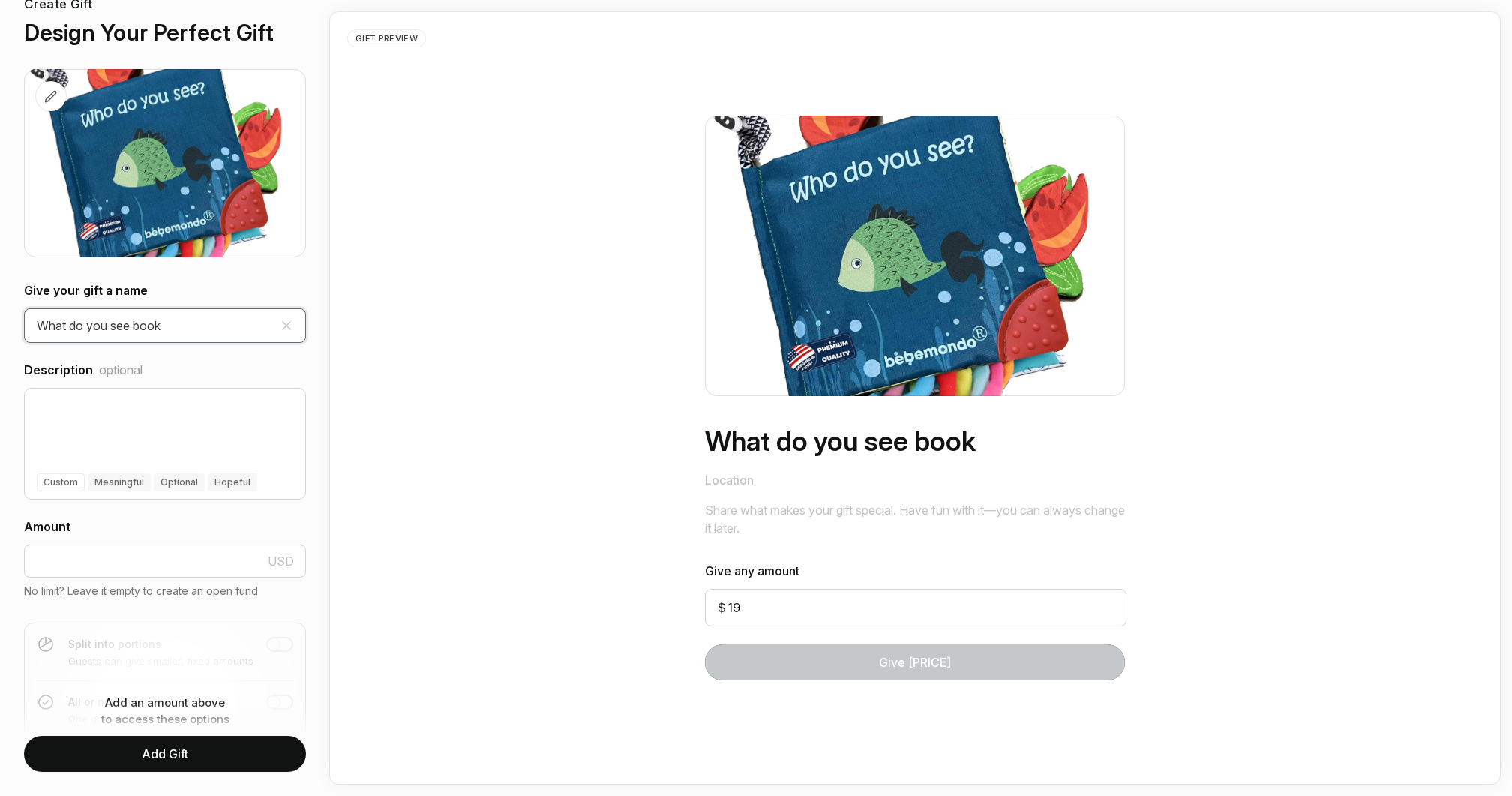 click on "What do you see book" at bounding box center (165, 326) 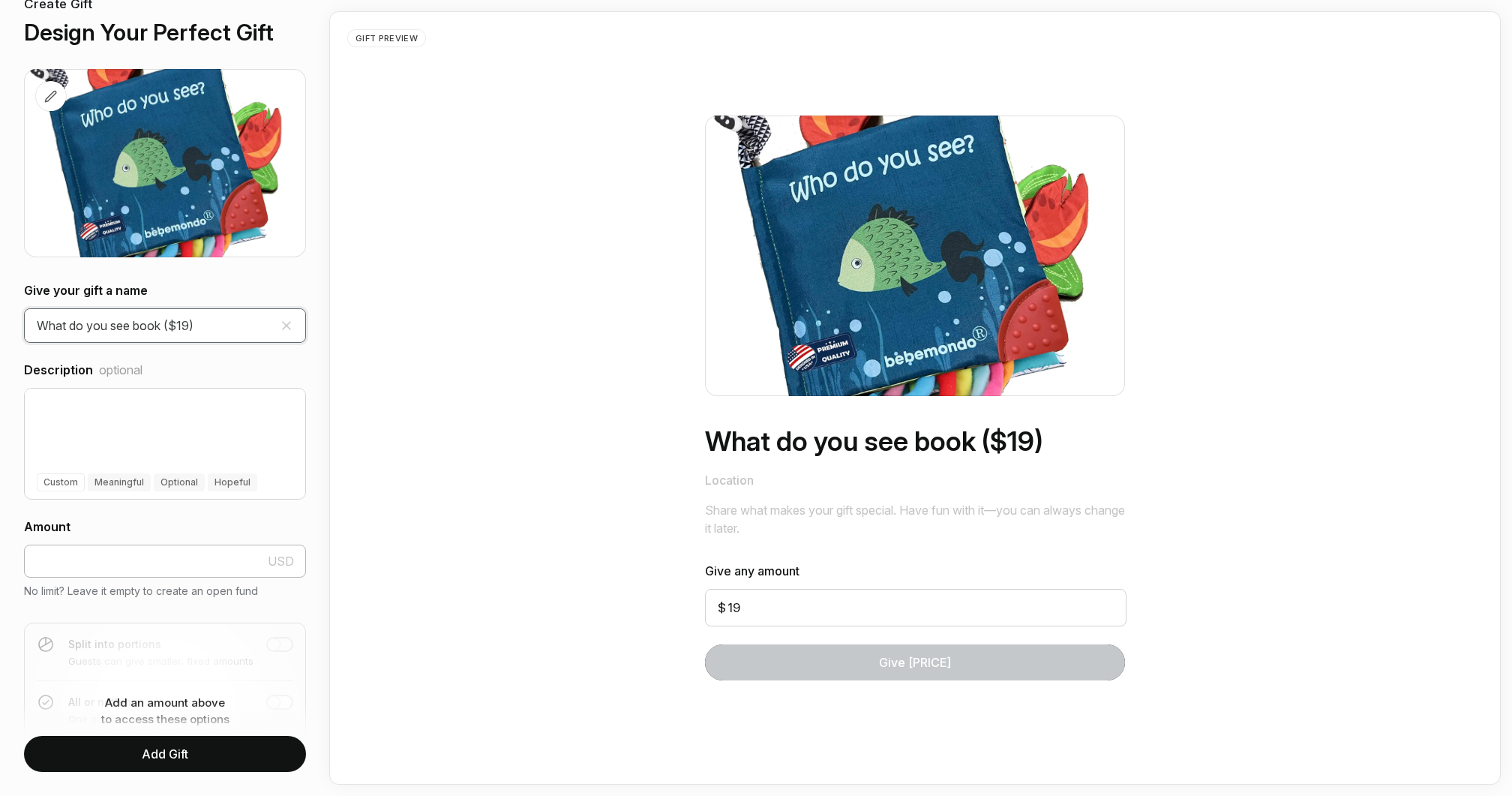 type on "What do you see book ($19)" 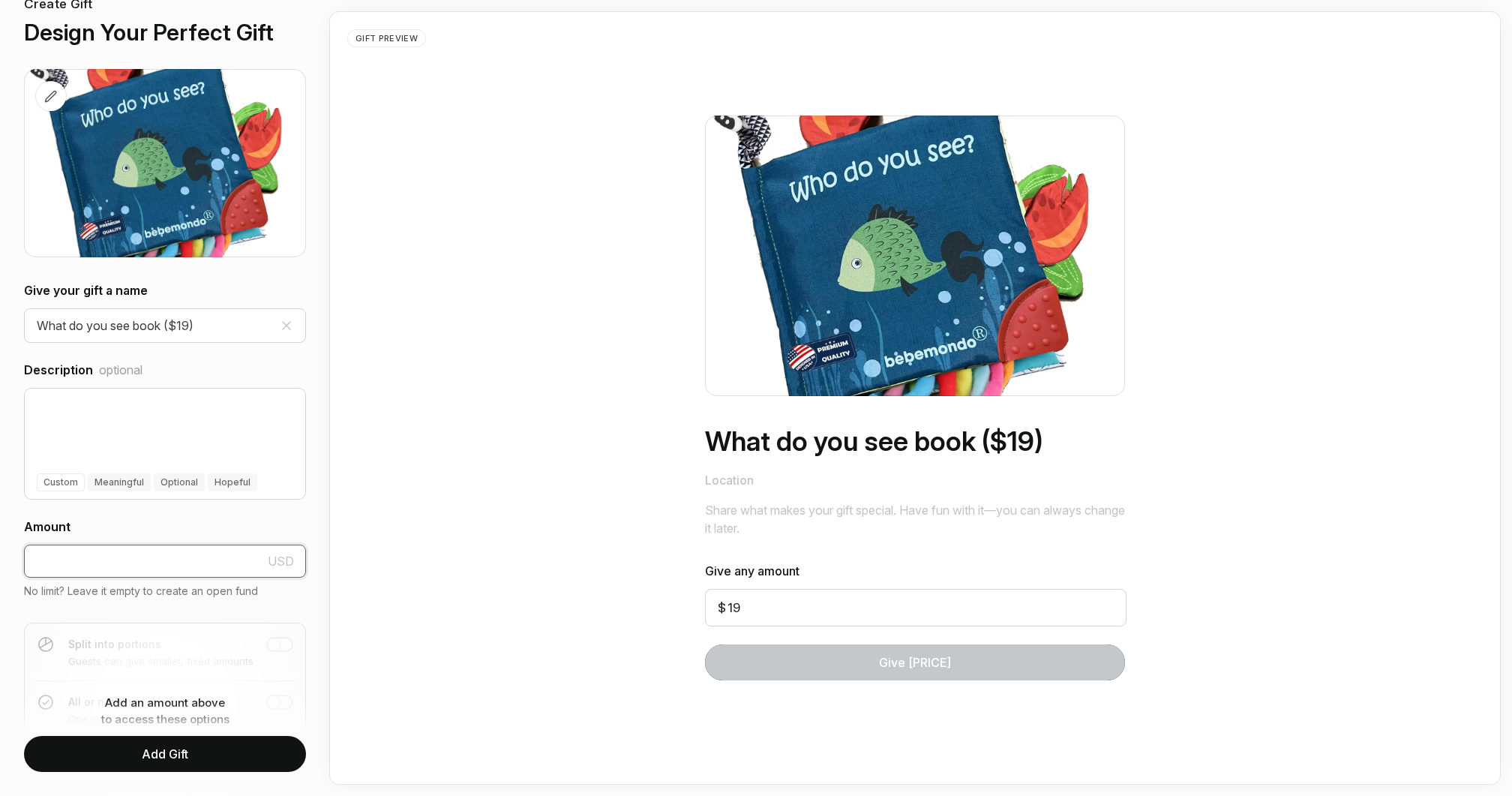 click at bounding box center (165, 561) 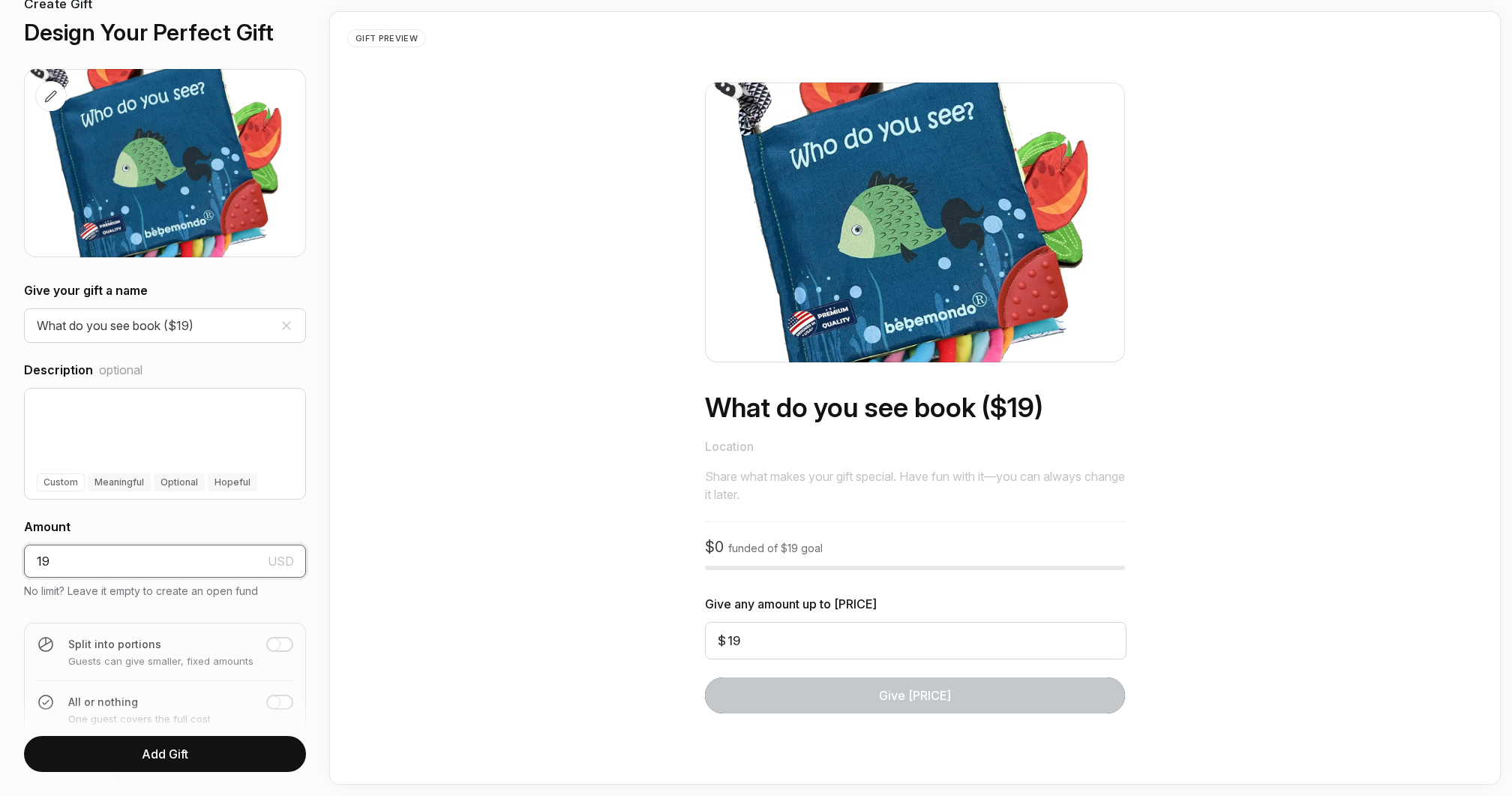 type on "19" 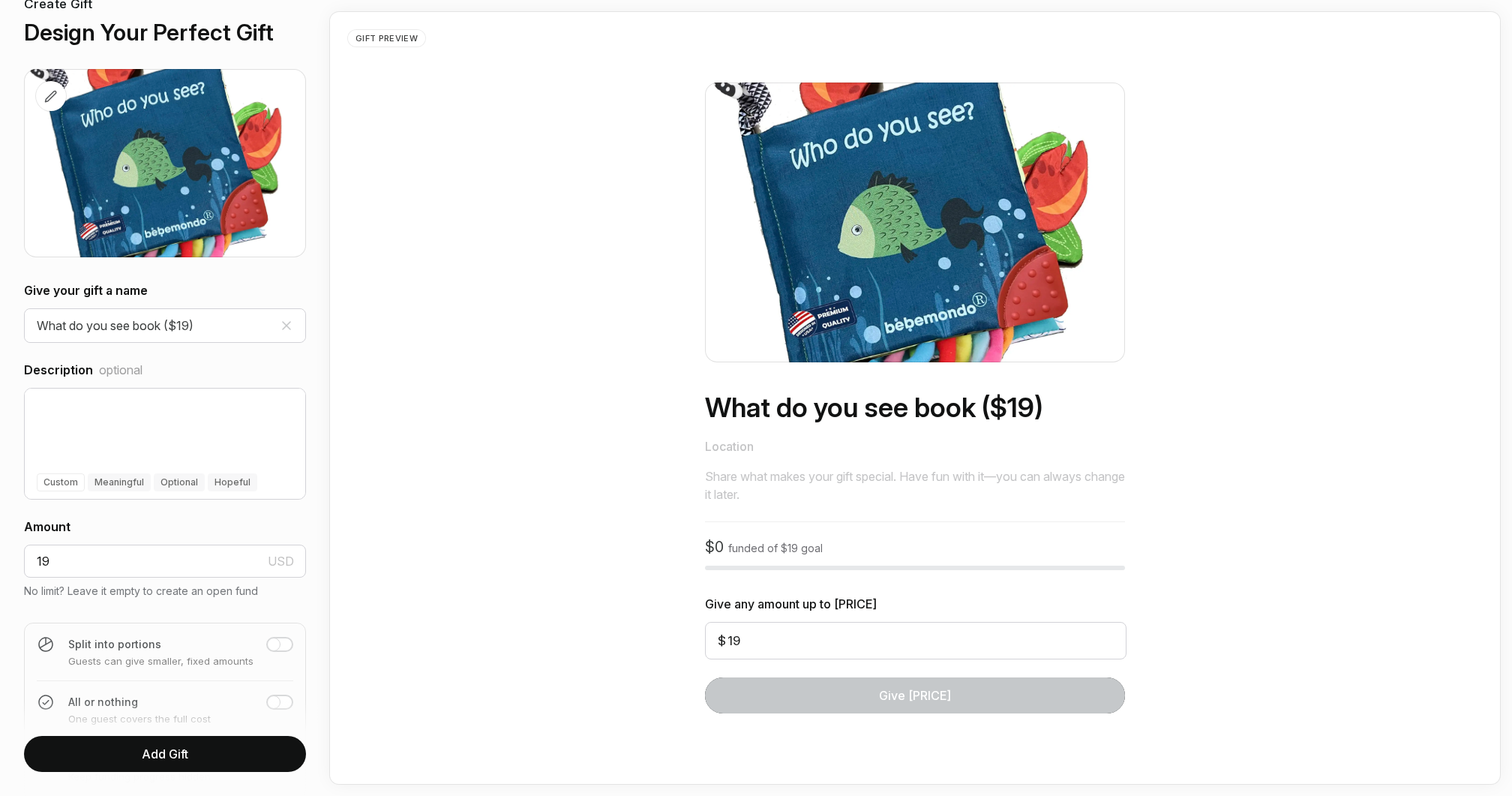 click on "Add Gift" at bounding box center (165, 754) 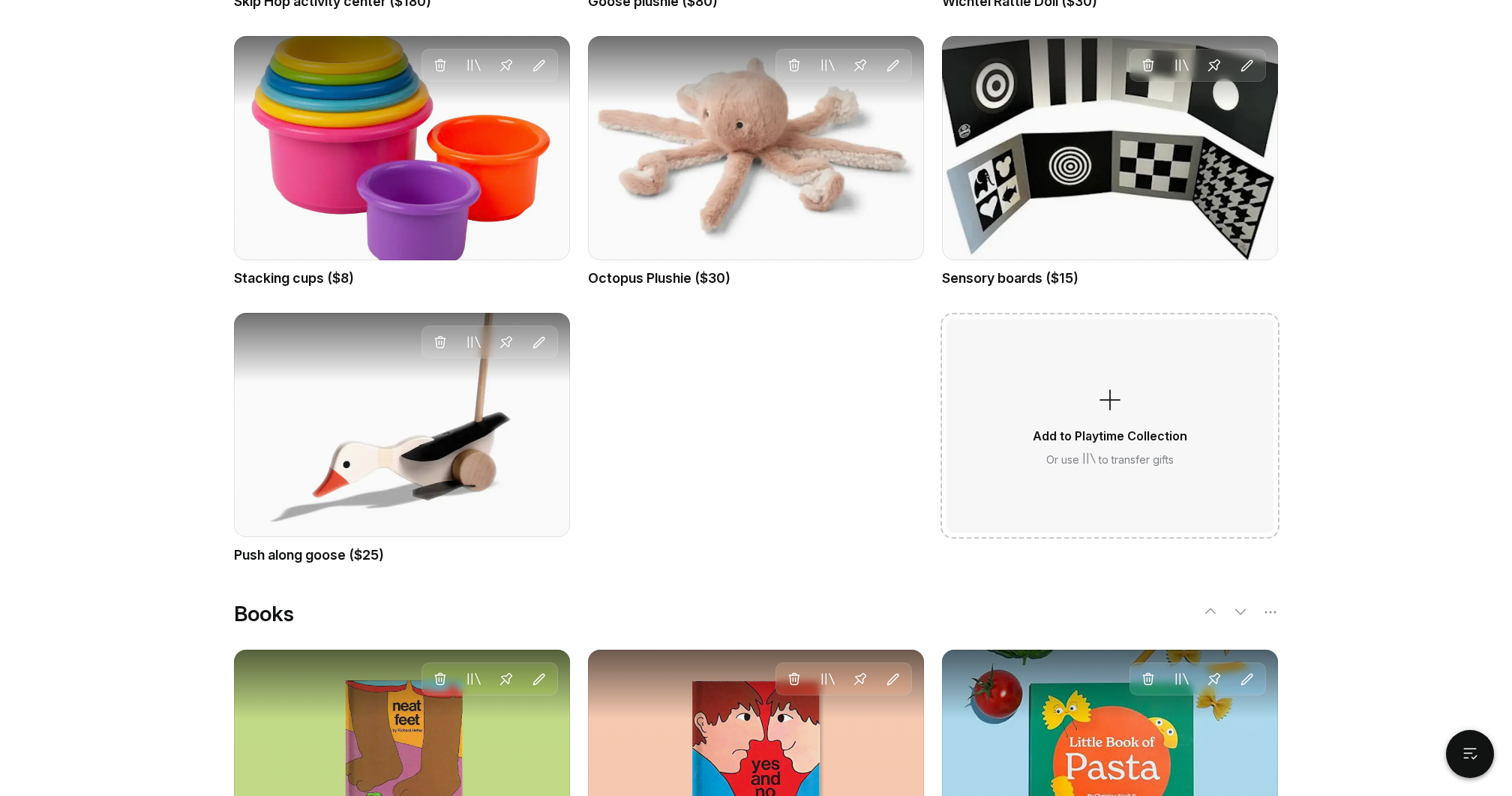 scroll, scrollTop: 4211, scrollLeft: 0, axis: vertical 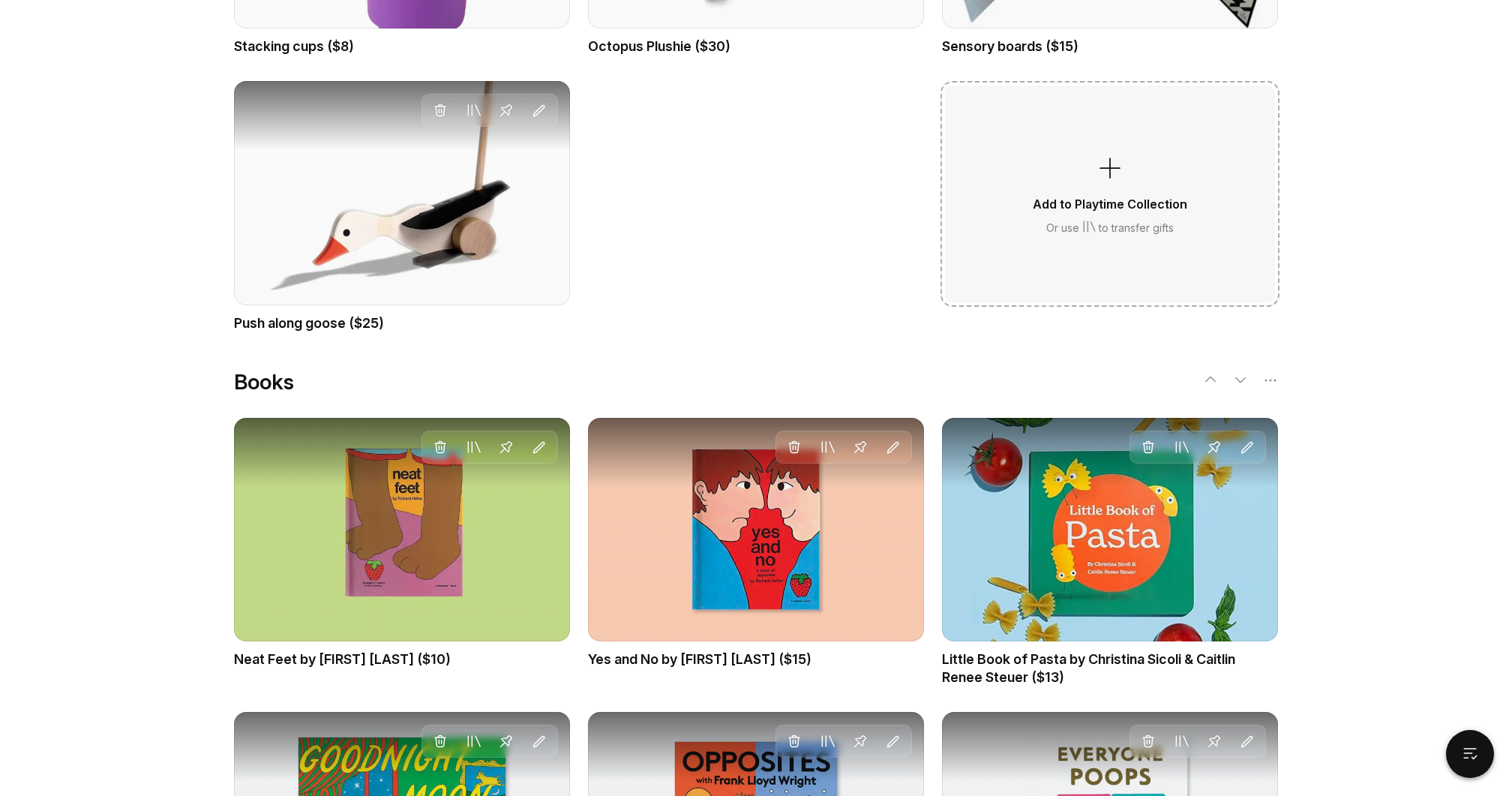 click on "Or use   to transfer gifts" at bounding box center (1110, 228) 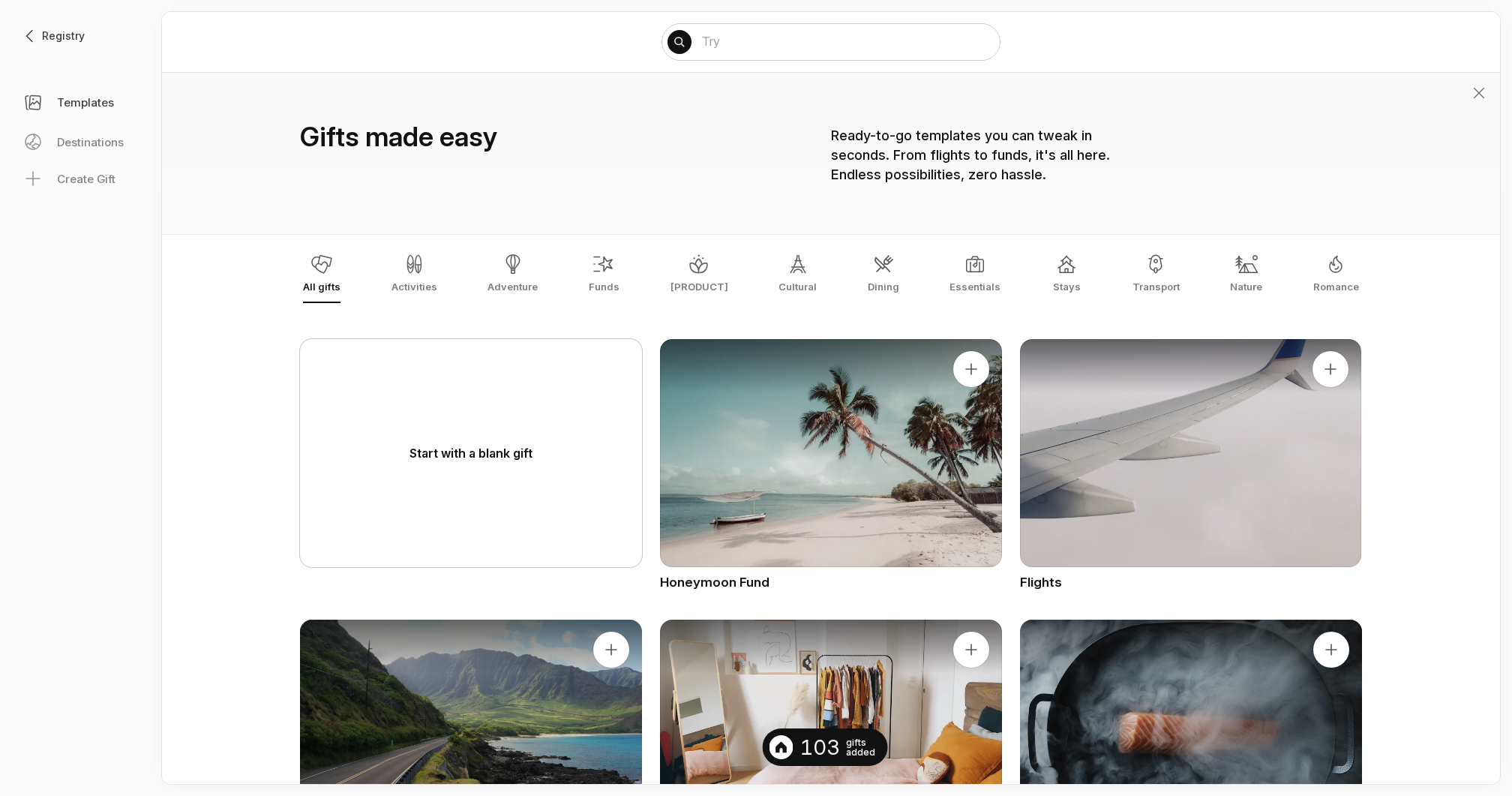 click on "Start with a blank gift" at bounding box center (471, 453) 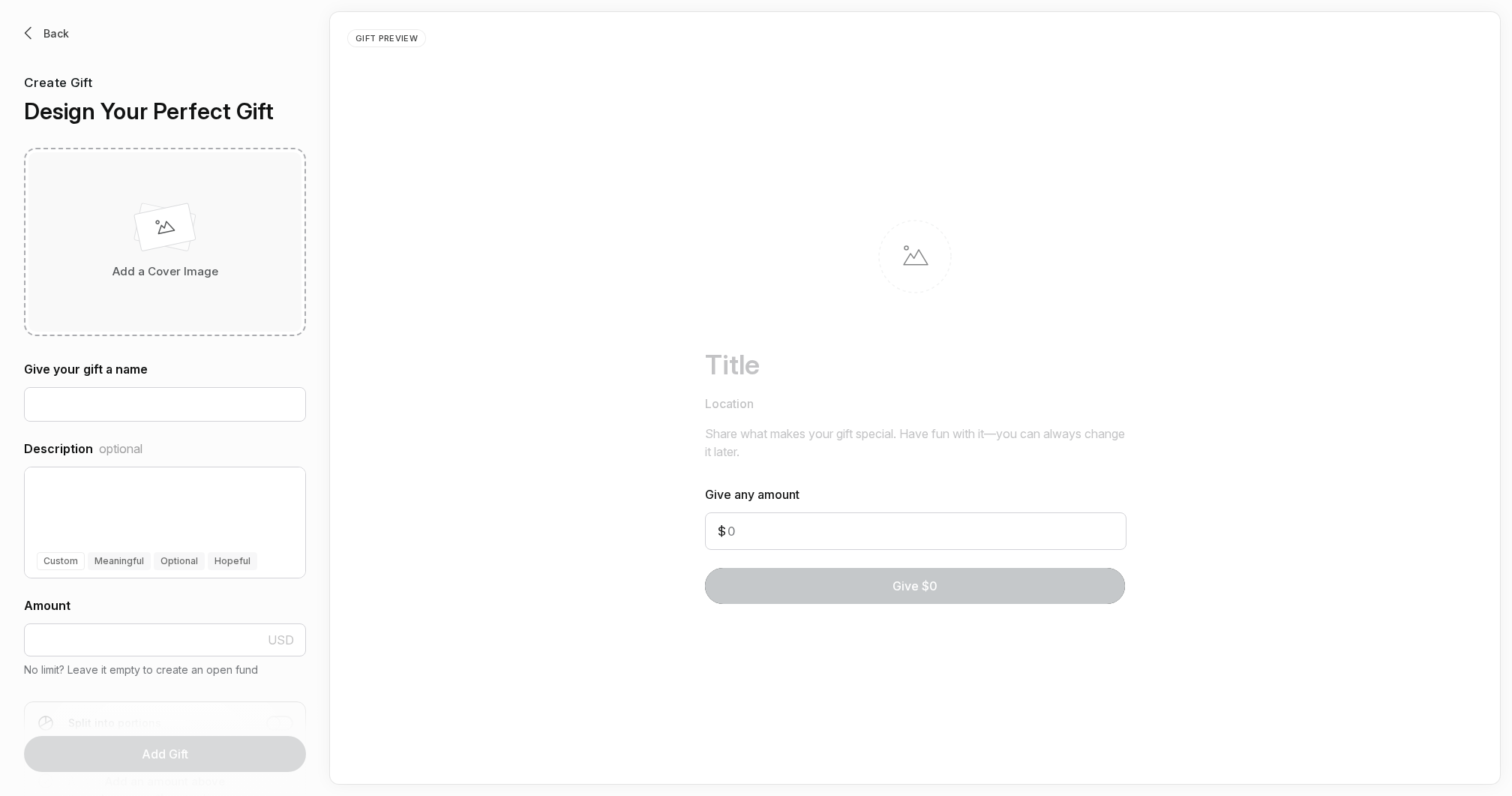 click at bounding box center (165, 230) 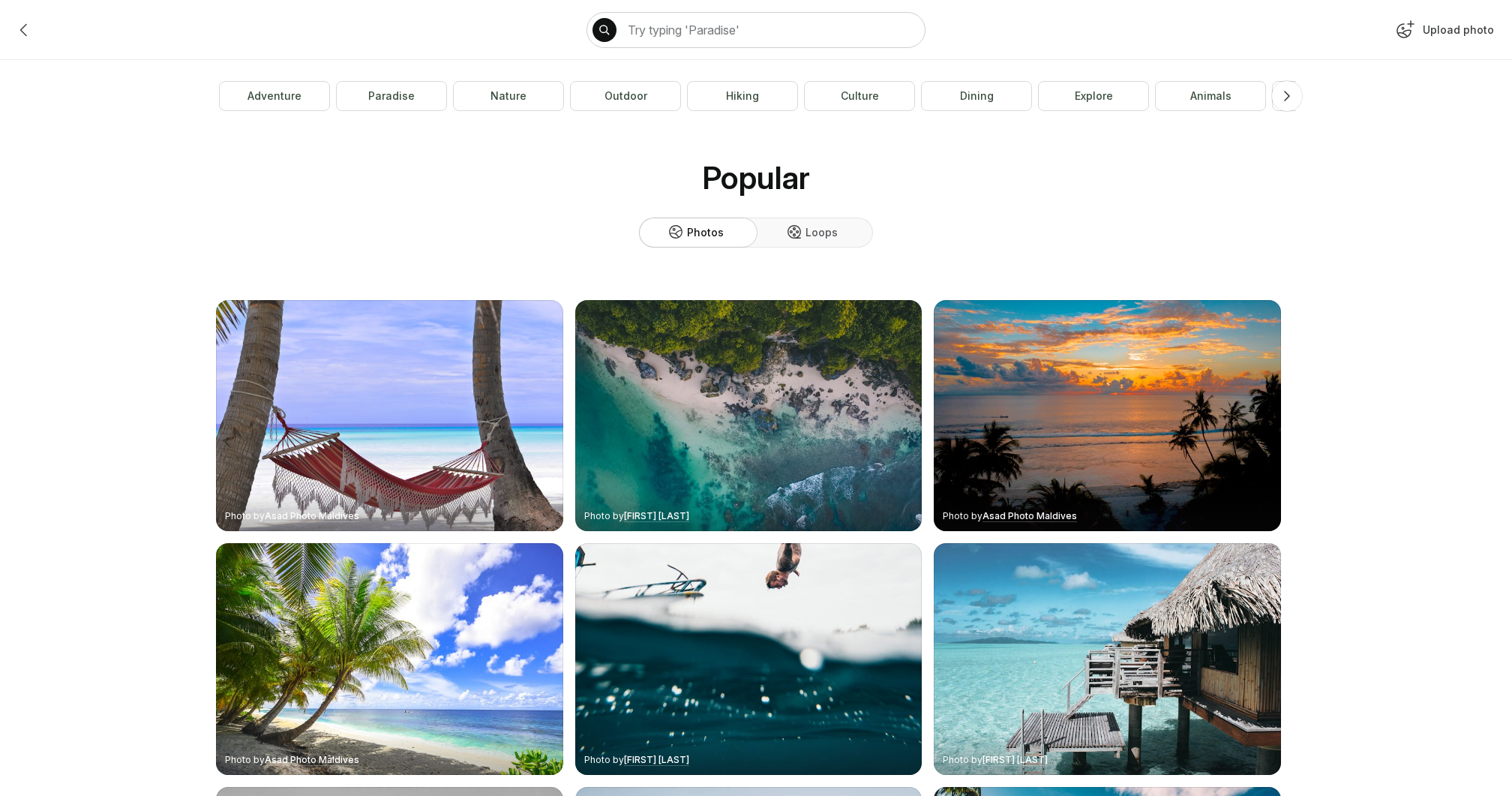 click on "Upload photo" at bounding box center (1443, 33) 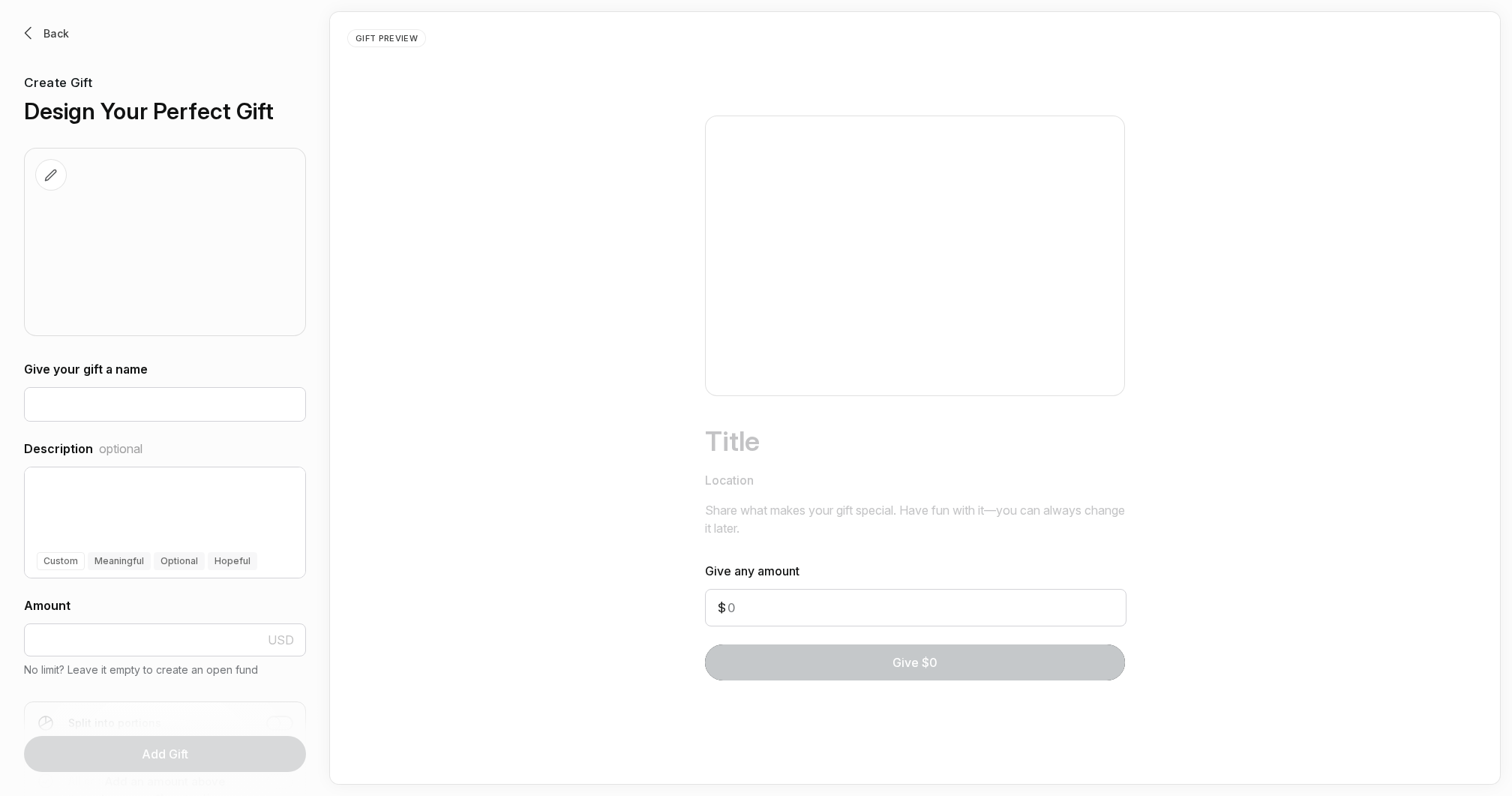 click on "Description optional
Custom
Meaningful
Optional
Hopeful" at bounding box center (165, 500) 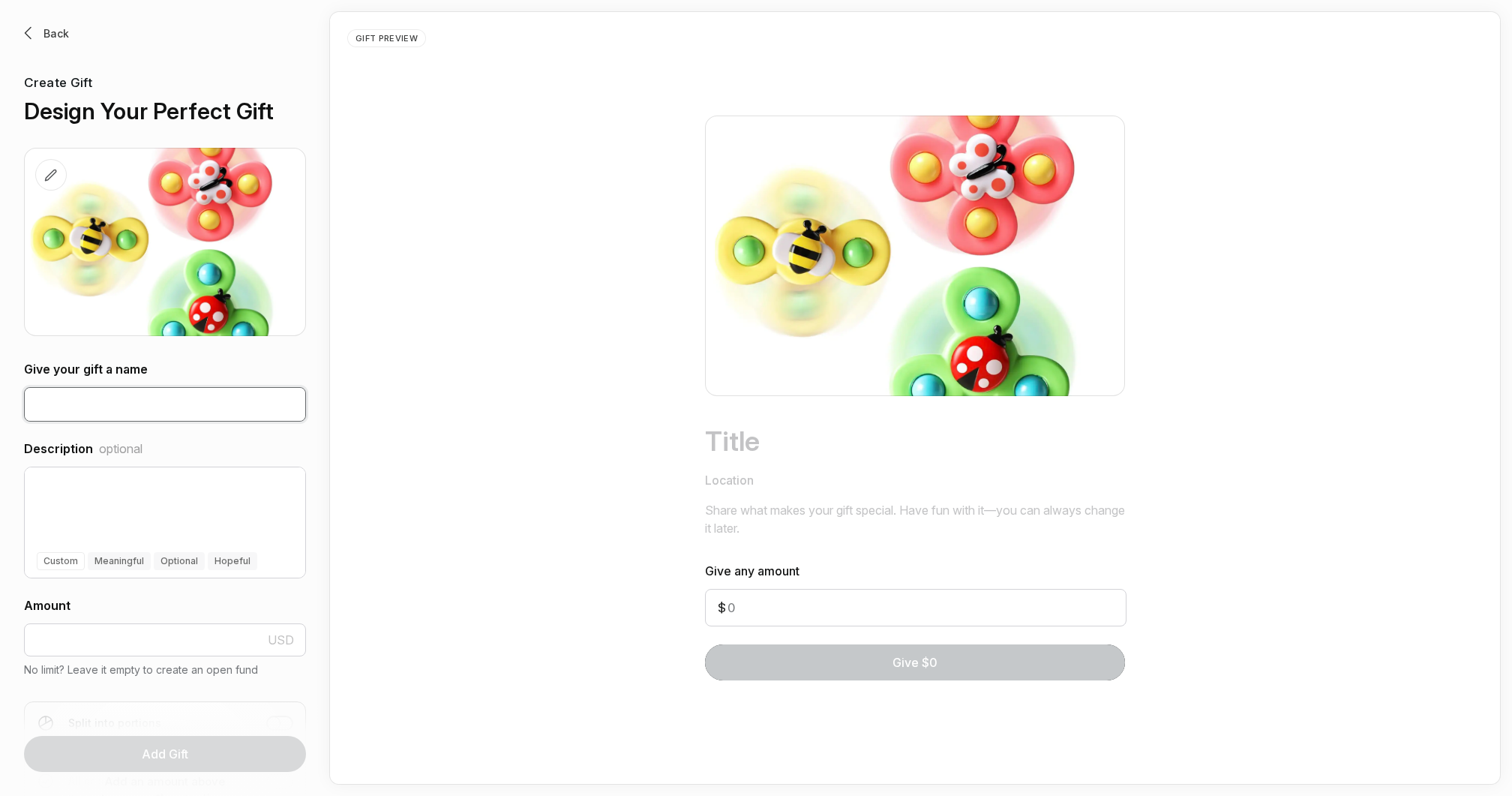 click at bounding box center (165, 404) 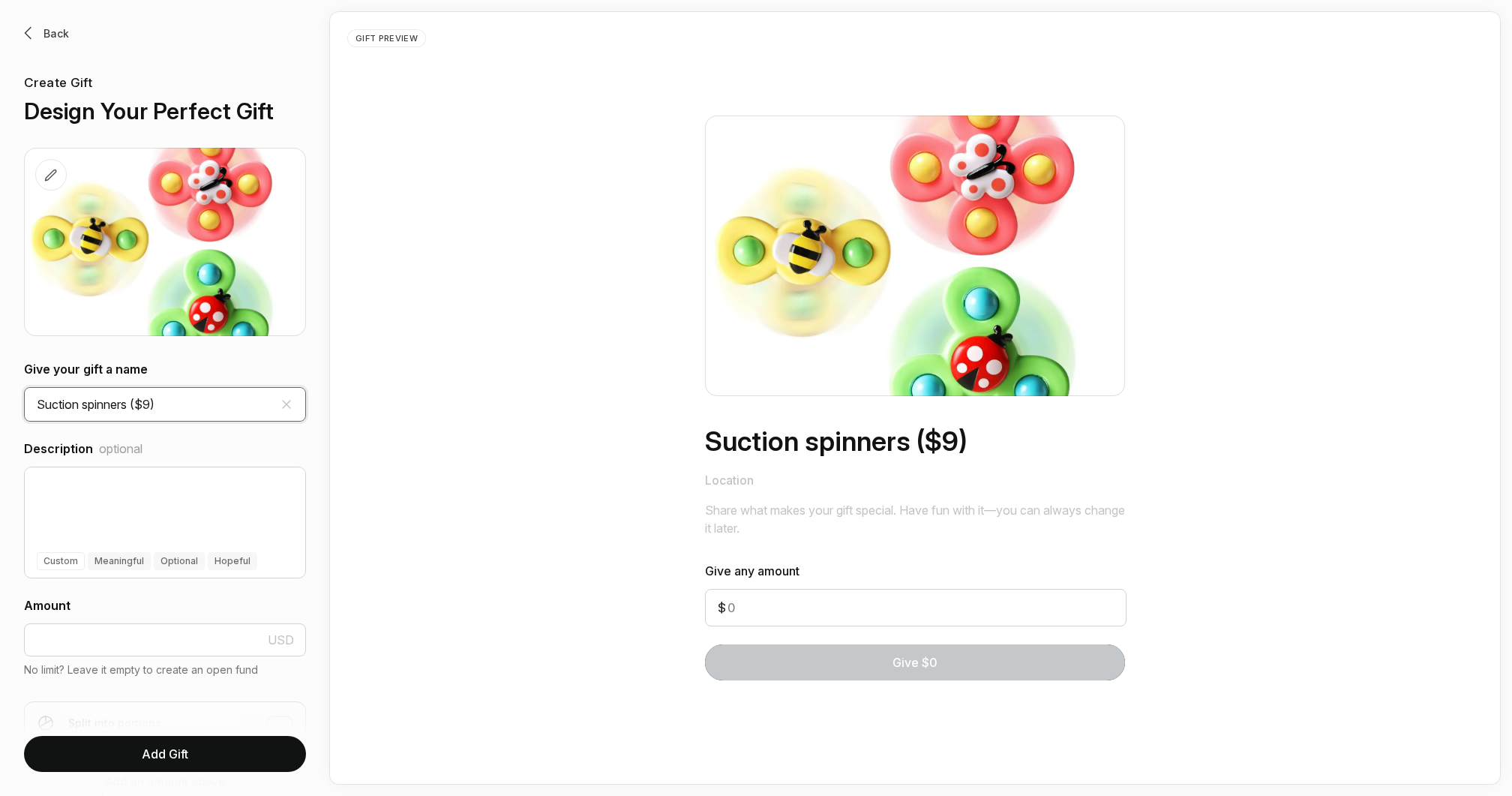 type on "Suction spinners ($9)" 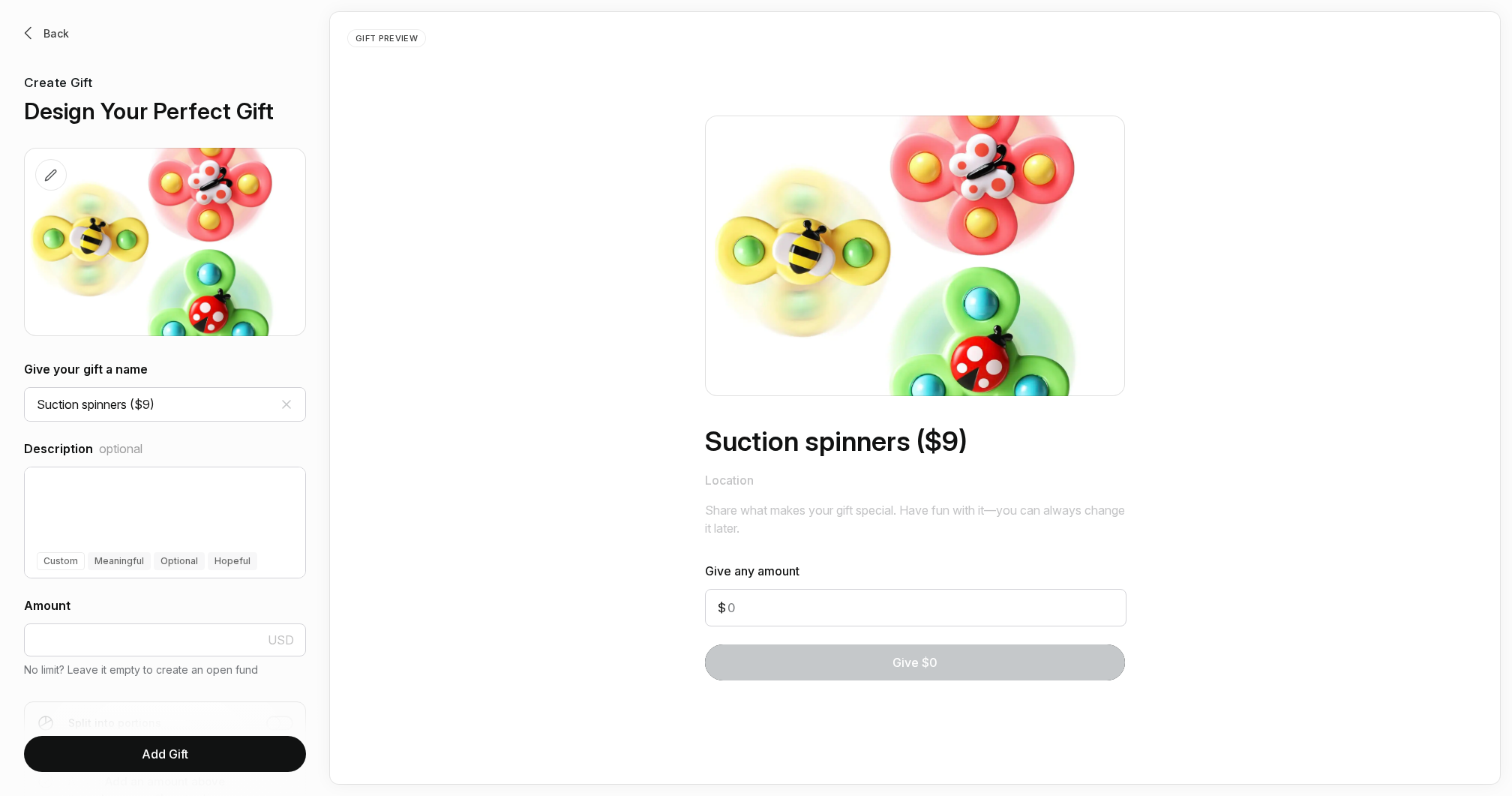 click on "Give your gift a name
[PRODUCT] ([PRICE])
Description optional [PRICE]" at bounding box center [165, 732] 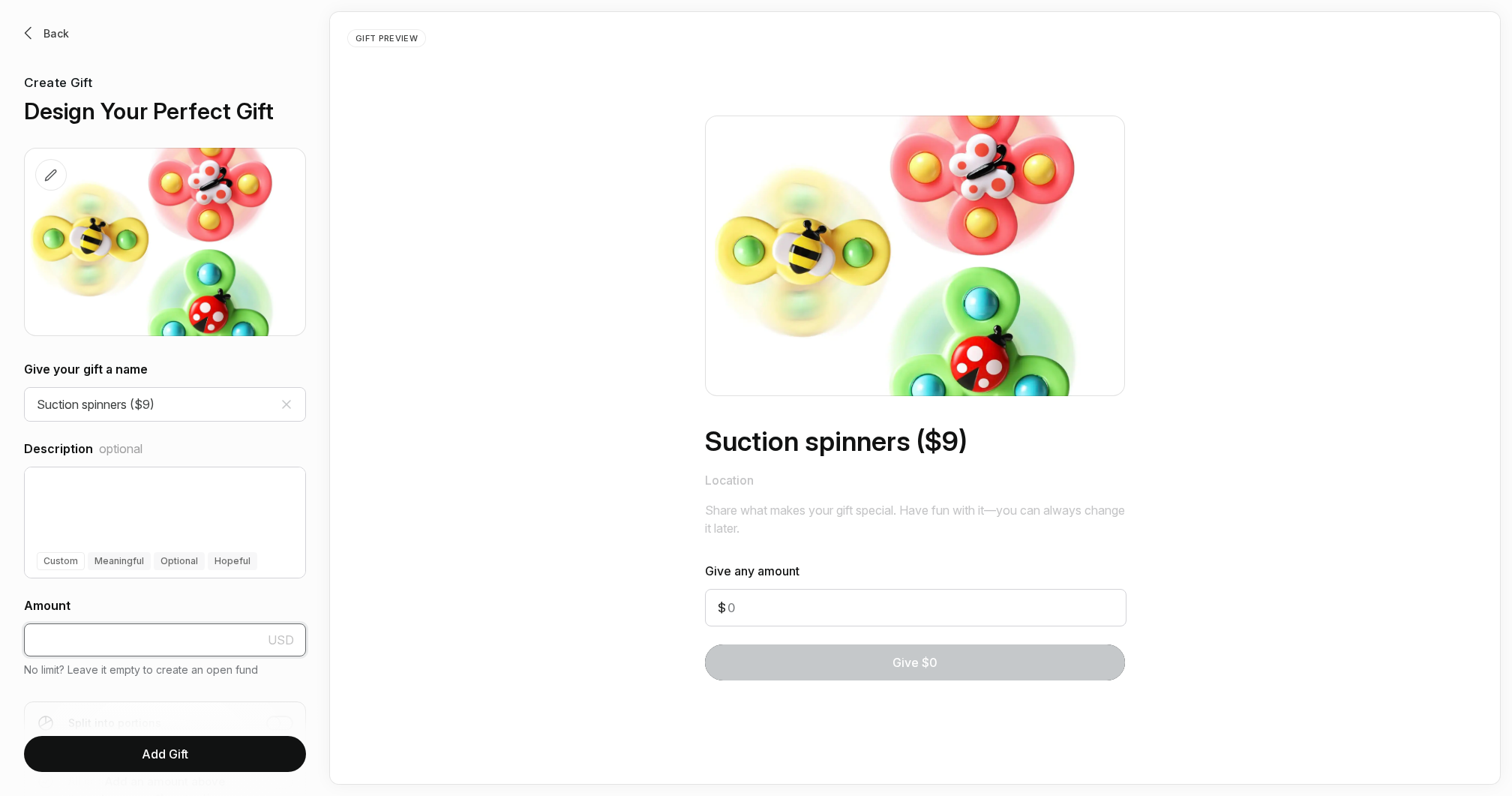 click at bounding box center [165, 640] 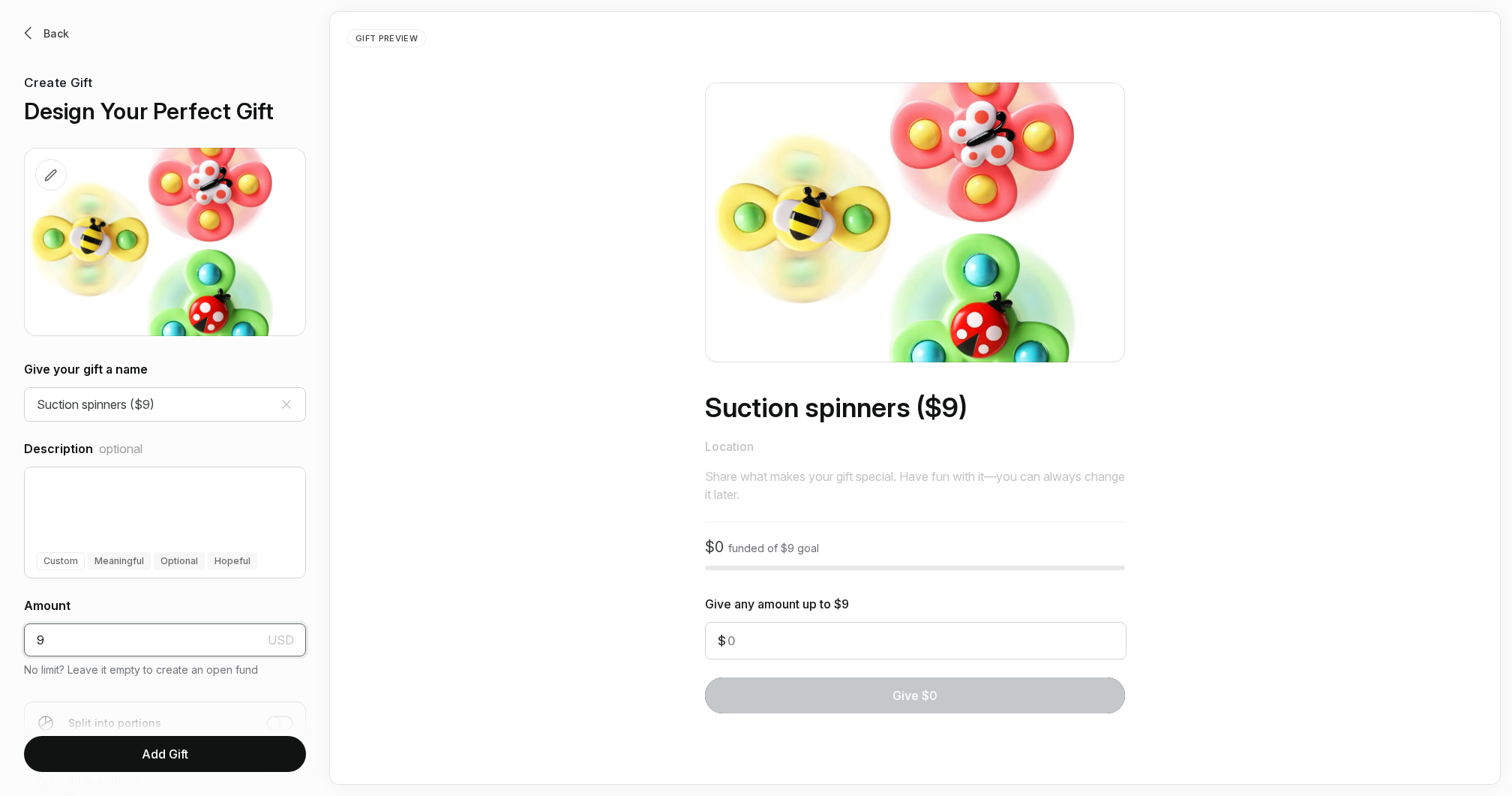 type on "9" 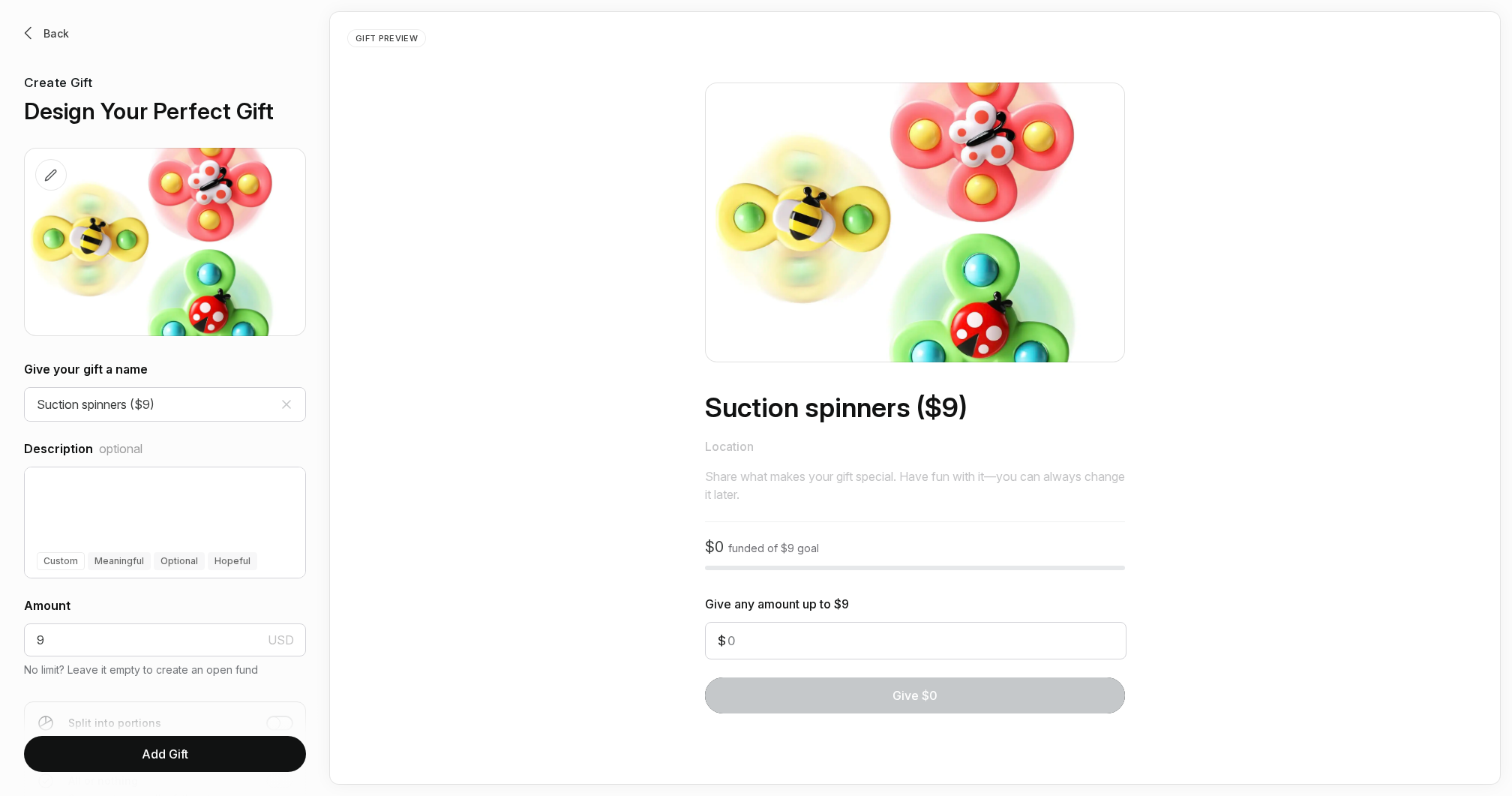 click on "All or nothing" at bounding box center (99, 723) 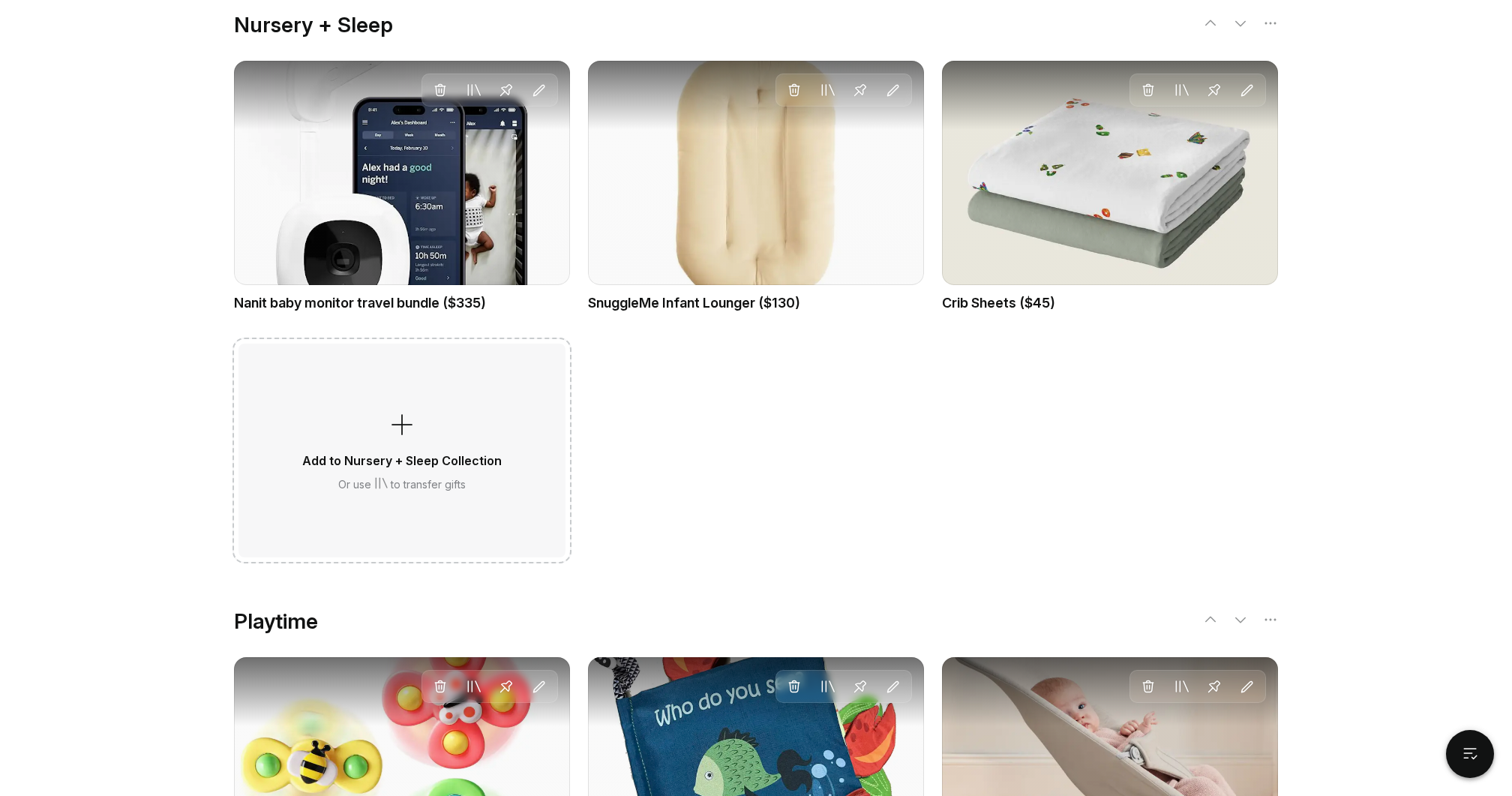 scroll, scrollTop: 2524, scrollLeft: 0, axis: vertical 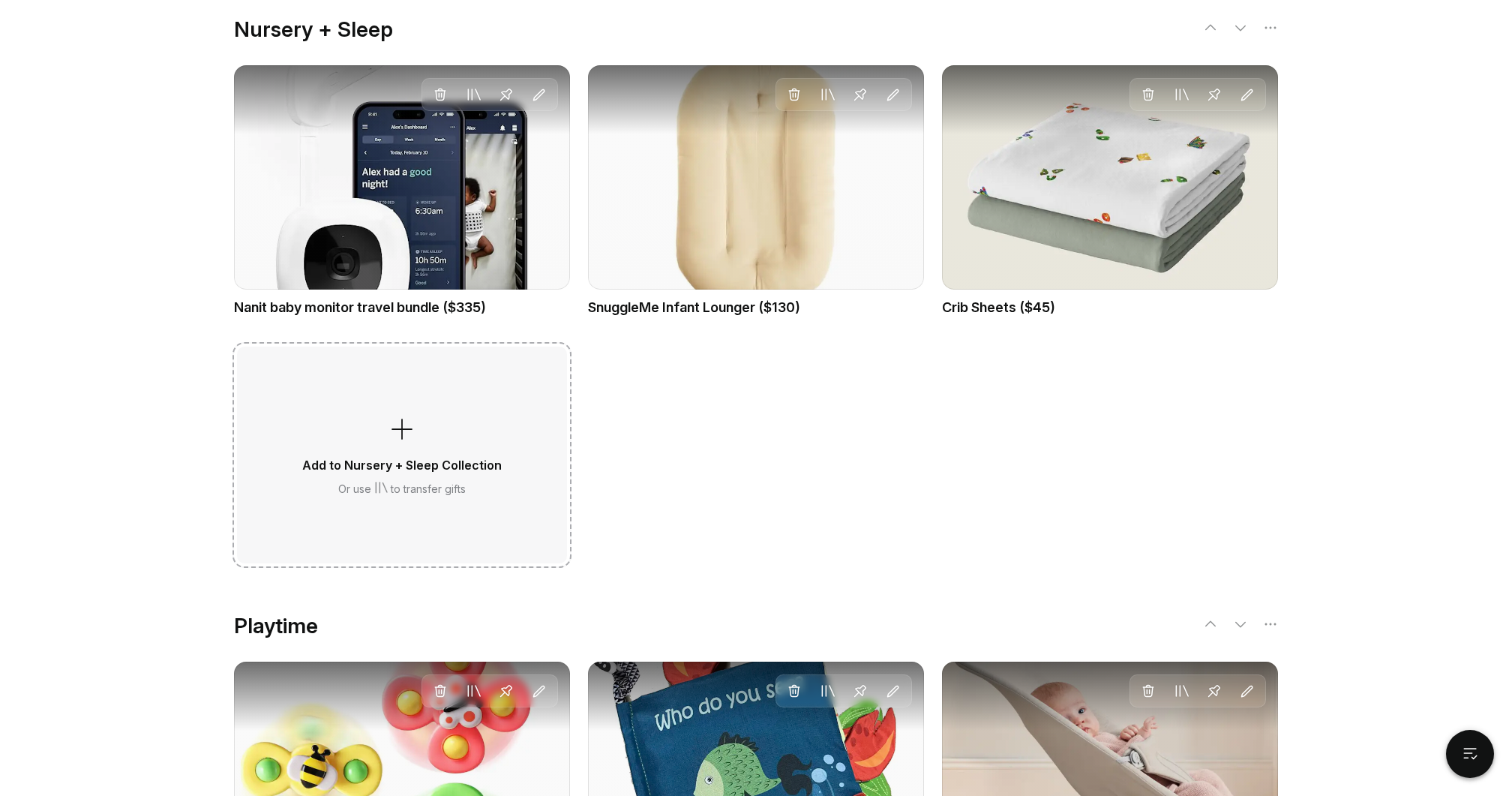 click on "Add to Nursery + Sleep Collection
Or use   to transfer gifts" at bounding box center (402, 455) 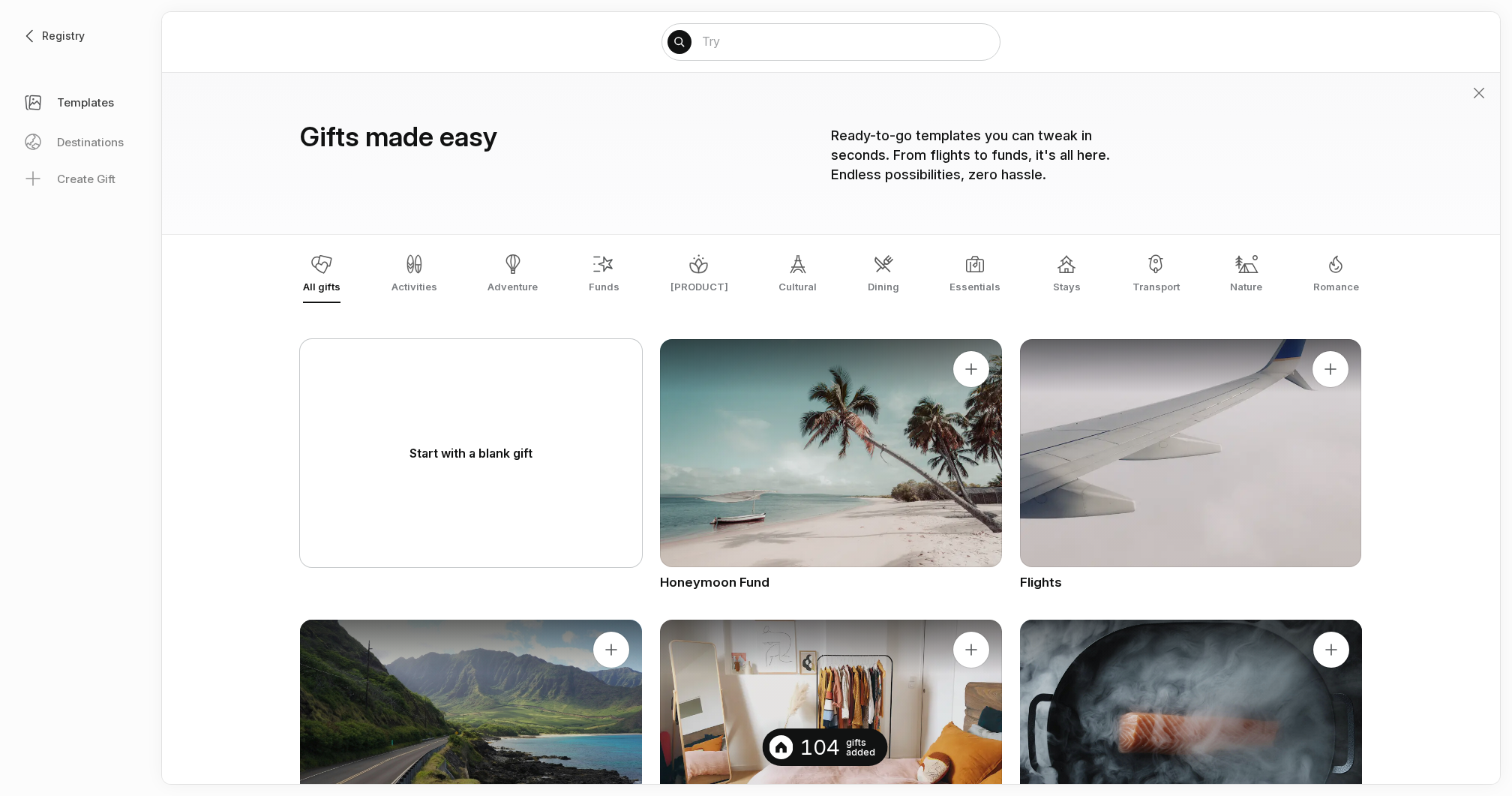 scroll, scrollTop: 0, scrollLeft: 0, axis: both 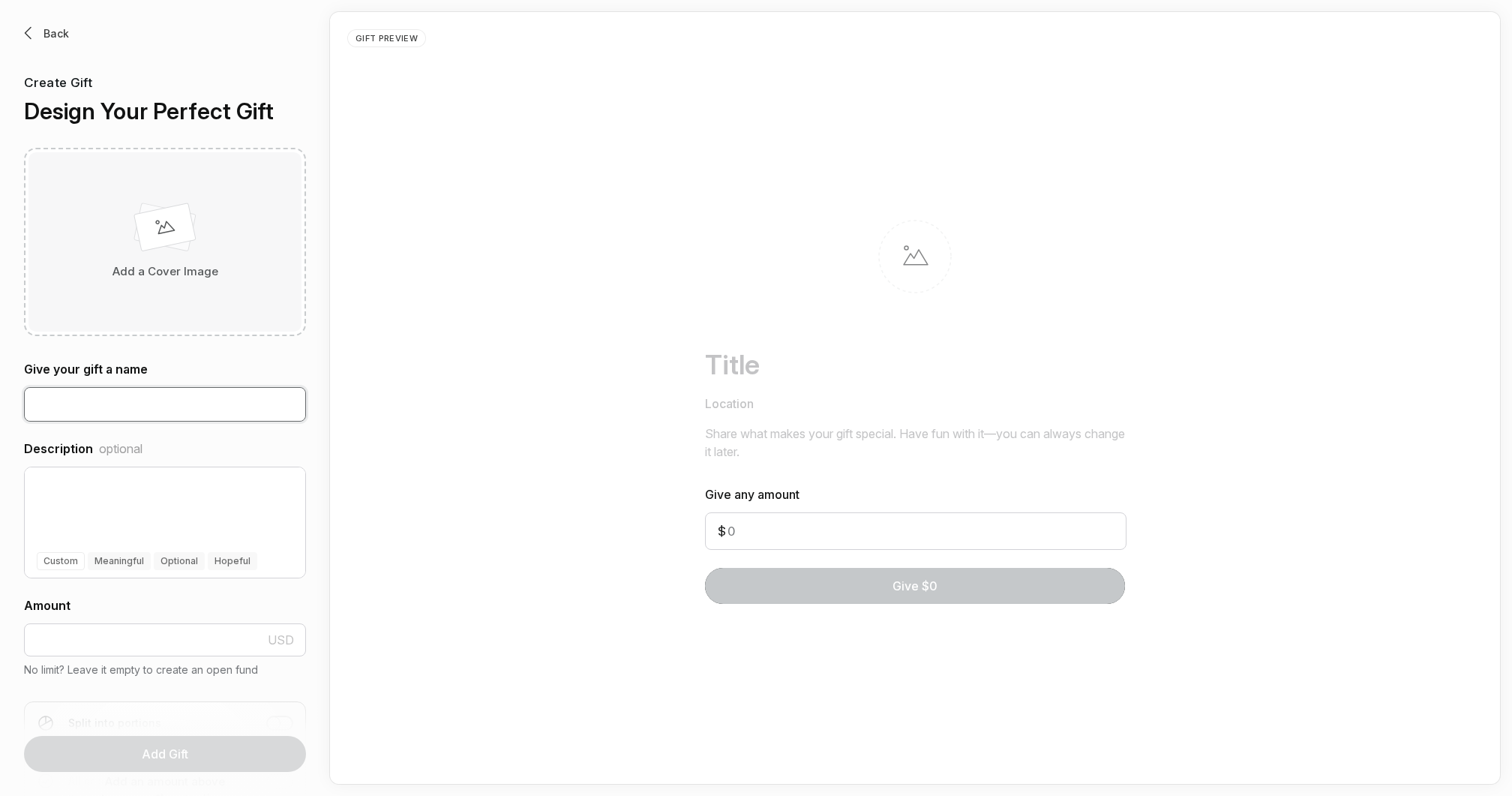 click at bounding box center (165, 404) 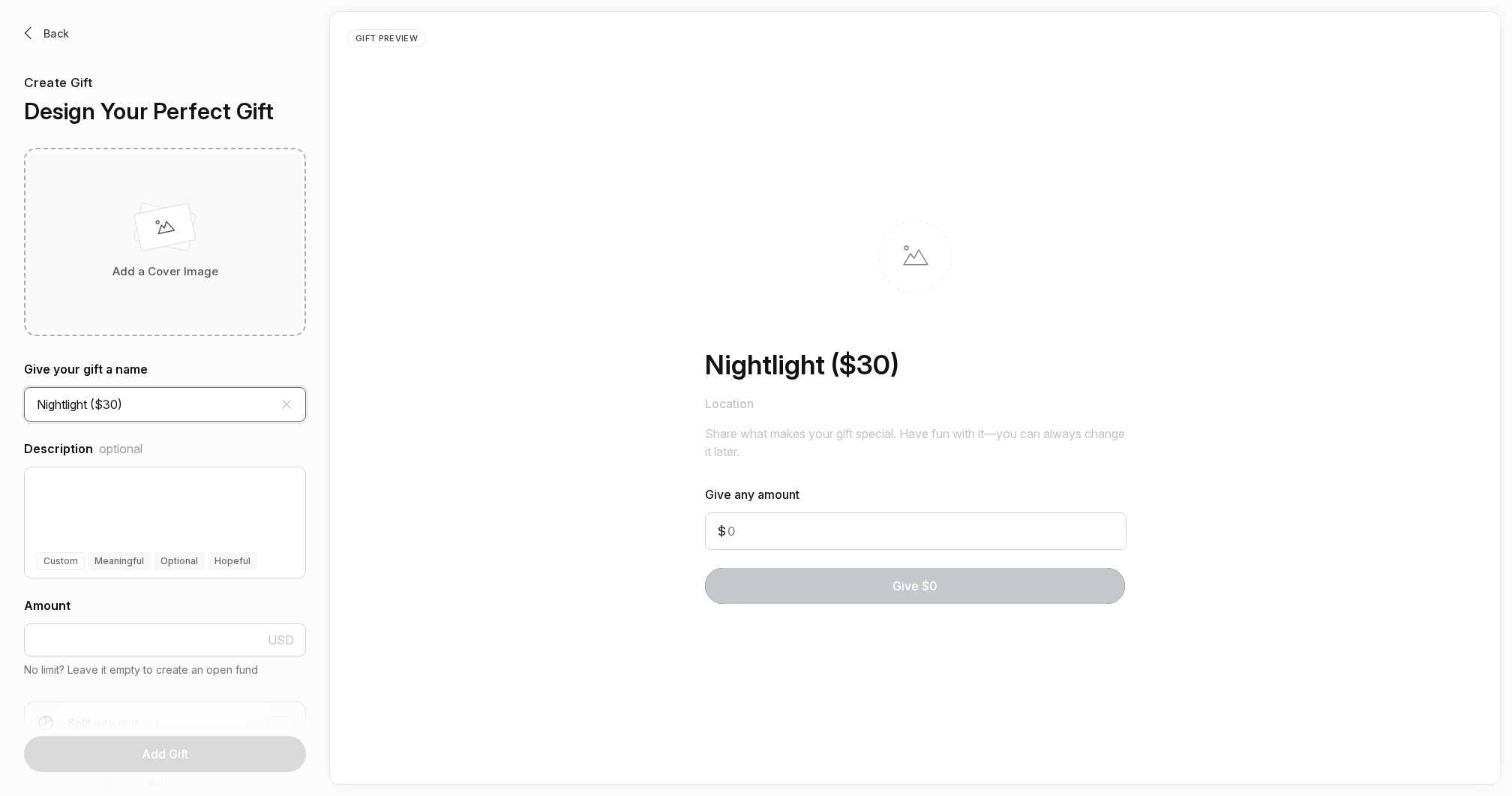 type on "Nightlight ($30)" 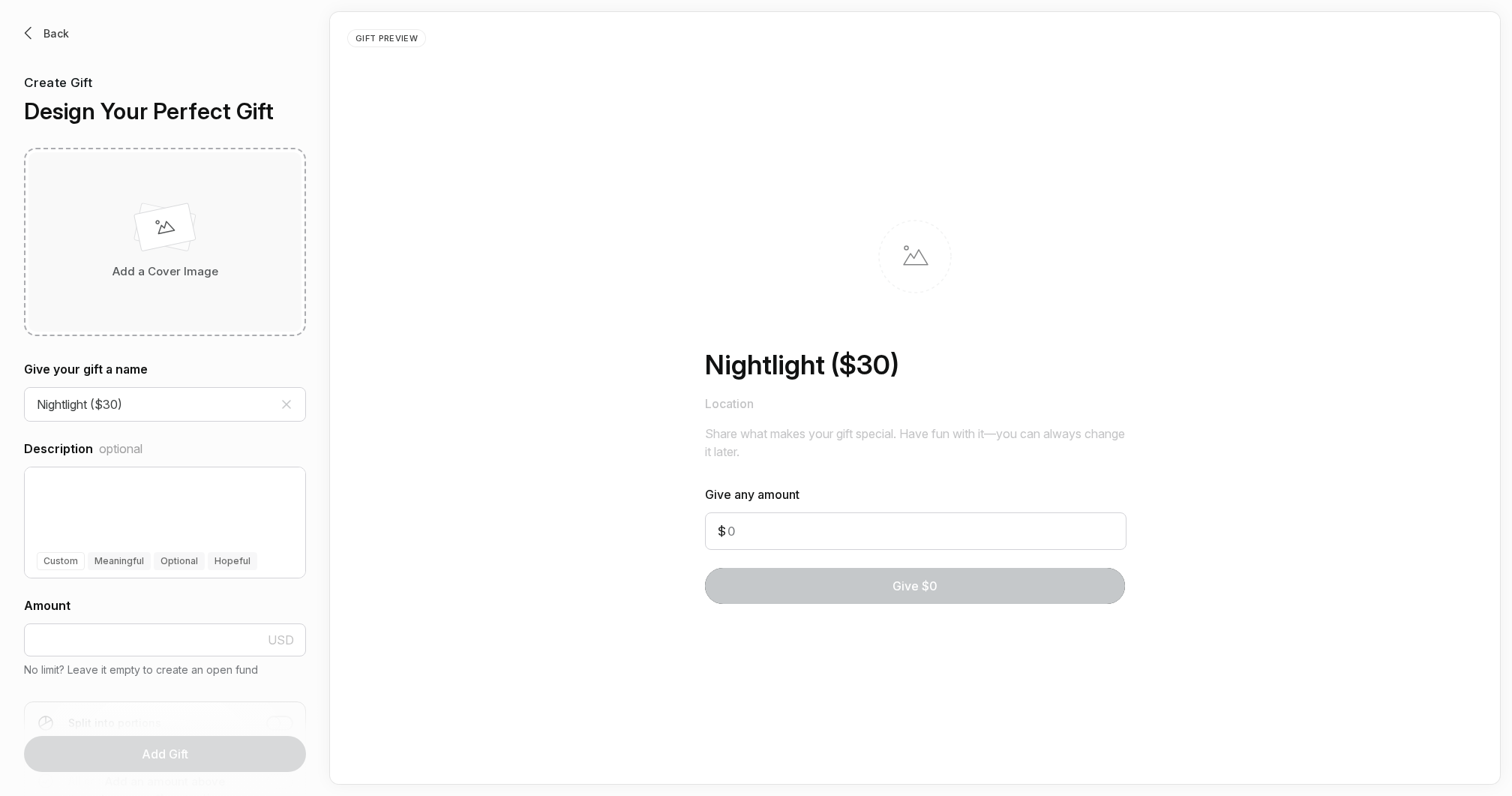 click on "Add a Cover Image" at bounding box center [165, 242] 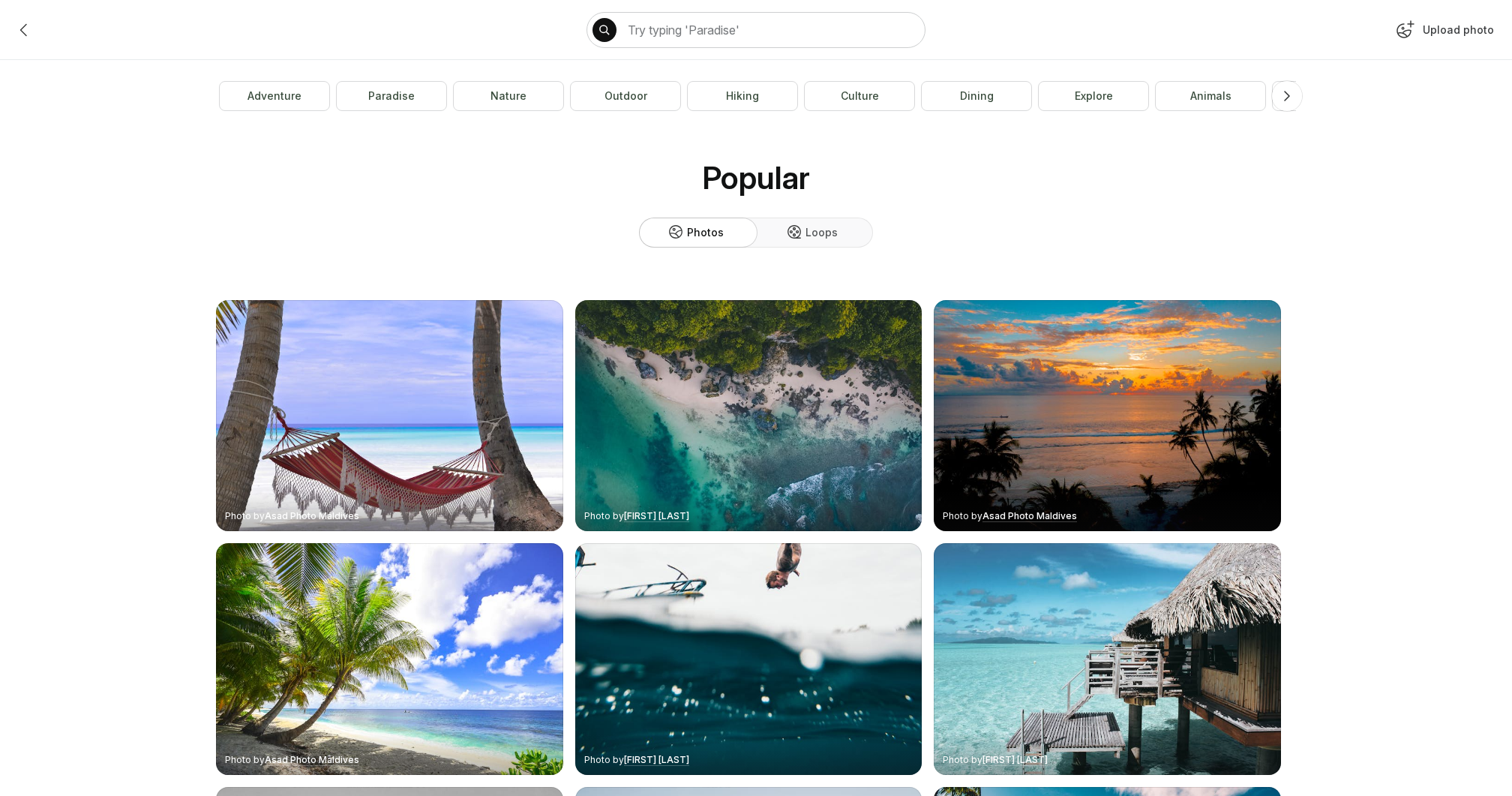 click on "Upload photo" at bounding box center (1443, 33) 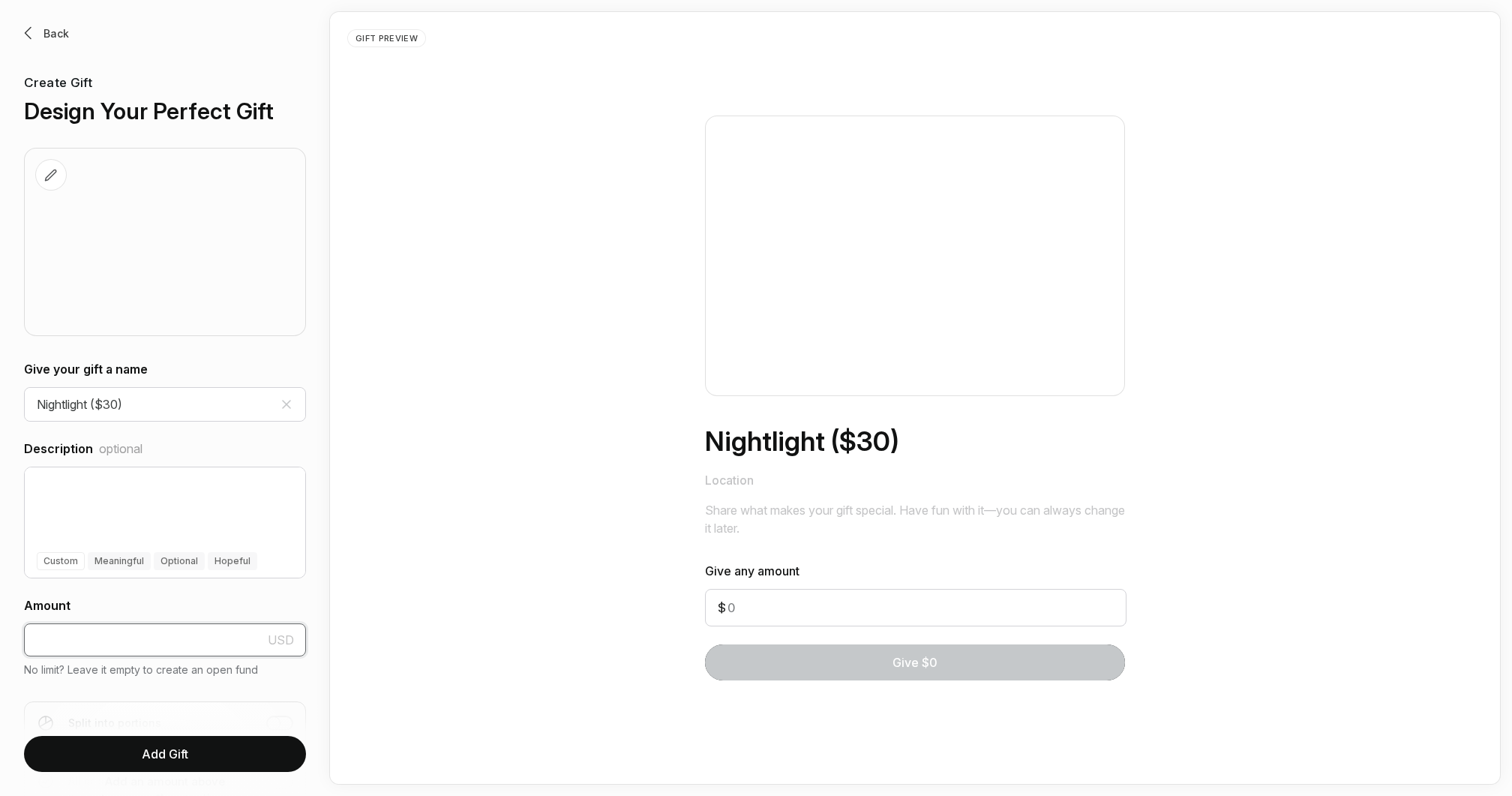 click at bounding box center (165, 640) 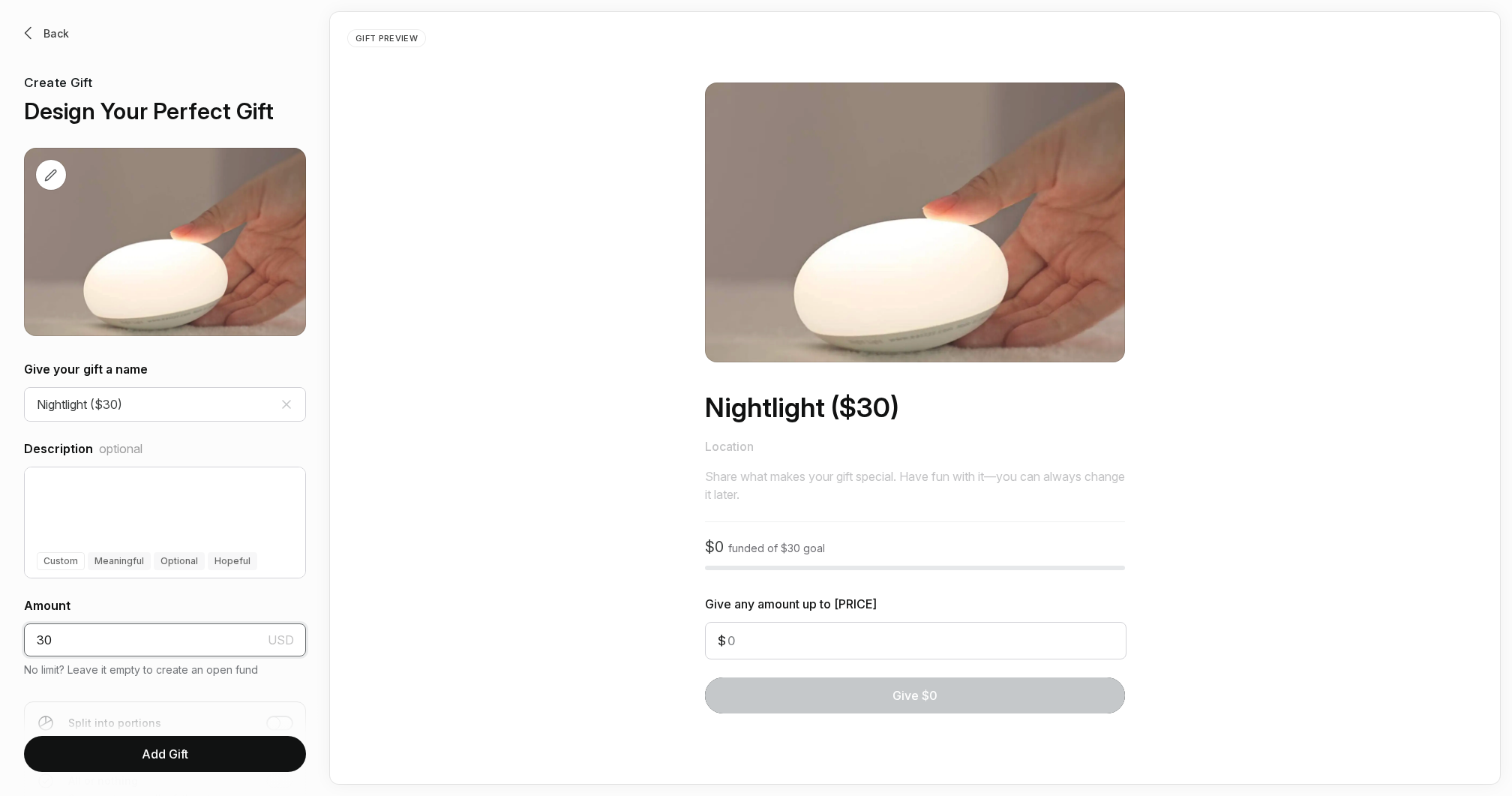type on "30" 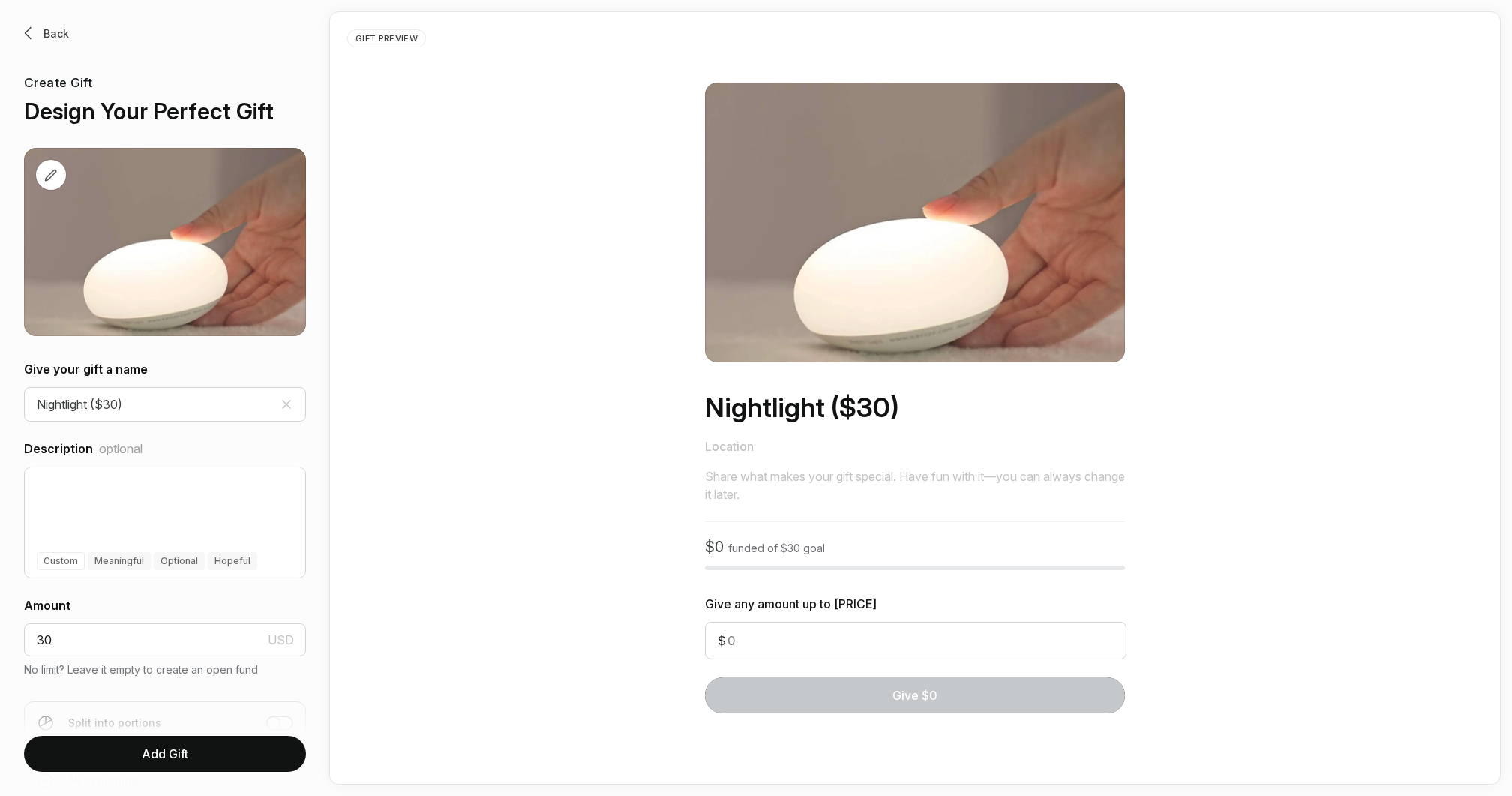 click on "Add Gift" at bounding box center (165, 754) 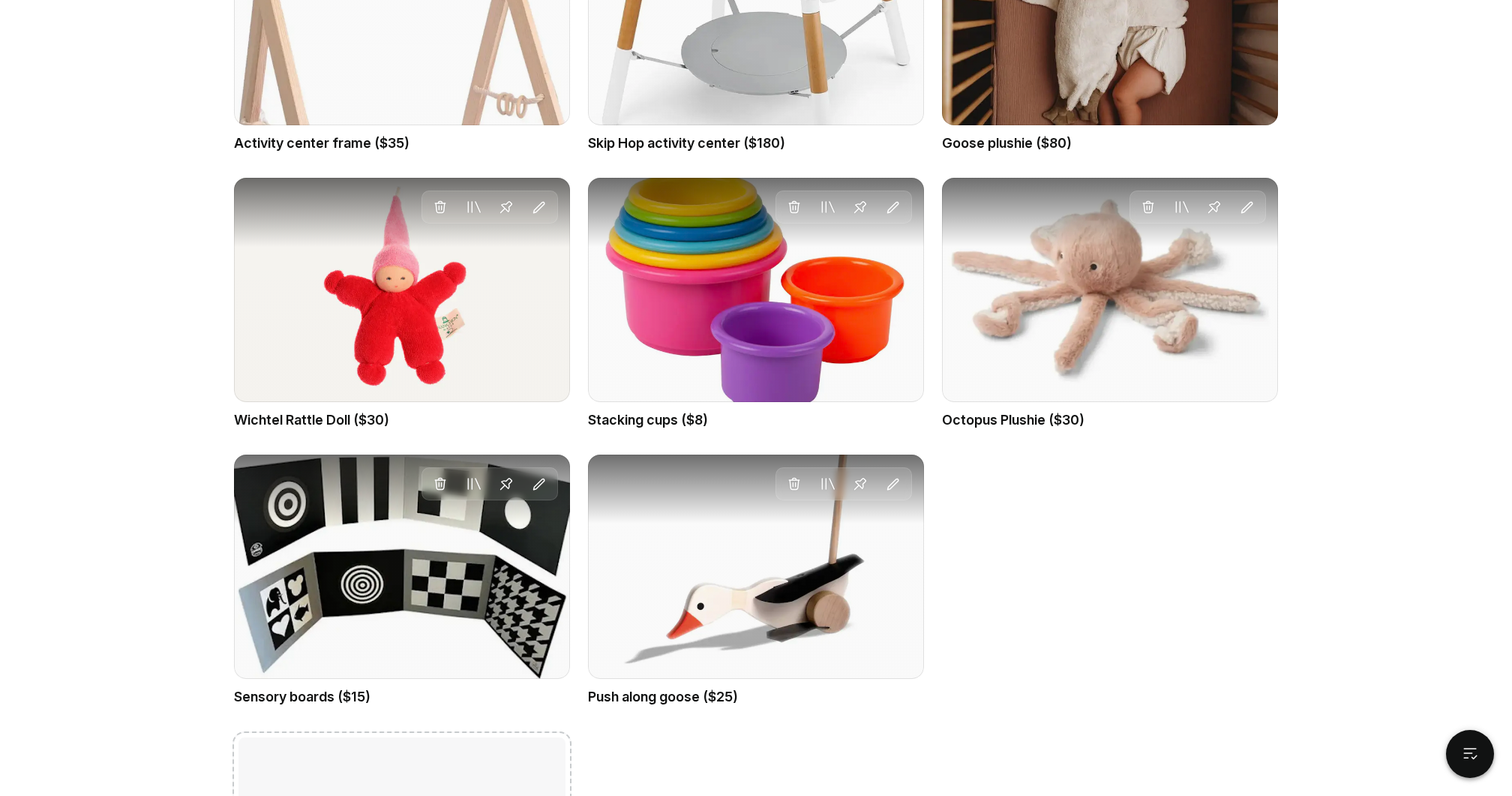 scroll, scrollTop: 3892, scrollLeft: 0, axis: vertical 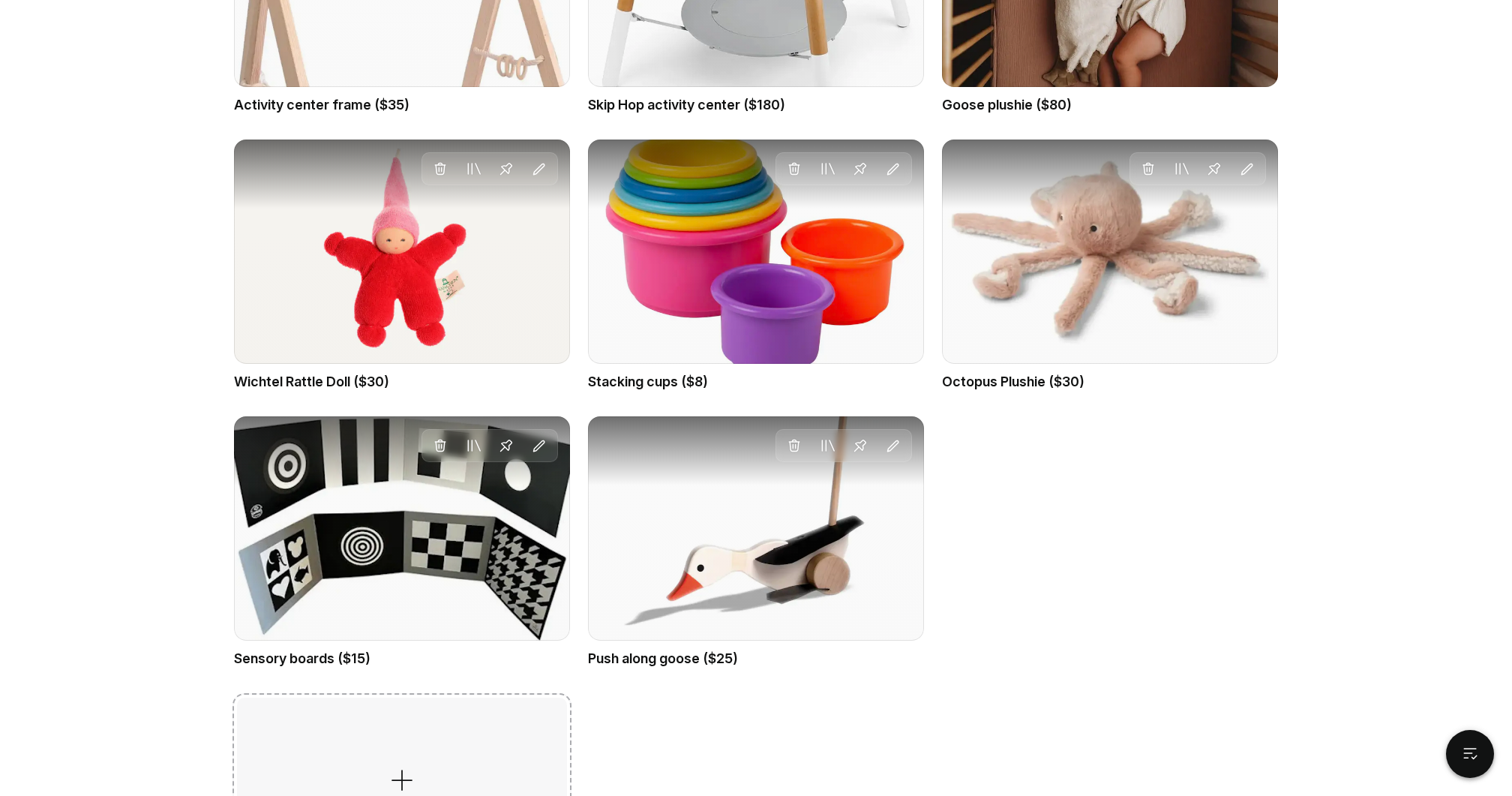 click on "Add to Playtime Collection
Or use   to transfer gifts" at bounding box center [402, 806] 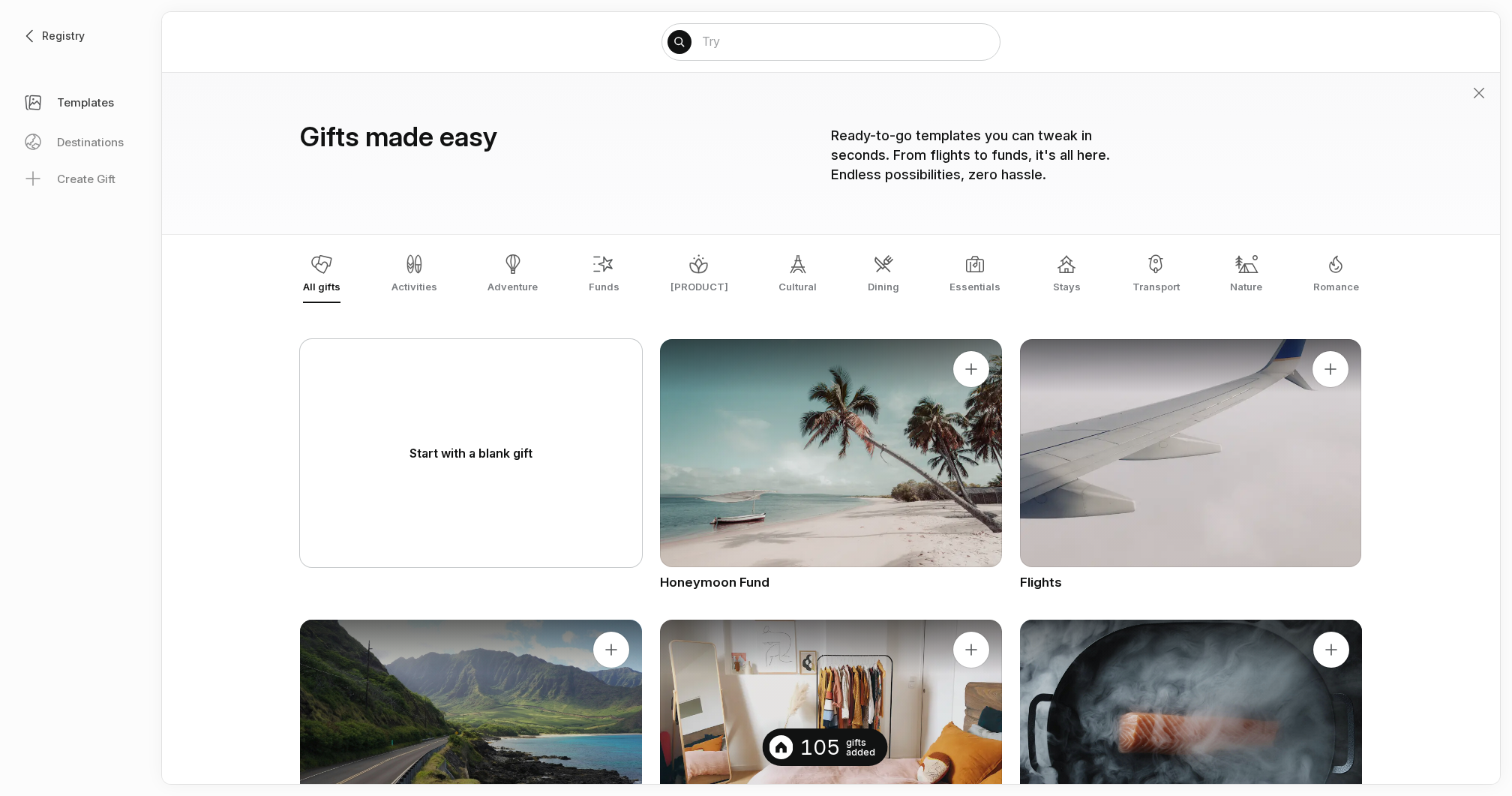 scroll, scrollTop: 0, scrollLeft: 0, axis: both 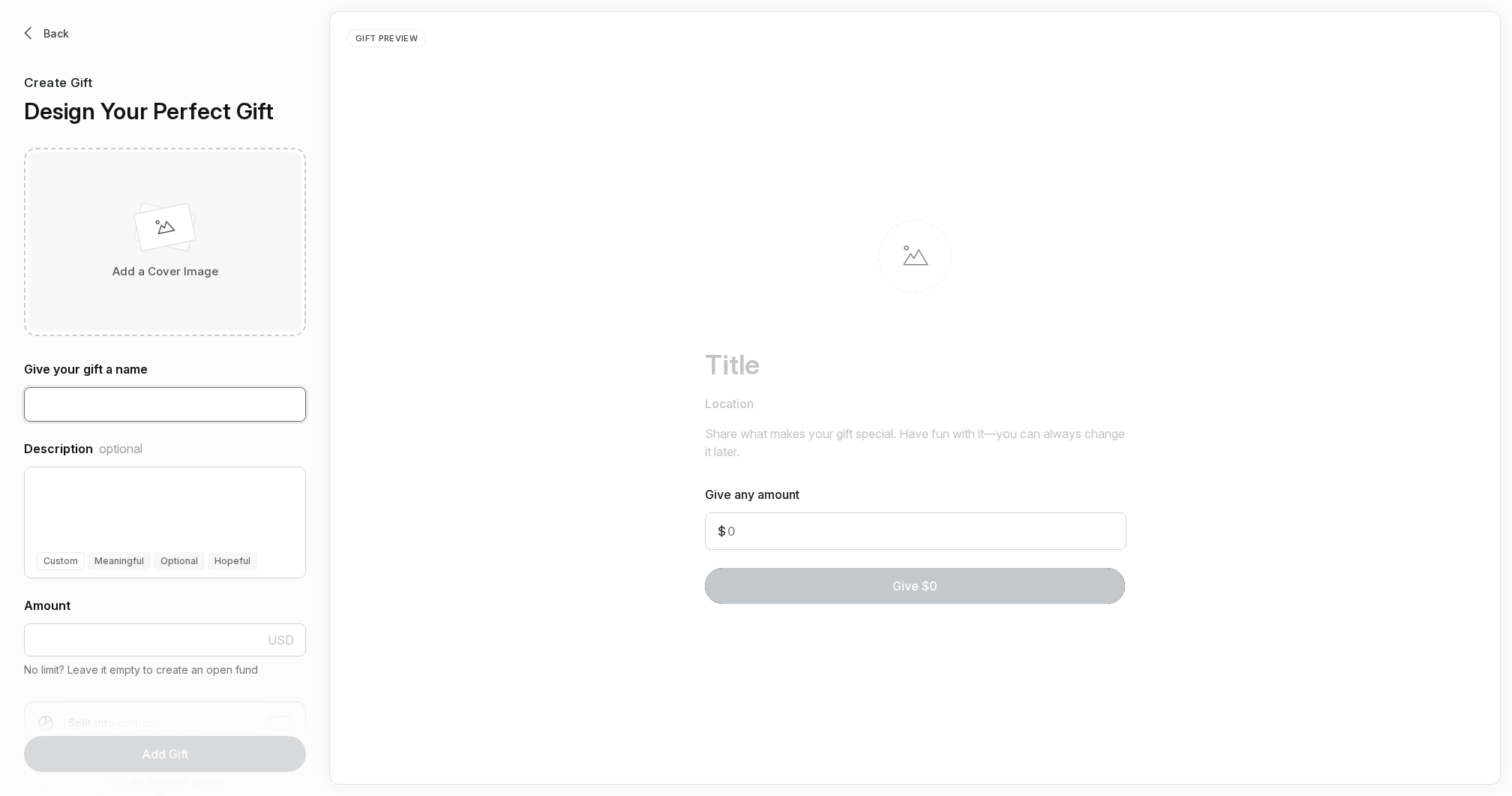 click at bounding box center (165, 404) 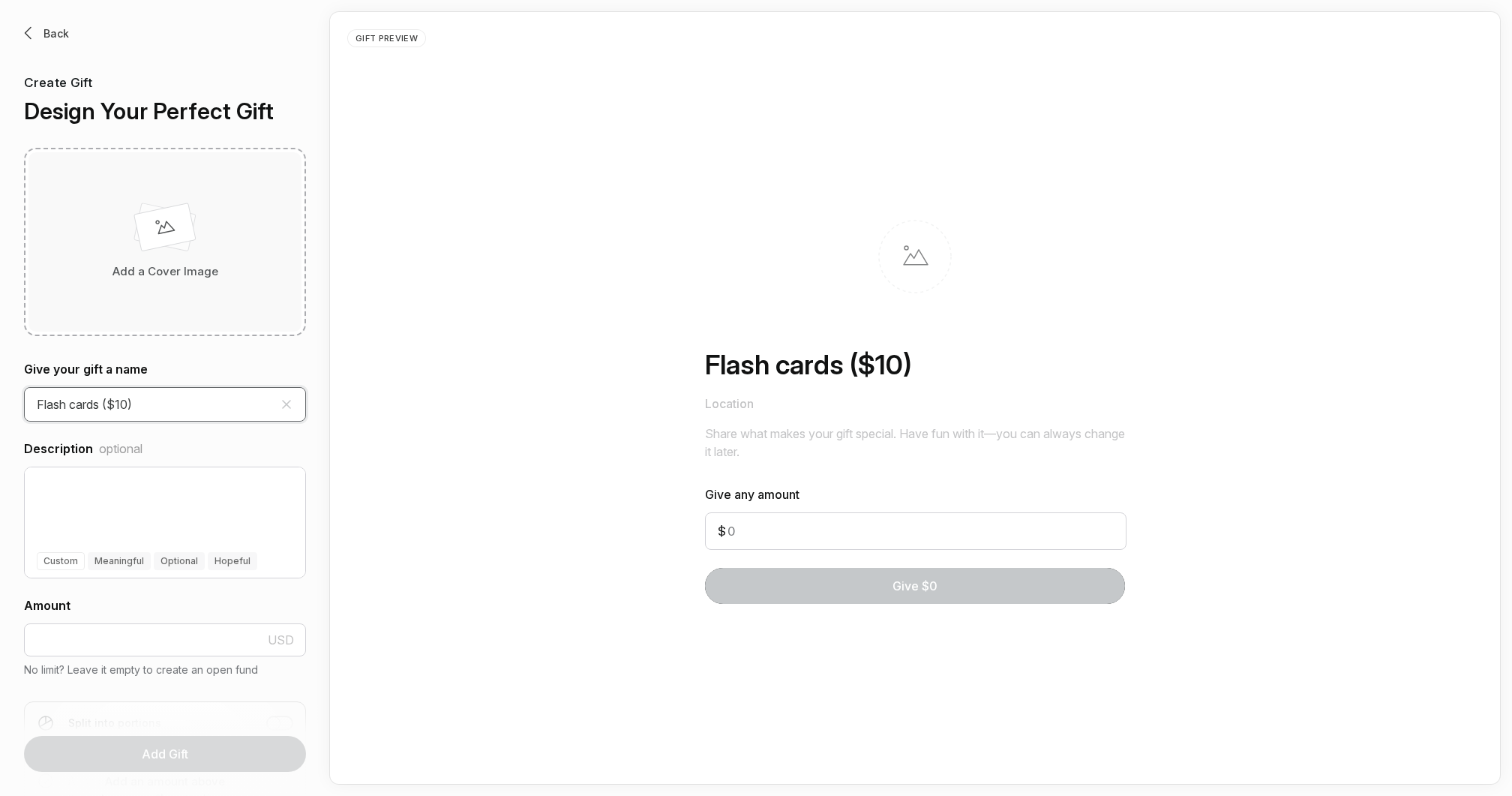 type on "Flash cards ($10)" 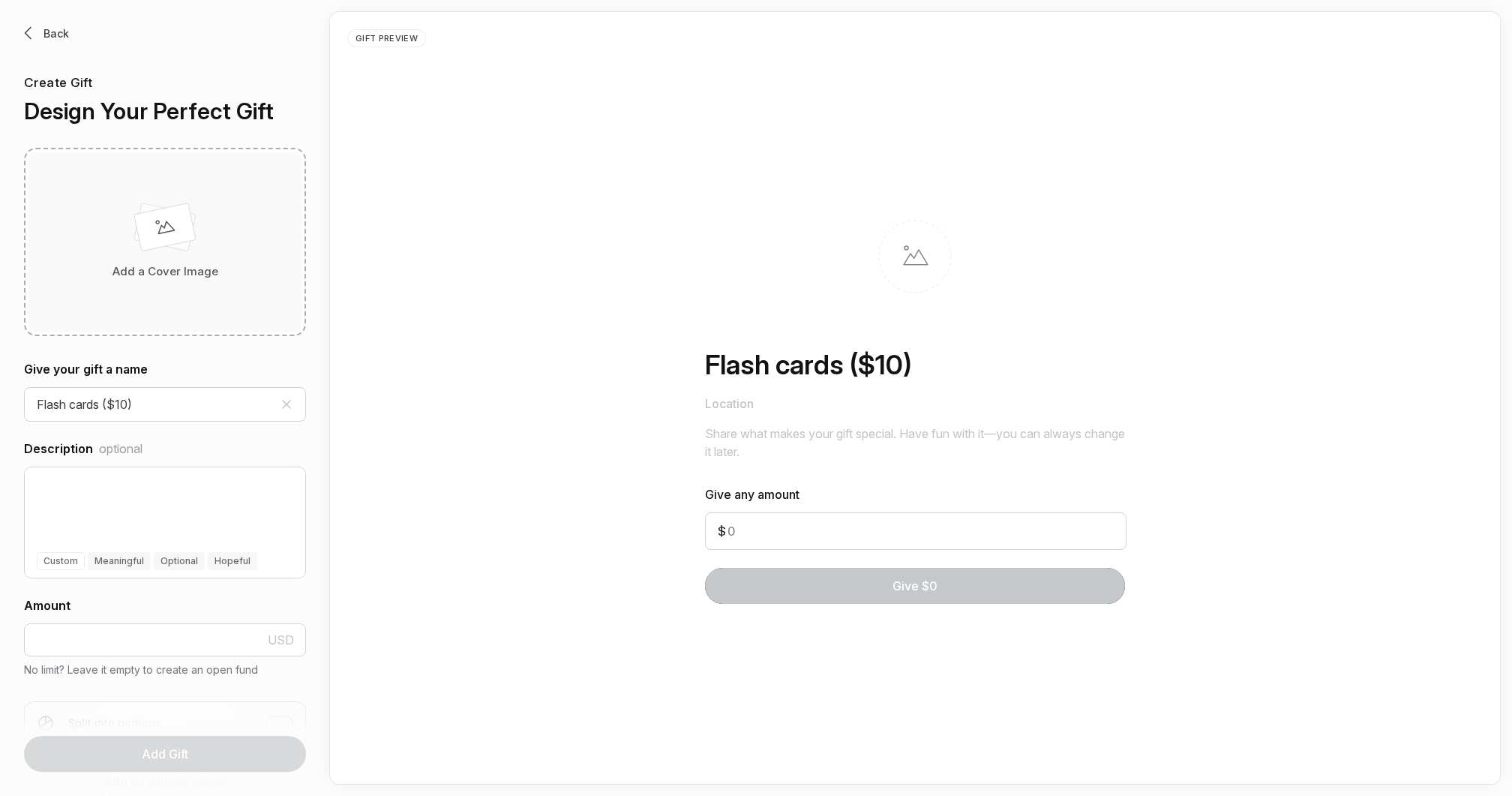 click on "Add a Cover Image" at bounding box center [165, 272] 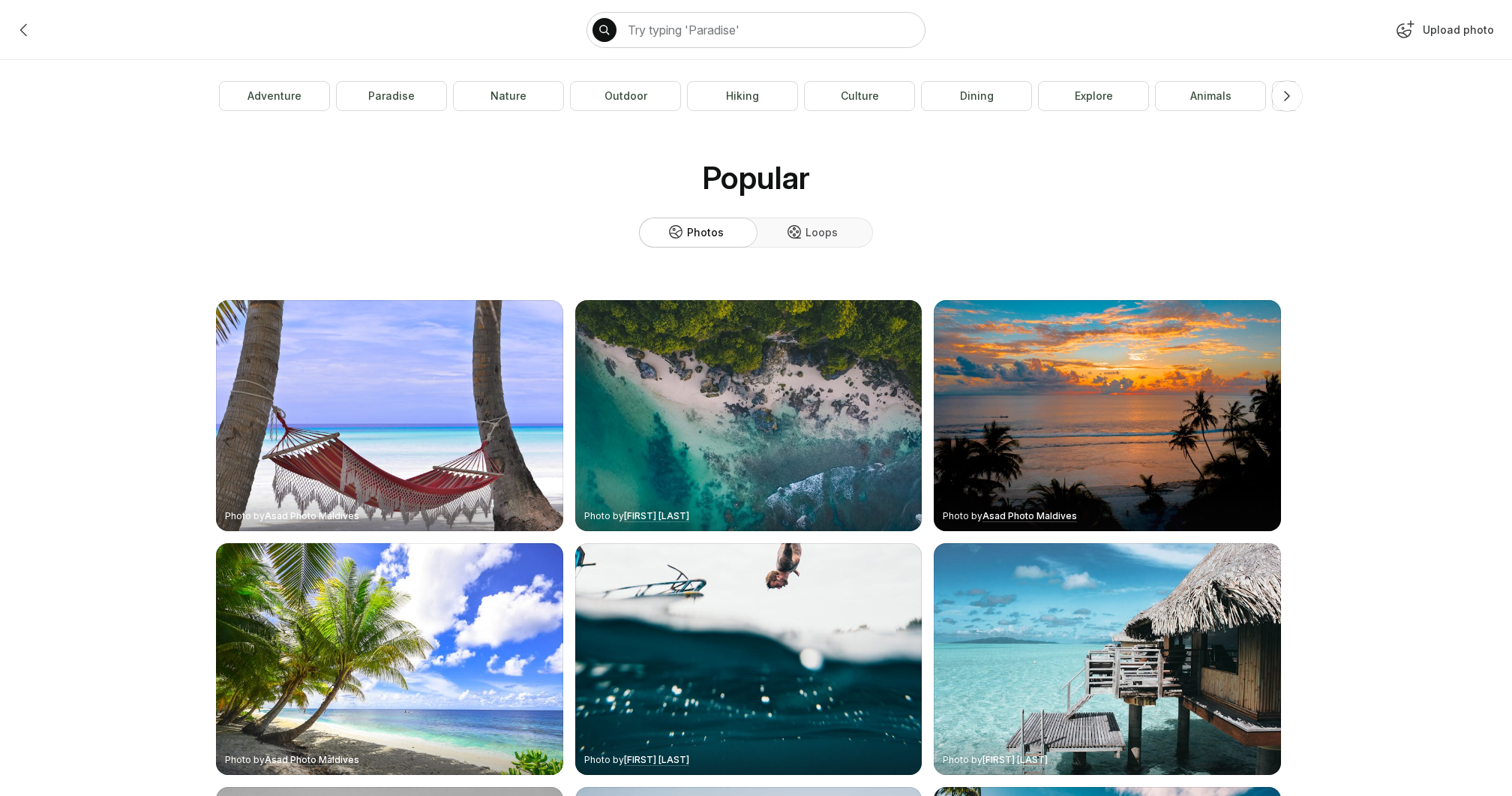 click on "Upload photo" at bounding box center (1443, 33) 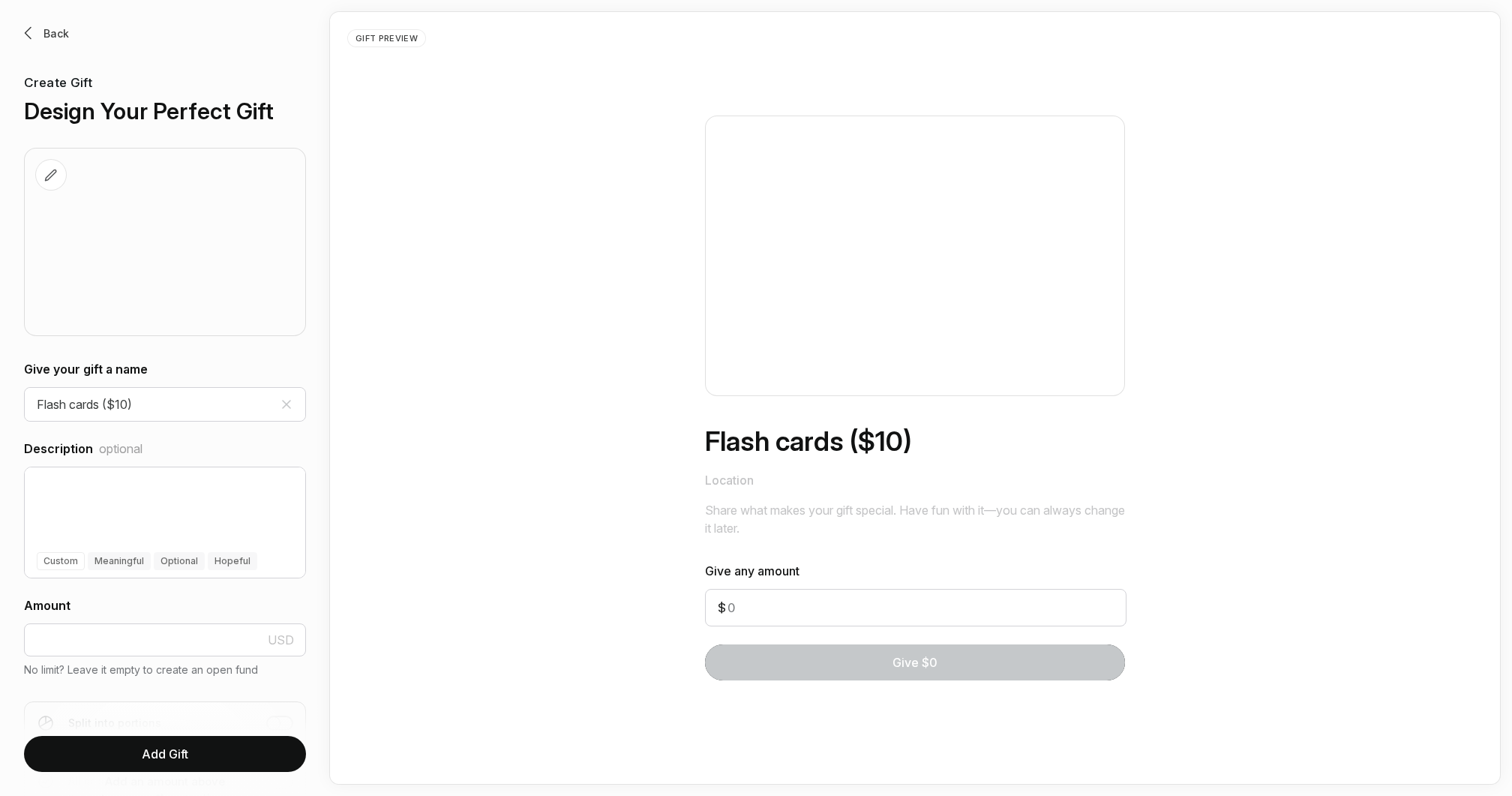 click on "Give your gift a name
[PRODUCT] ([PRICE])" at bounding box center (165, 732) 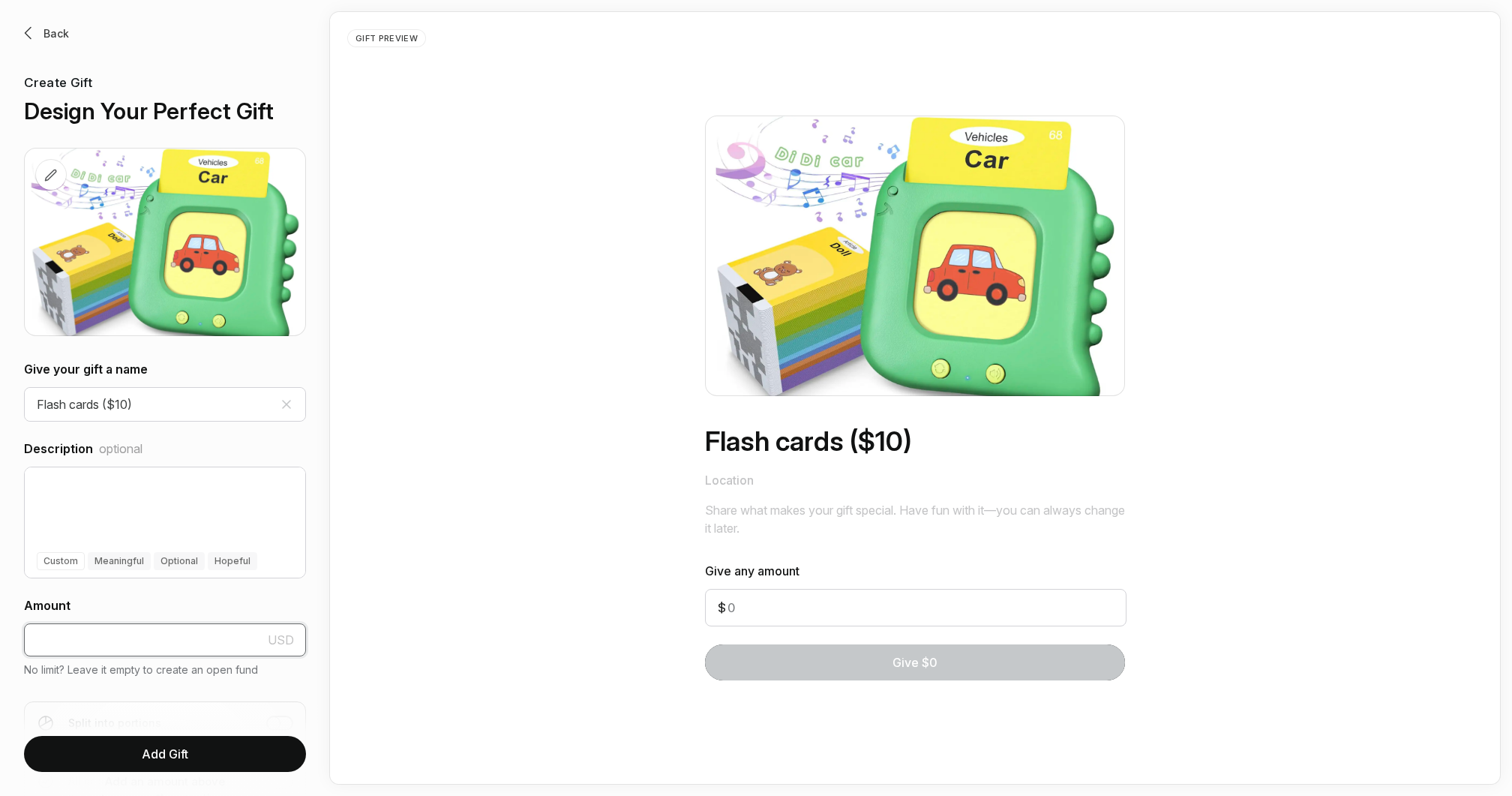 click at bounding box center [165, 640] 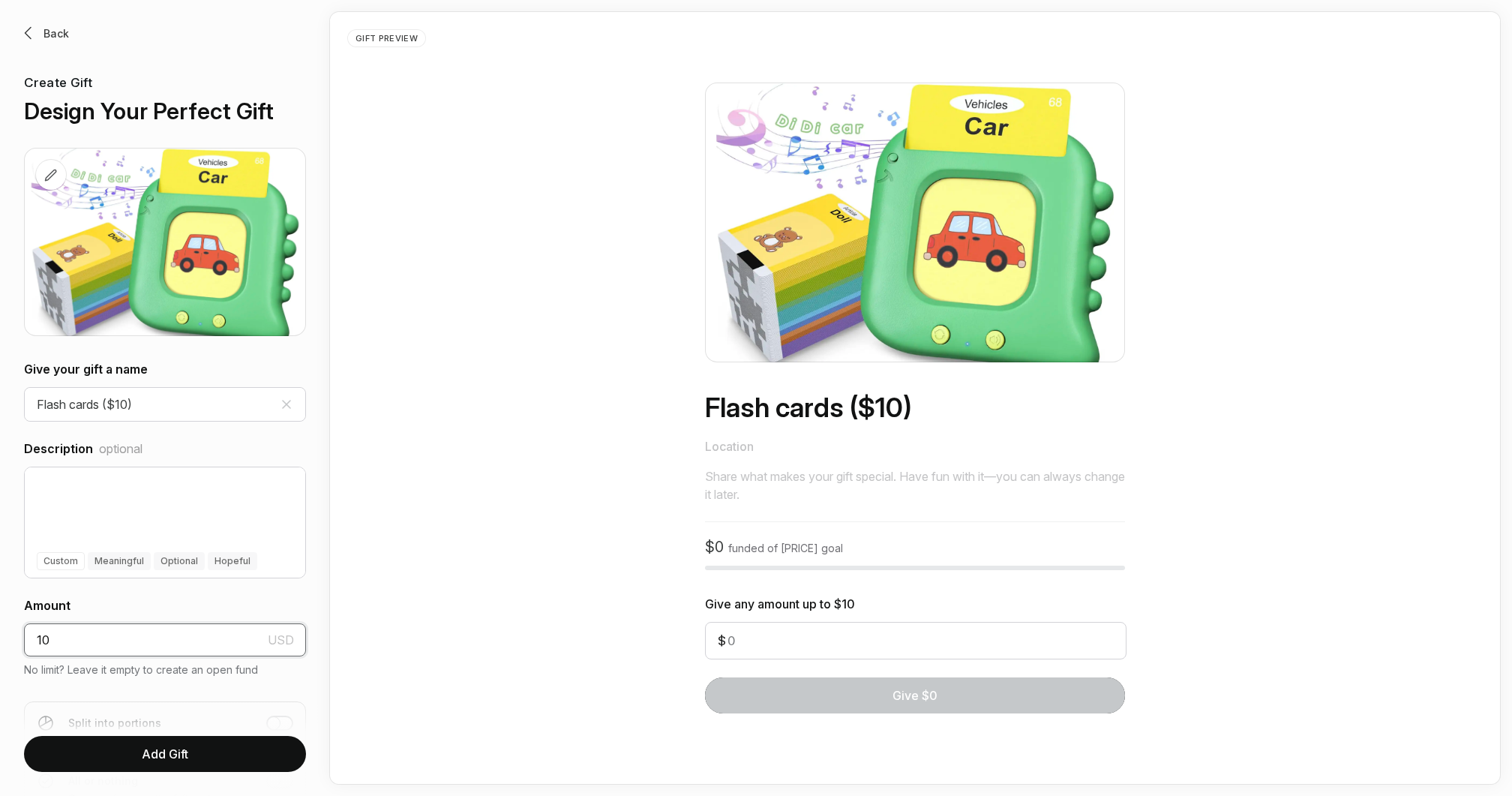 type on "10" 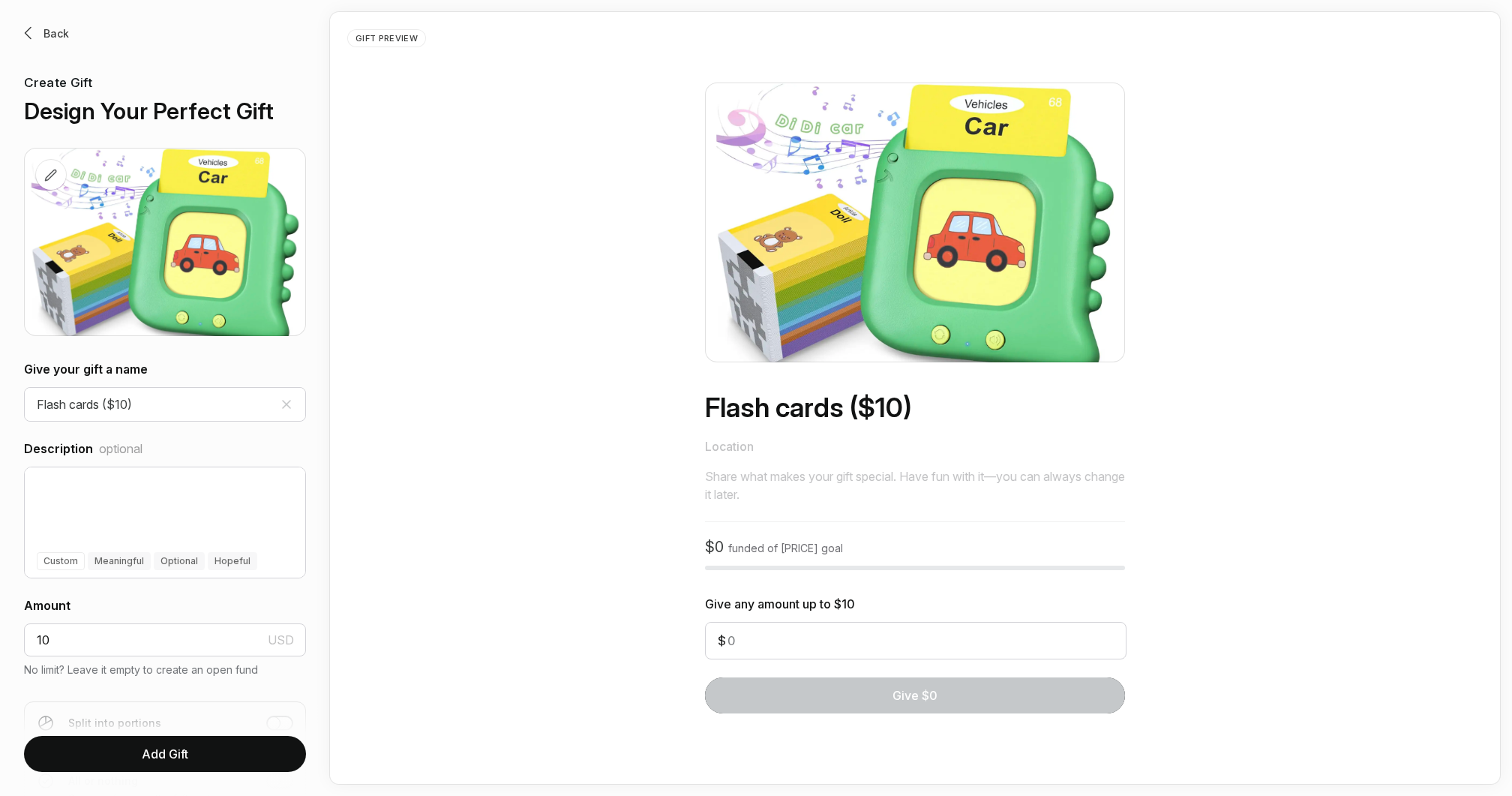 click on "Add Gift" at bounding box center (165, 754) 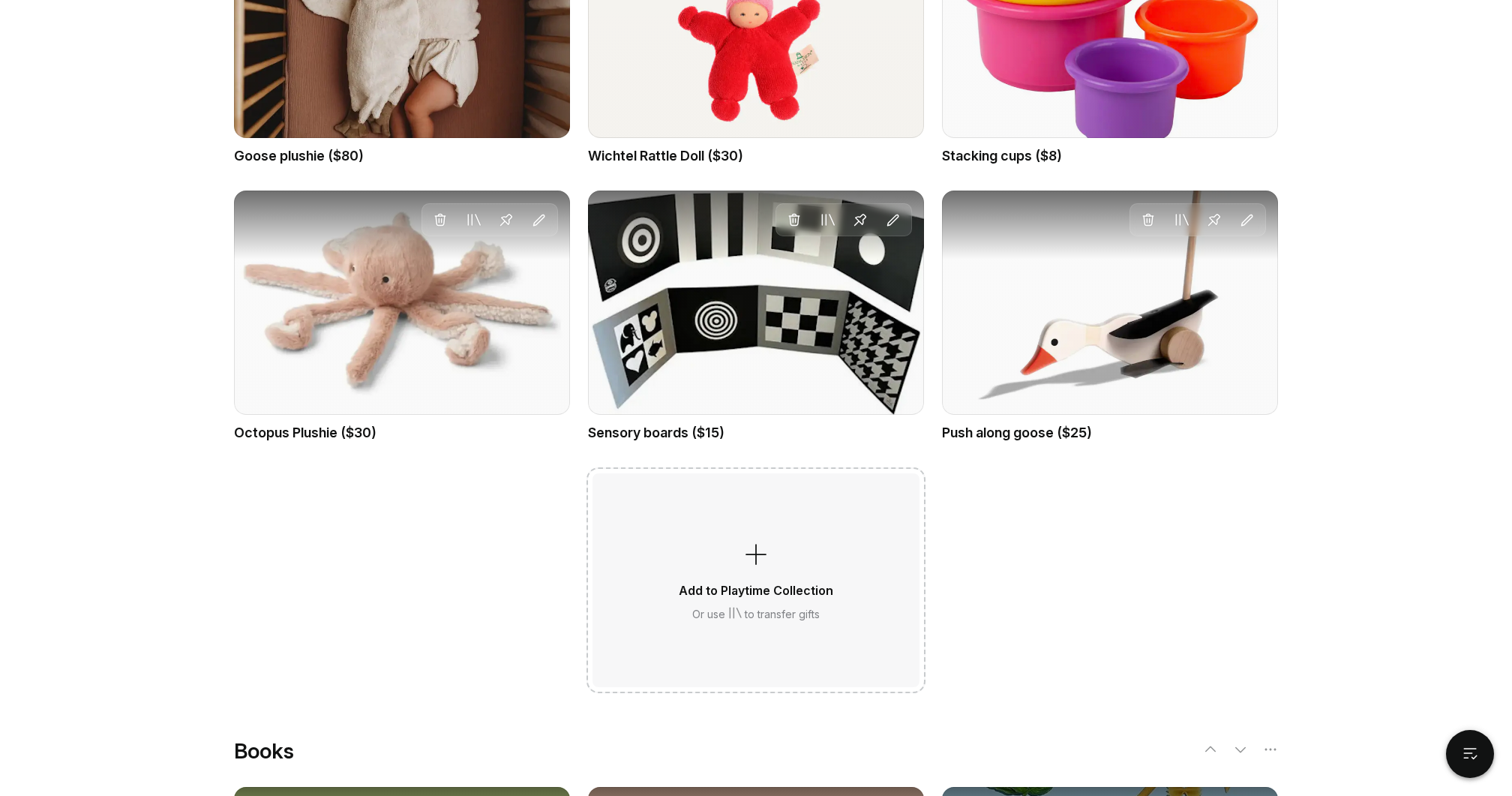 scroll, scrollTop: 4119, scrollLeft: 0, axis: vertical 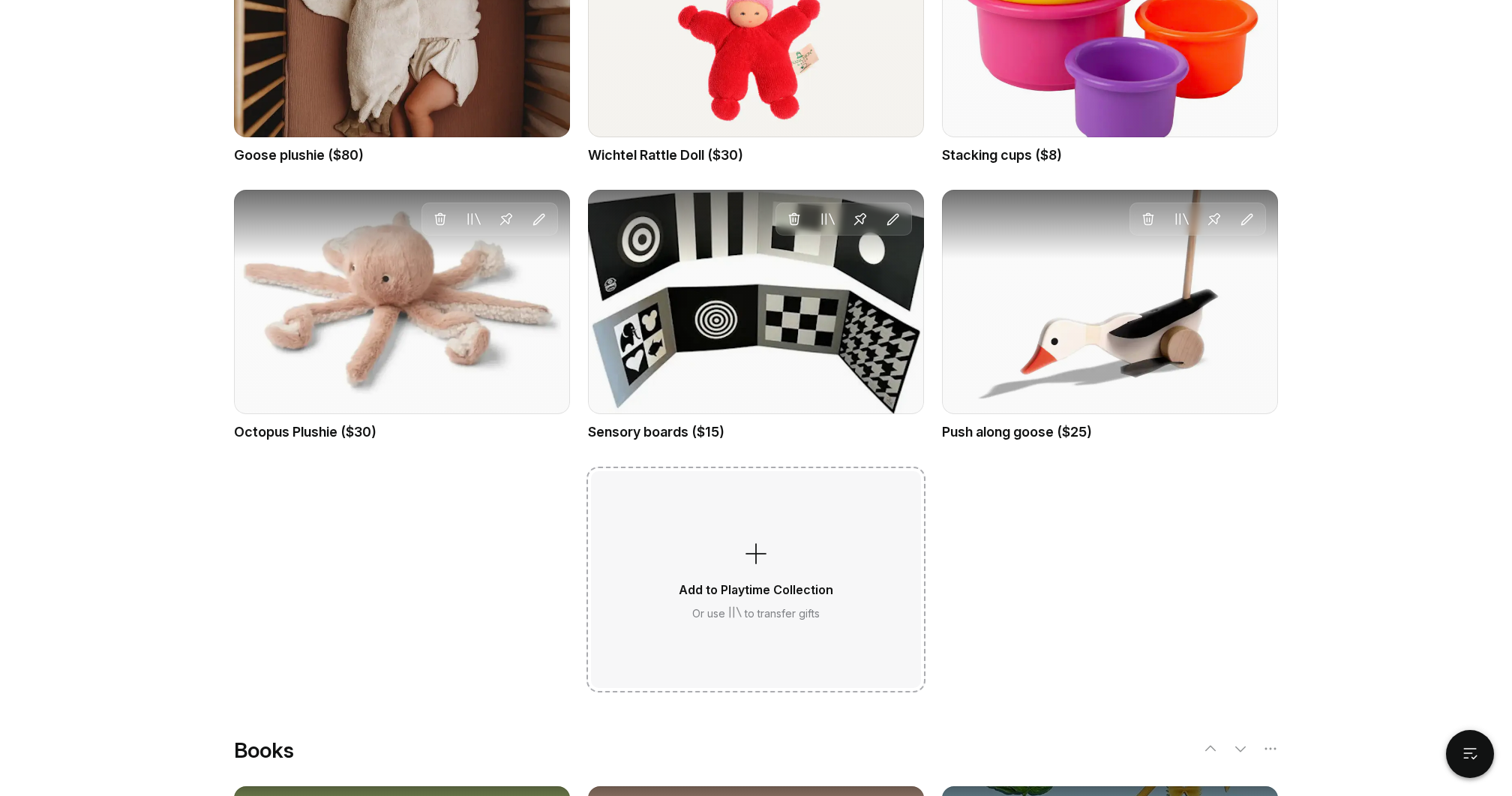 click at bounding box center (756, 554) 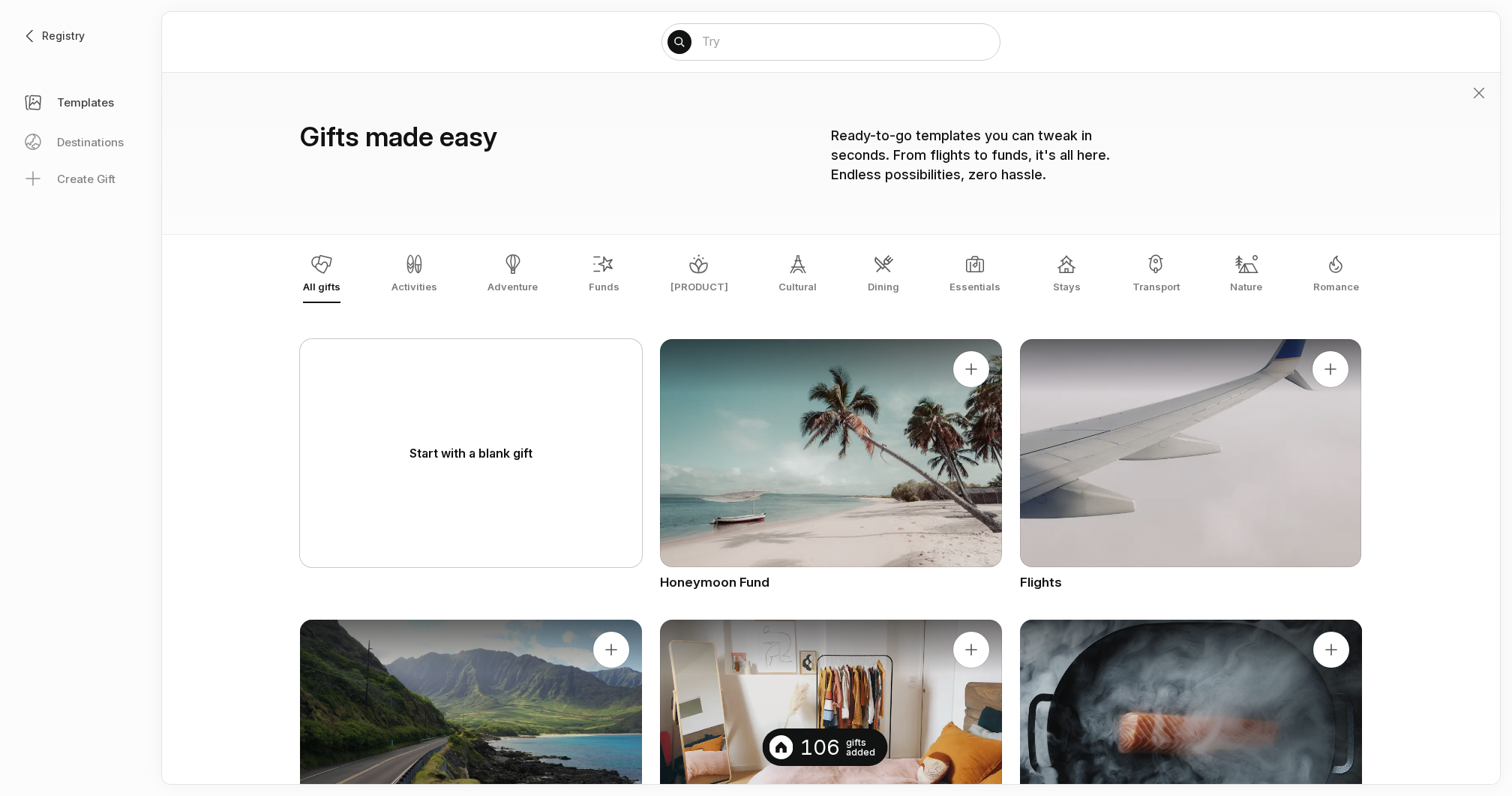 scroll, scrollTop: 0, scrollLeft: 0, axis: both 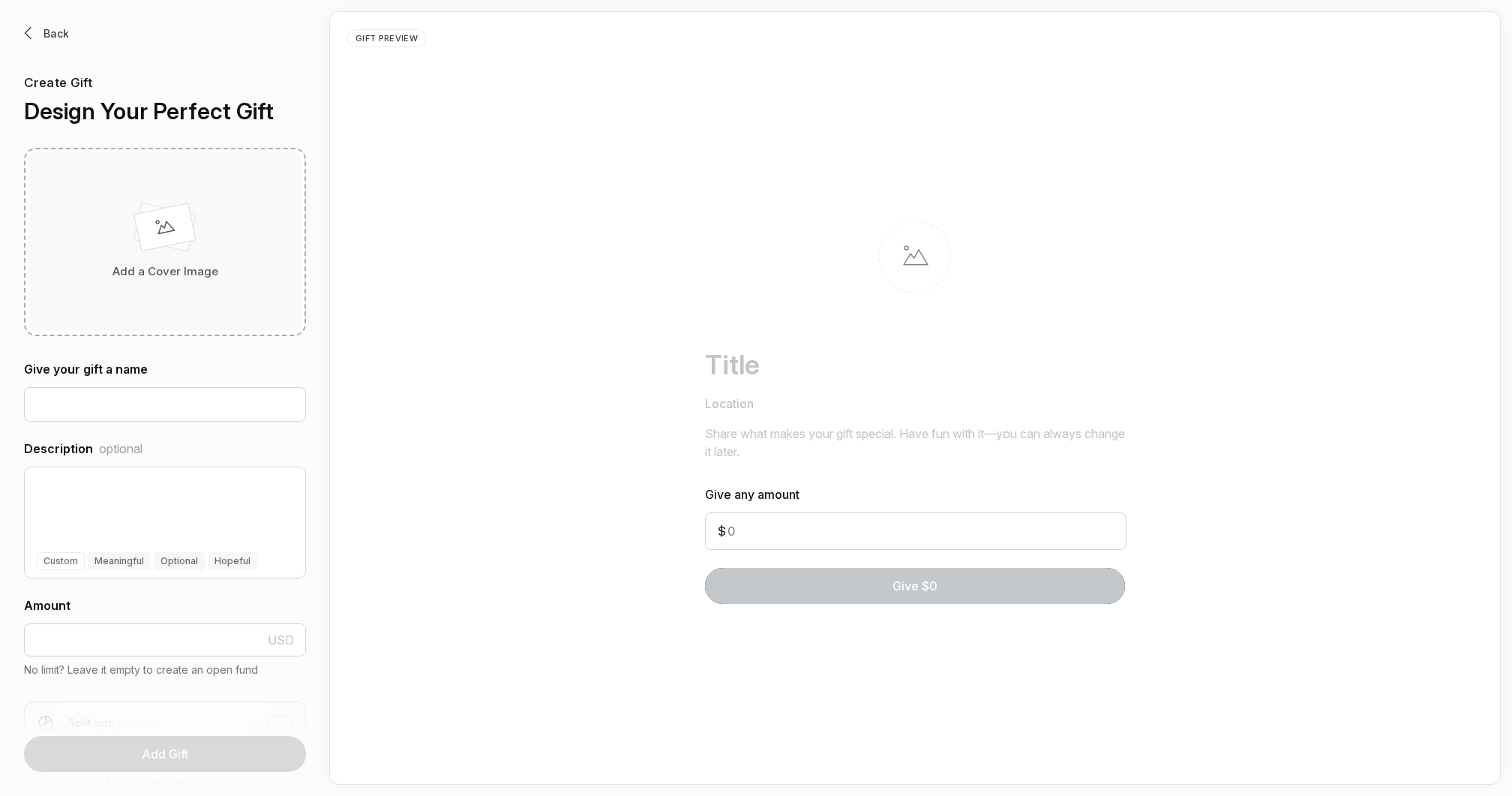 click on "Add a Cover Image" at bounding box center [165, 272] 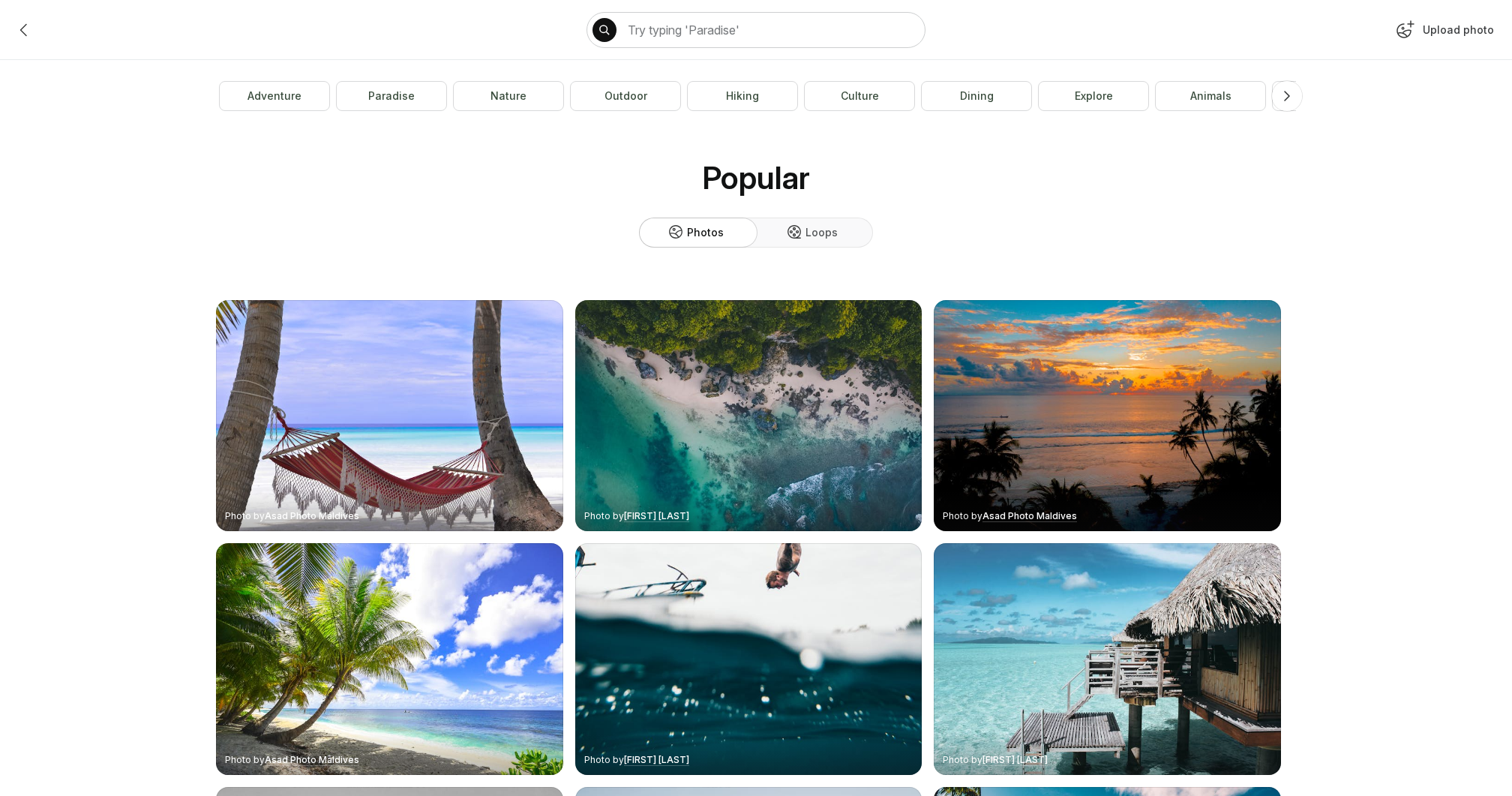 click on "Upload photo" at bounding box center [1443, 33] 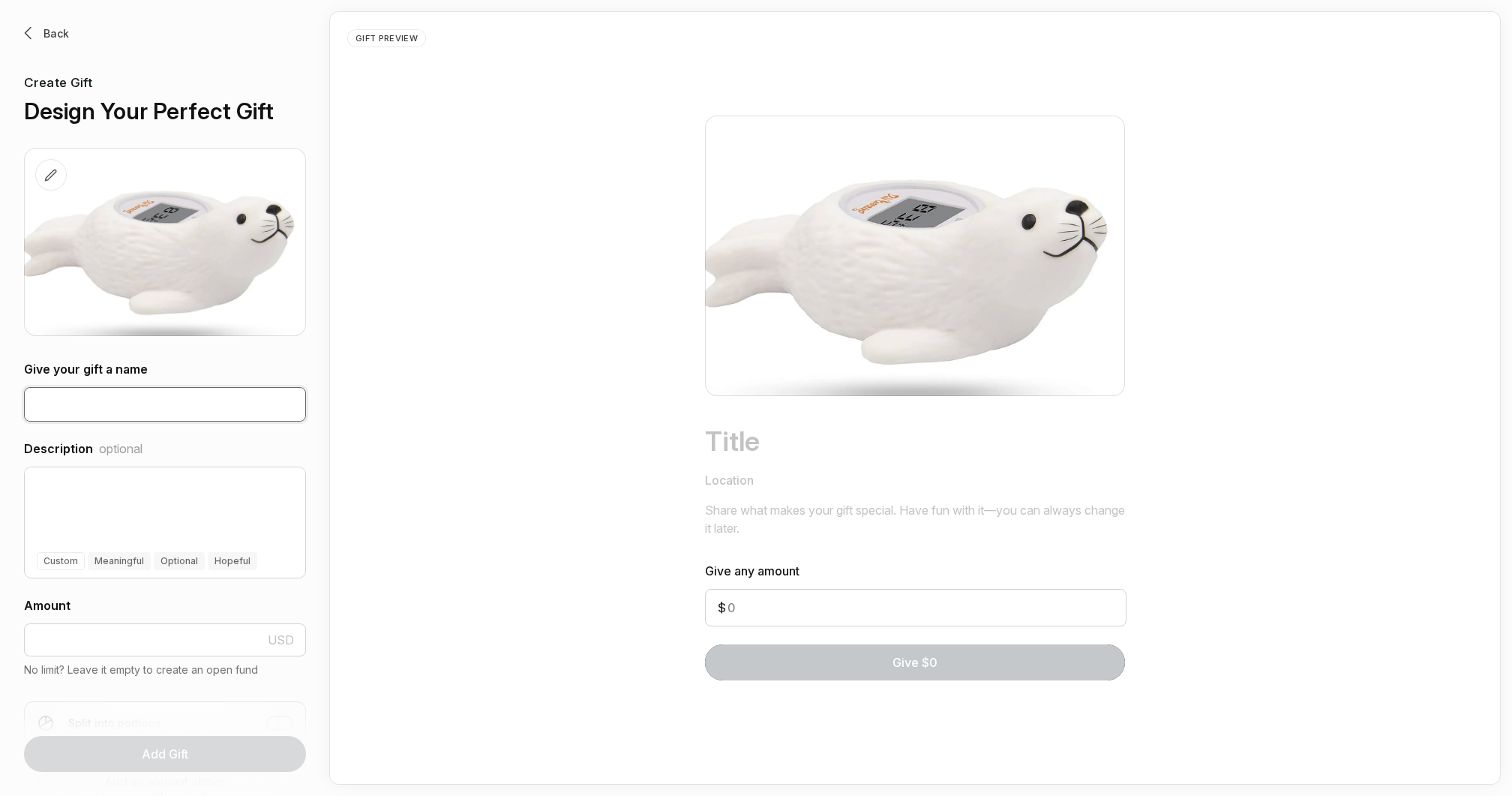 click at bounding box center (165, 404) 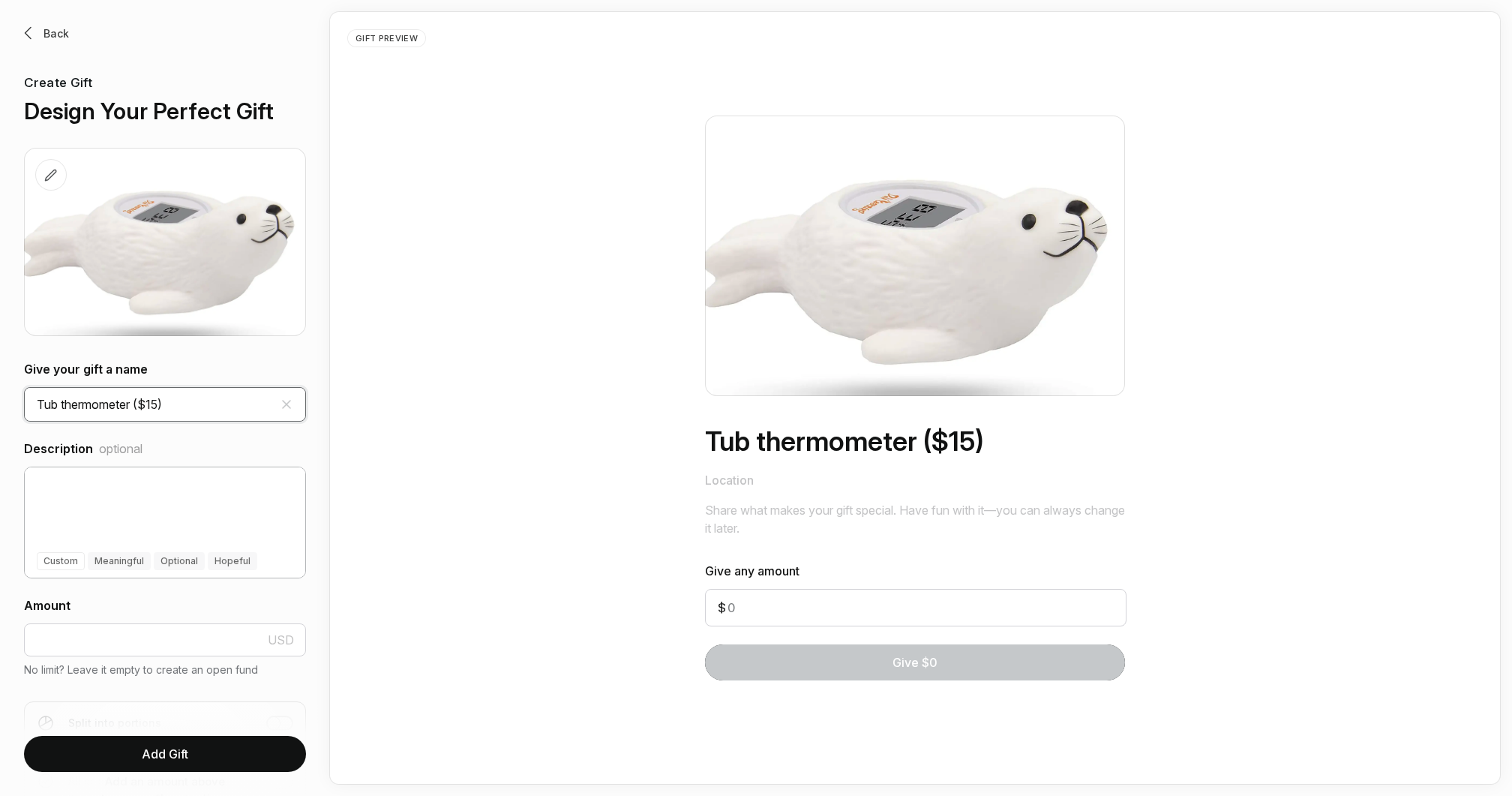 scroll, scrollTop: 35, scrollLeft: 0, axis: vertical 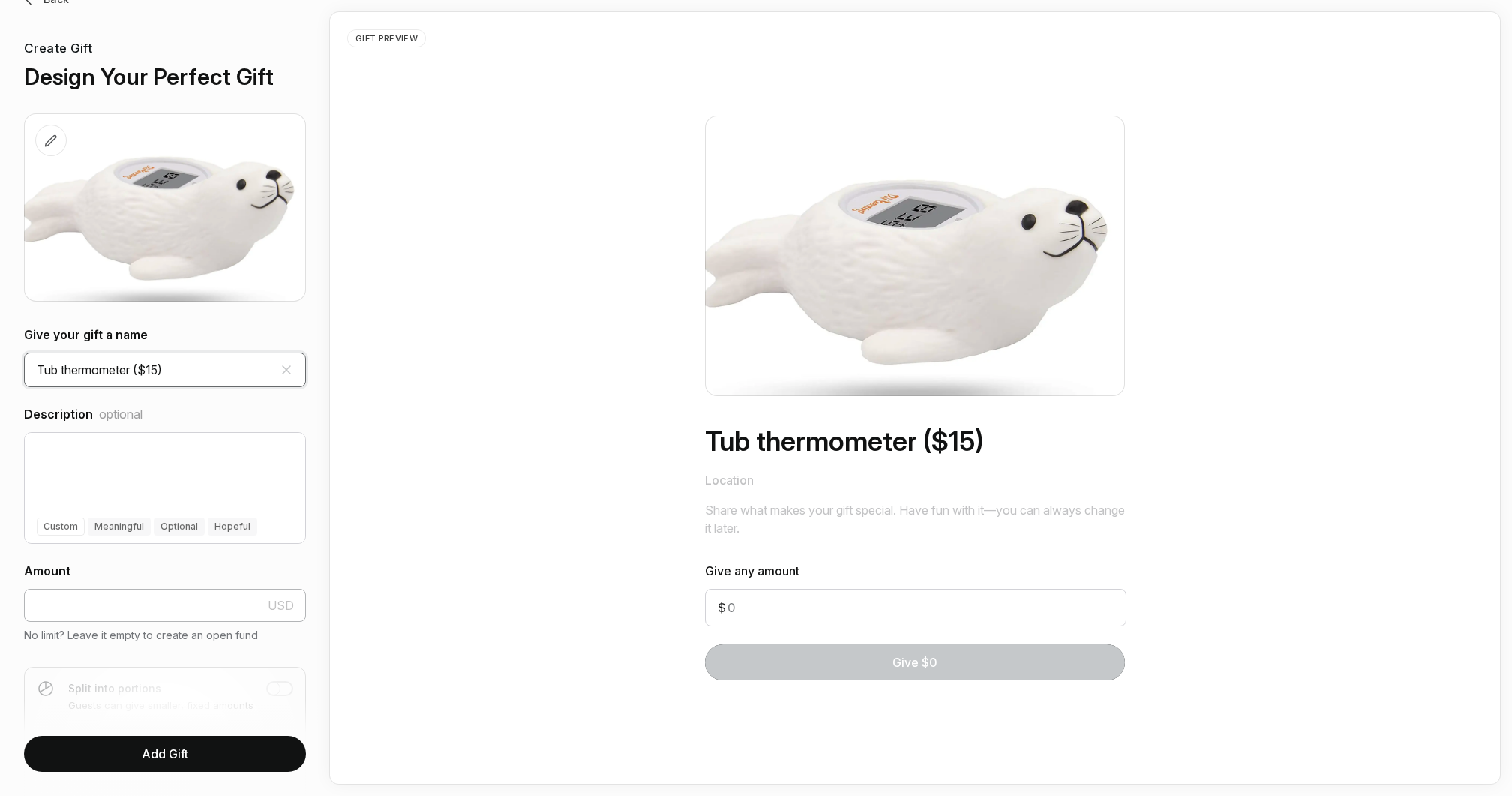 type on "Tub thermometer ($15)" 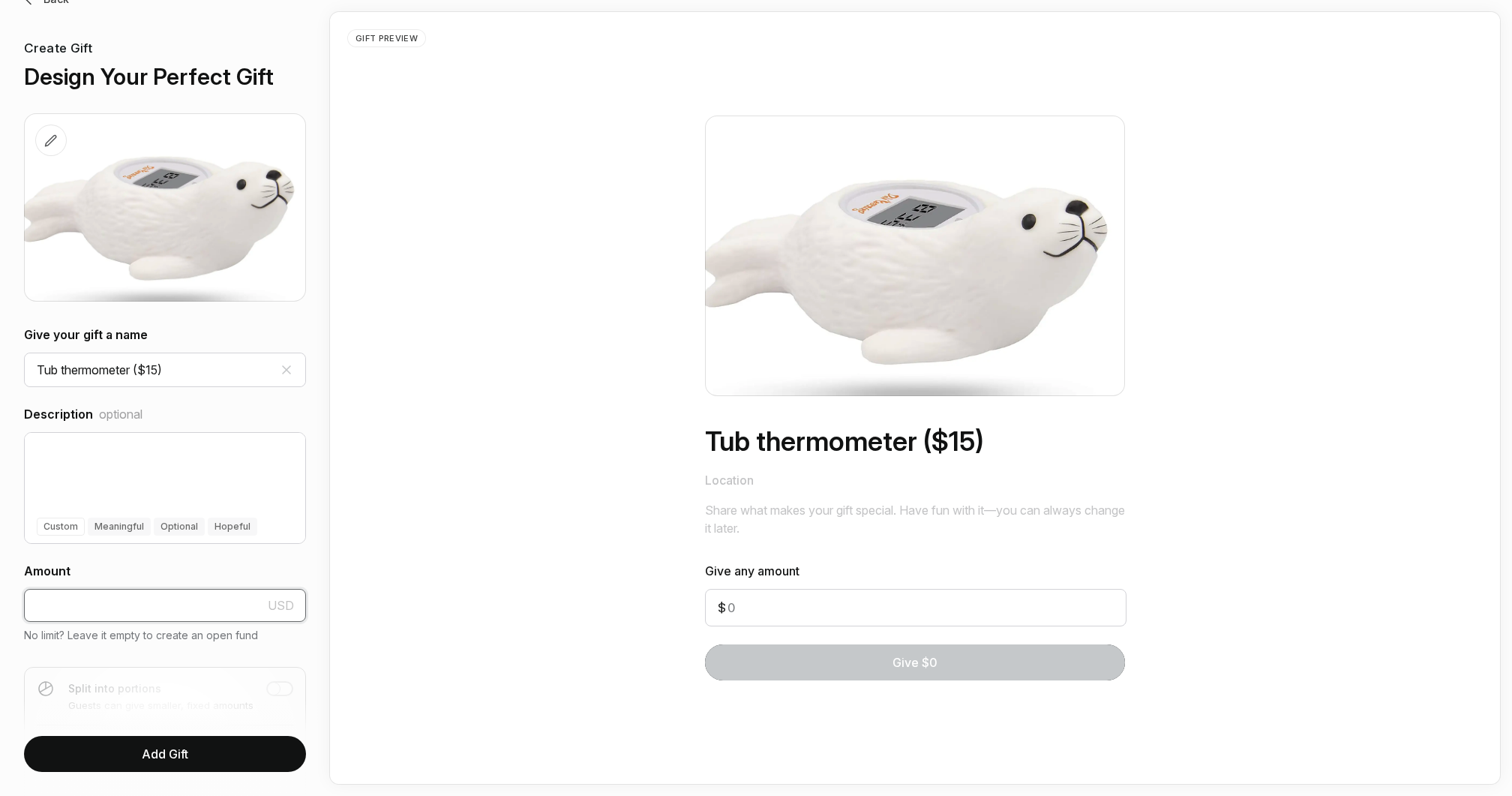 click at bounding box center [165, 605] 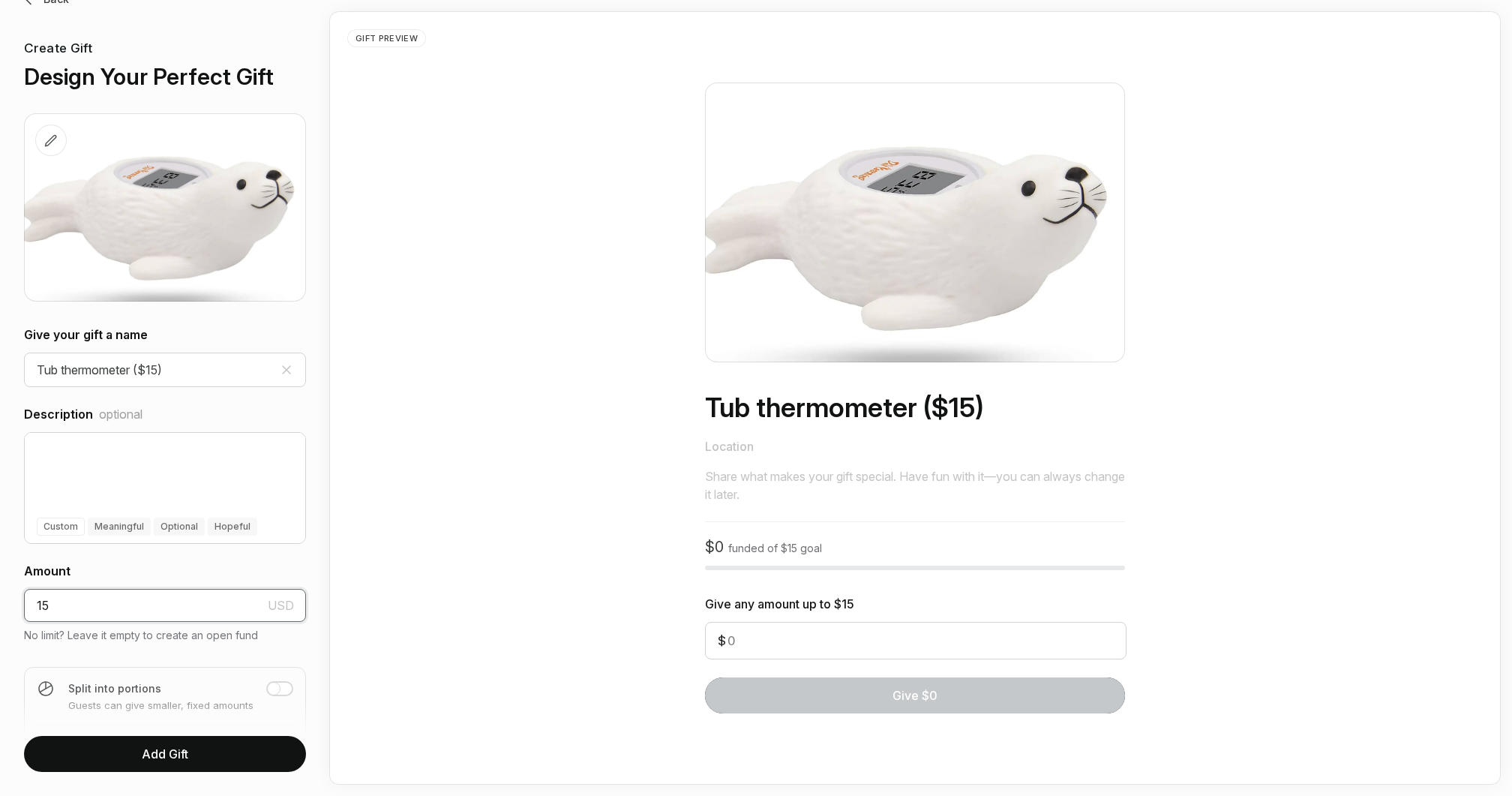 type on "15" 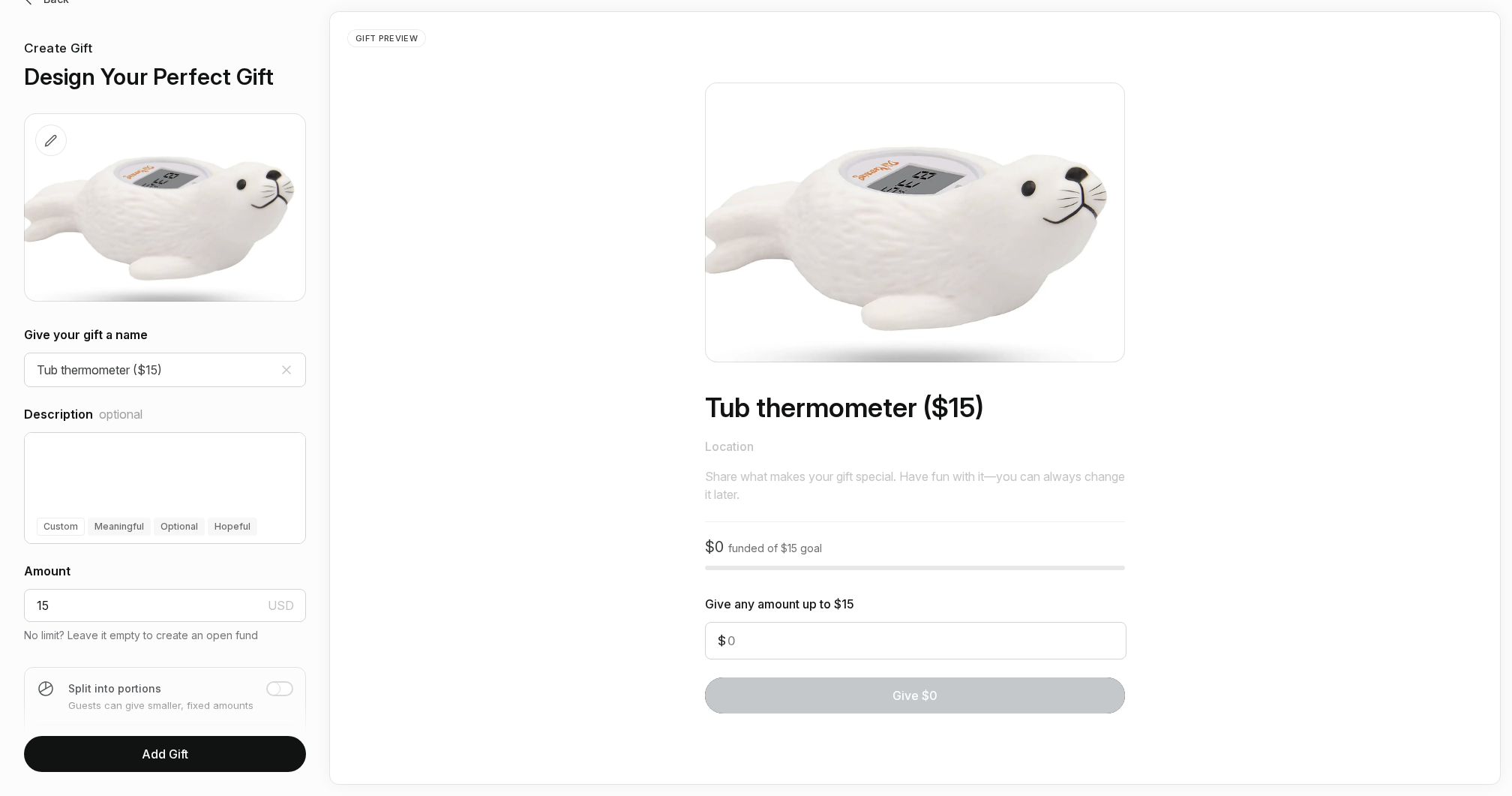 click on "Add Gift" at bounding box center [165, 754] 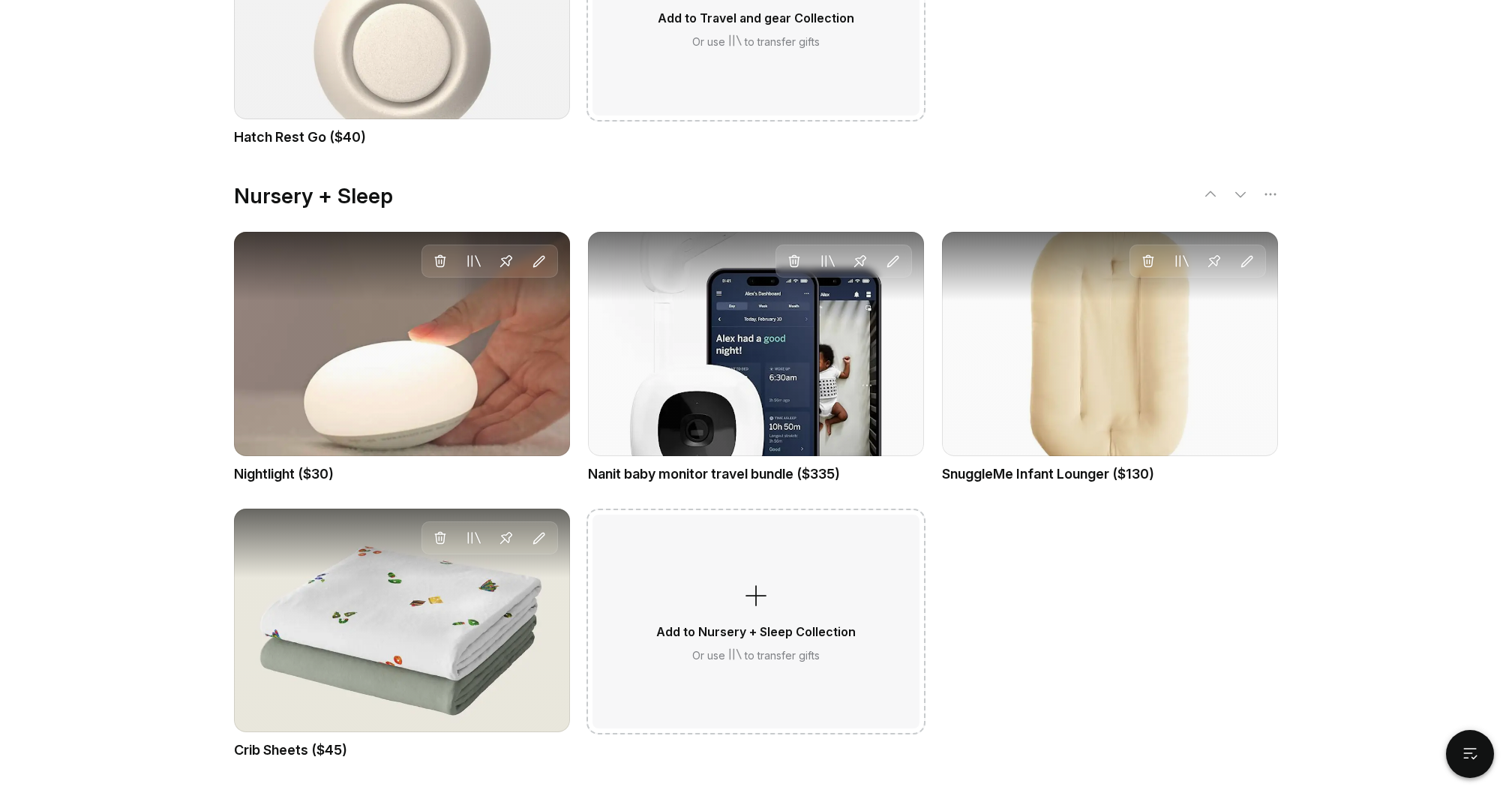 scroll, scrollTop: 2356, scrollLeft: 0, axis: vertical 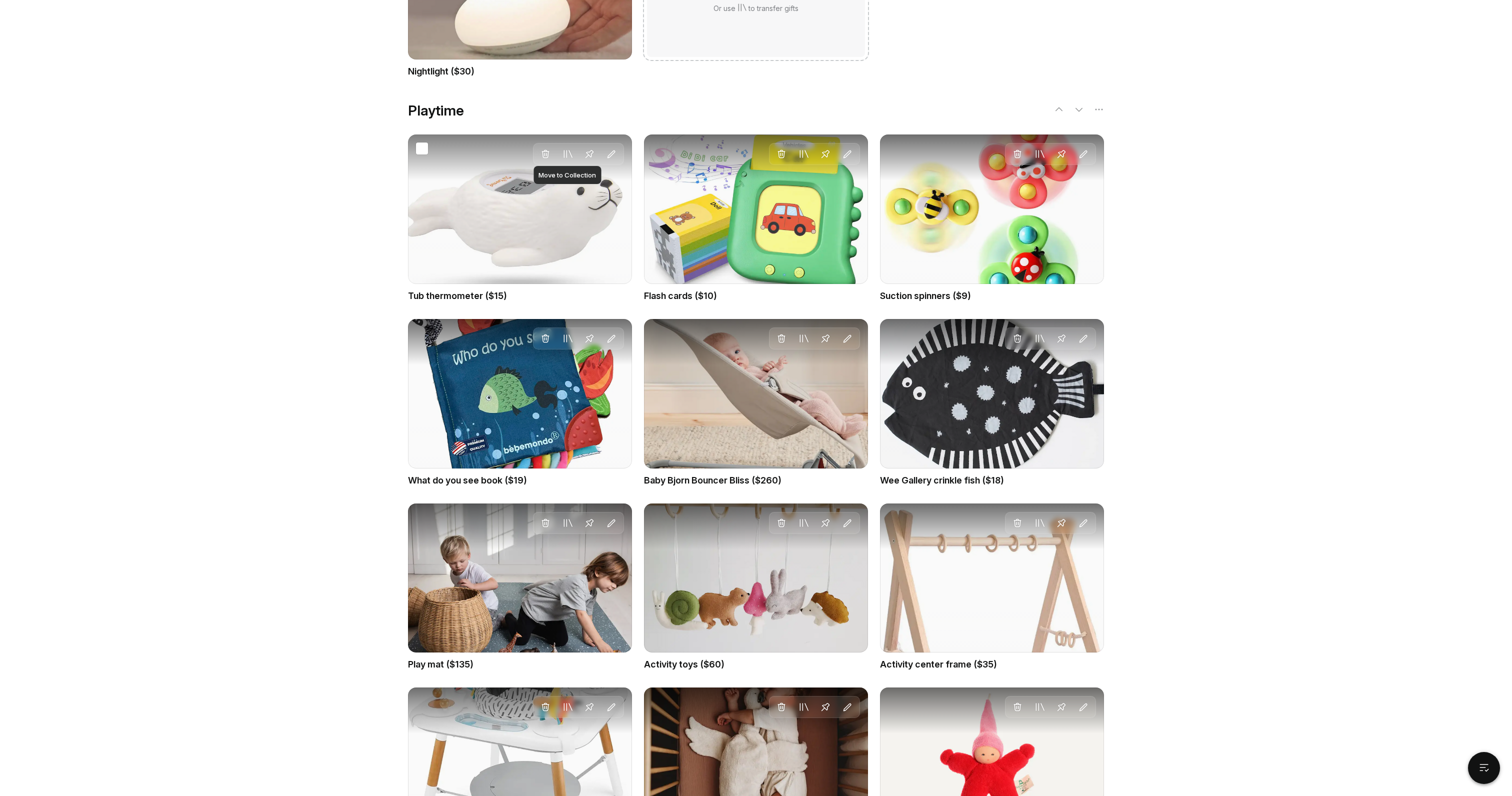 click at bounding box center [568, 154] 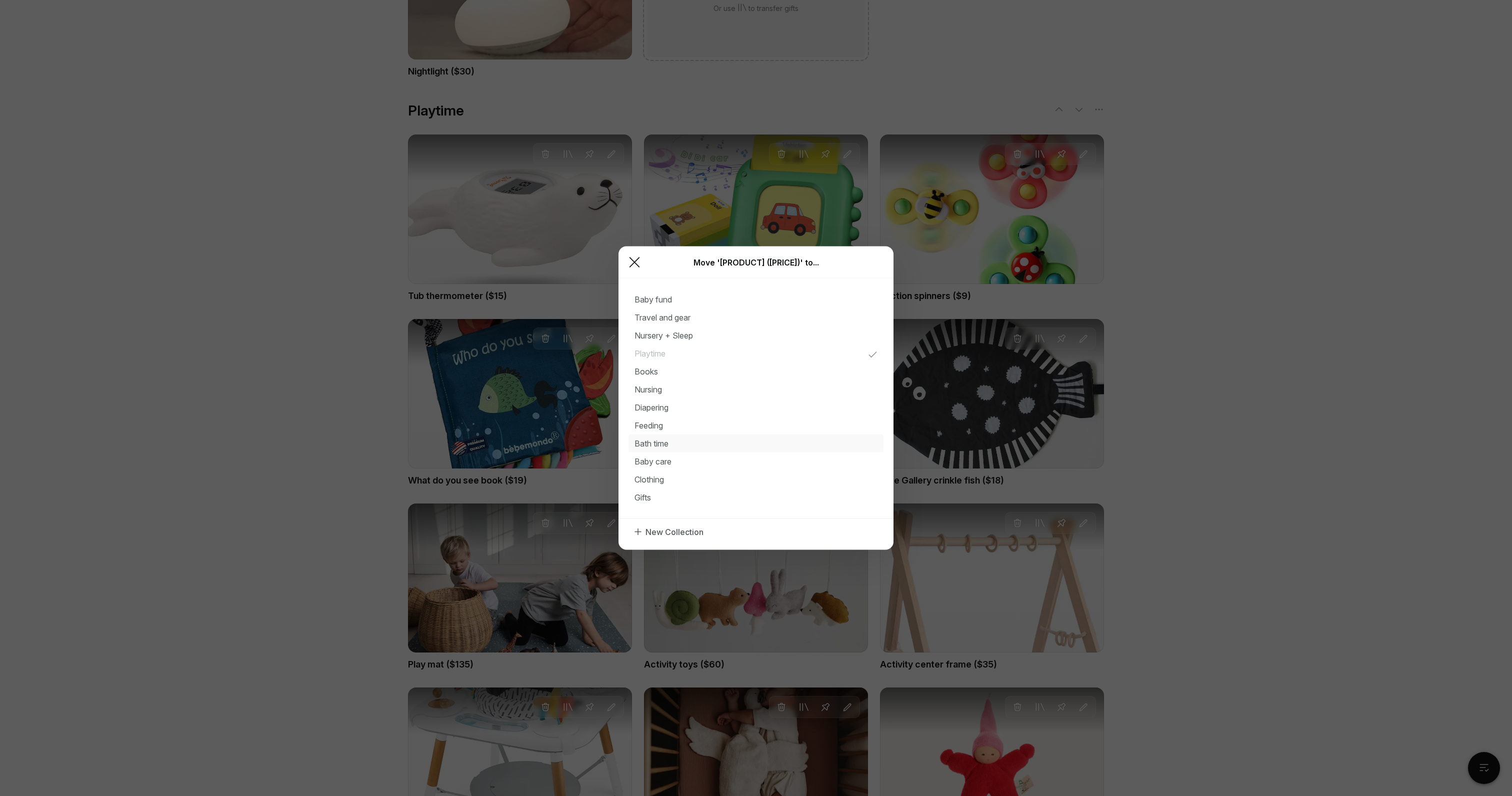 click on "Bath time" at bounding box center (756, 444) 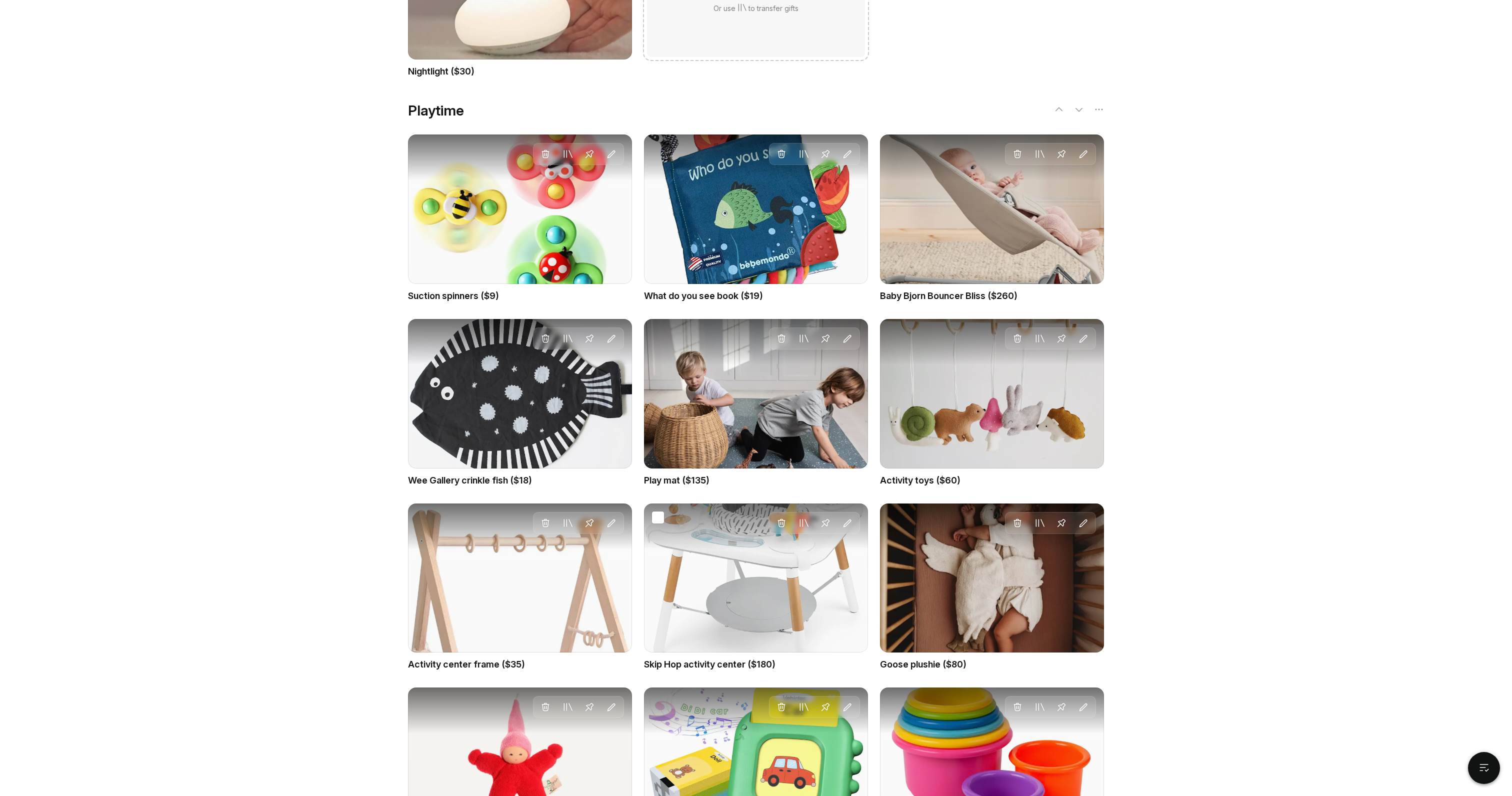 drag, startPoint x: 504, startPoint y: 212, endPoint x: 792, endPoint y: 632, distance: 509.258 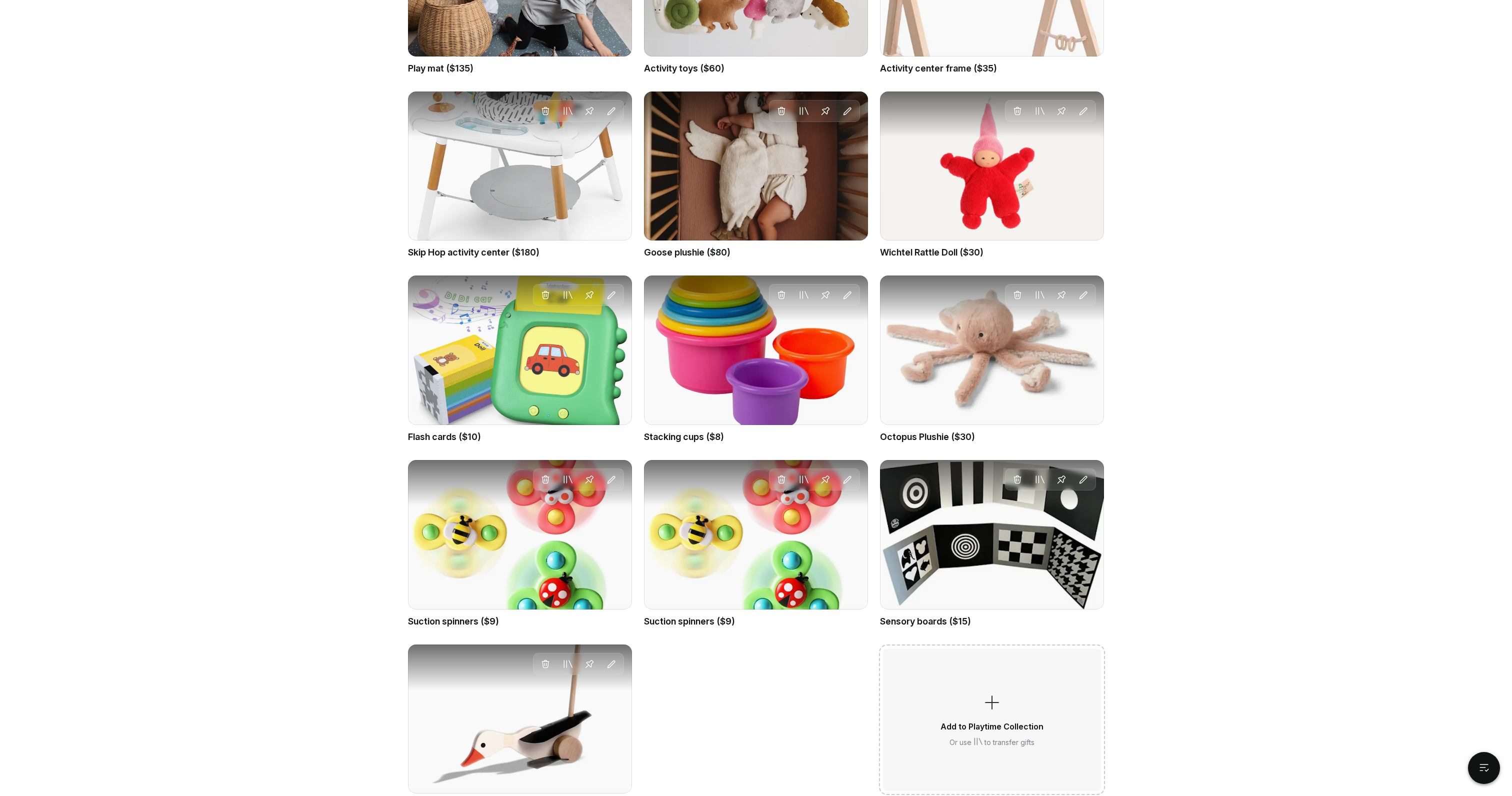 scroll, scrollTop: 2448, scrollLeft: 0, axis: vertical 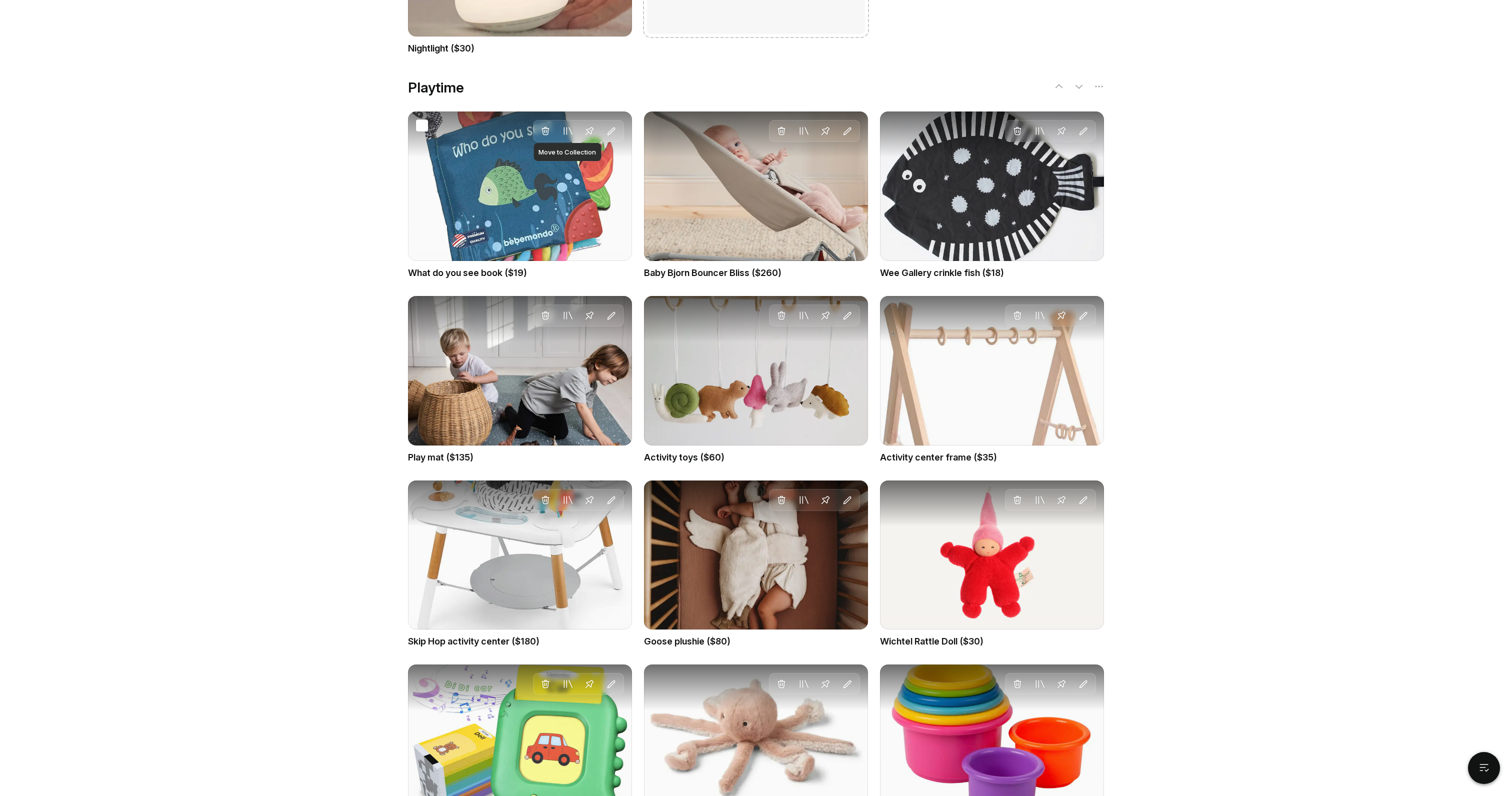 click at bounding box center [568, 131] 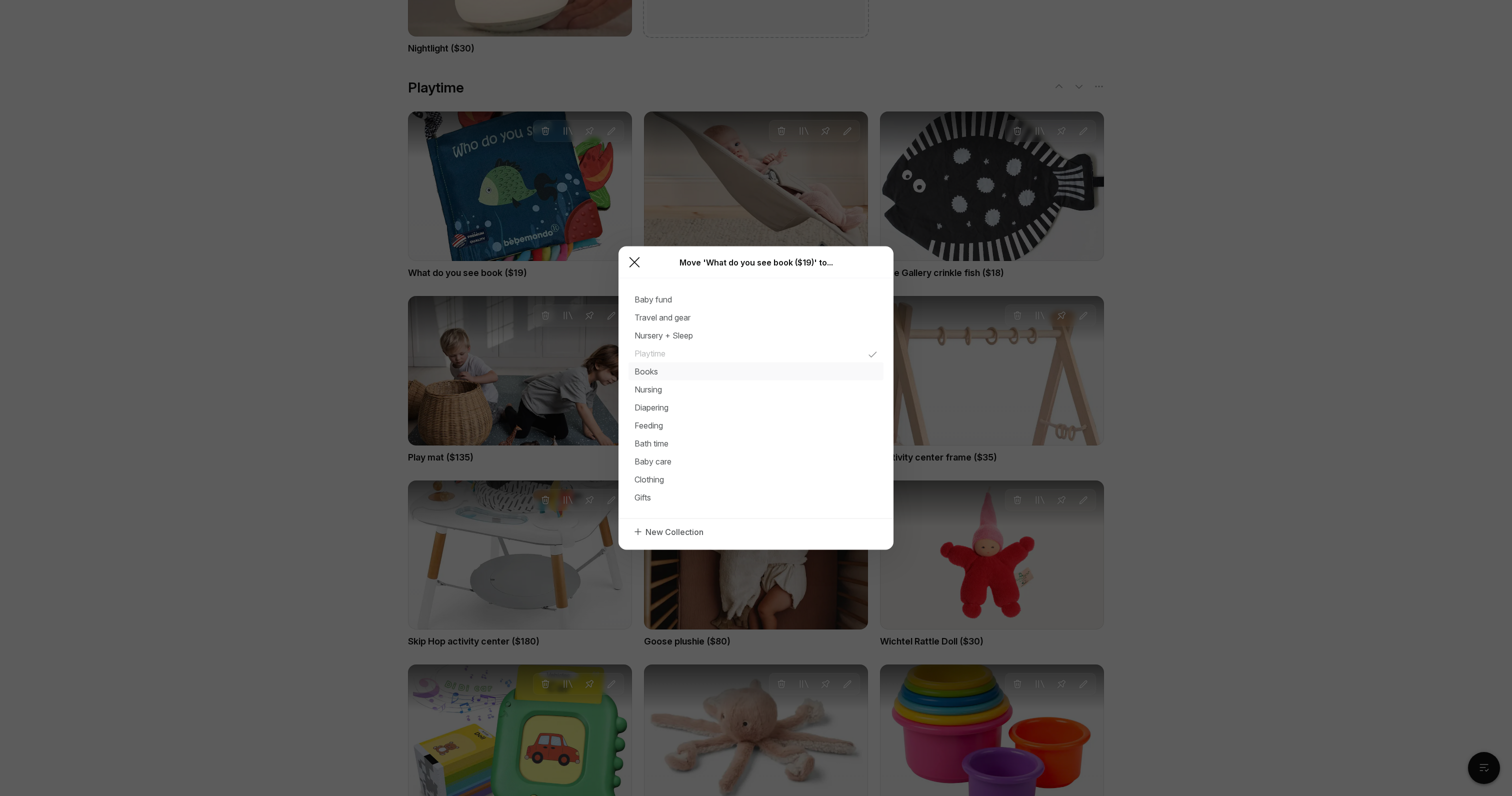 click on "Books" at bounding box center [653, 300] 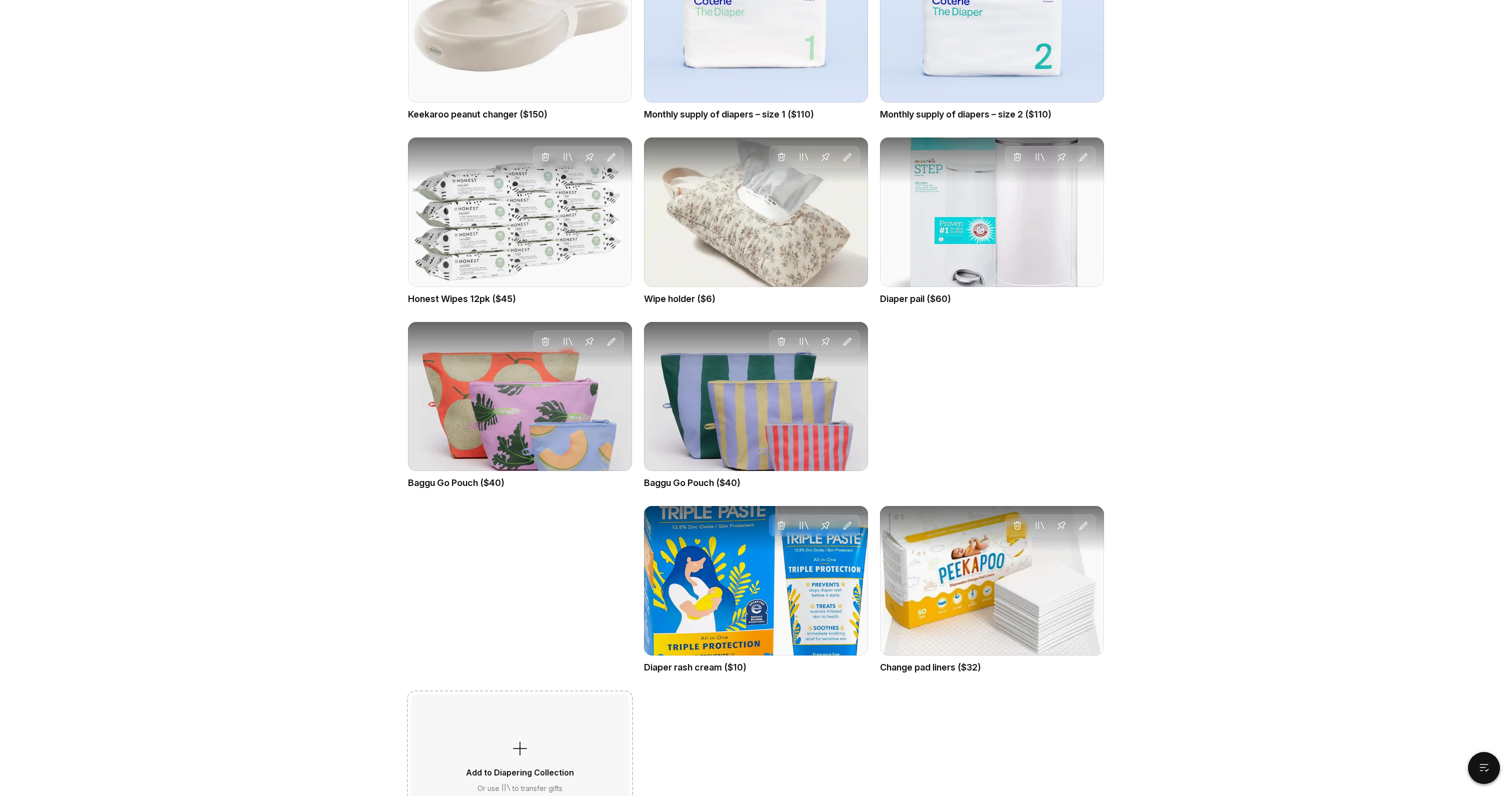 scroll, scrollTop: 5444, scrollLeft: 0, axis: vertical 